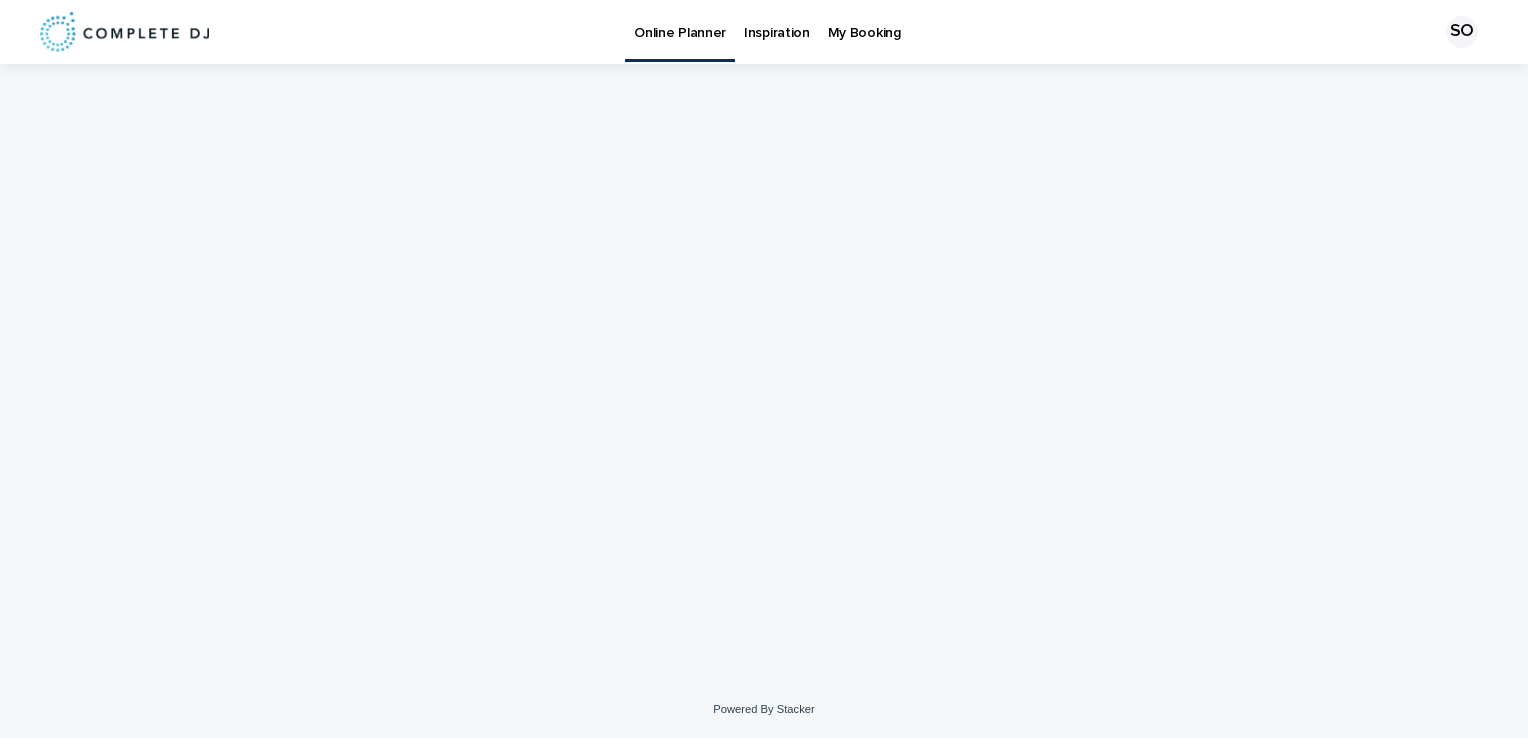 scroll, scrollTop: 0, scrollLeft: 0, axis: both 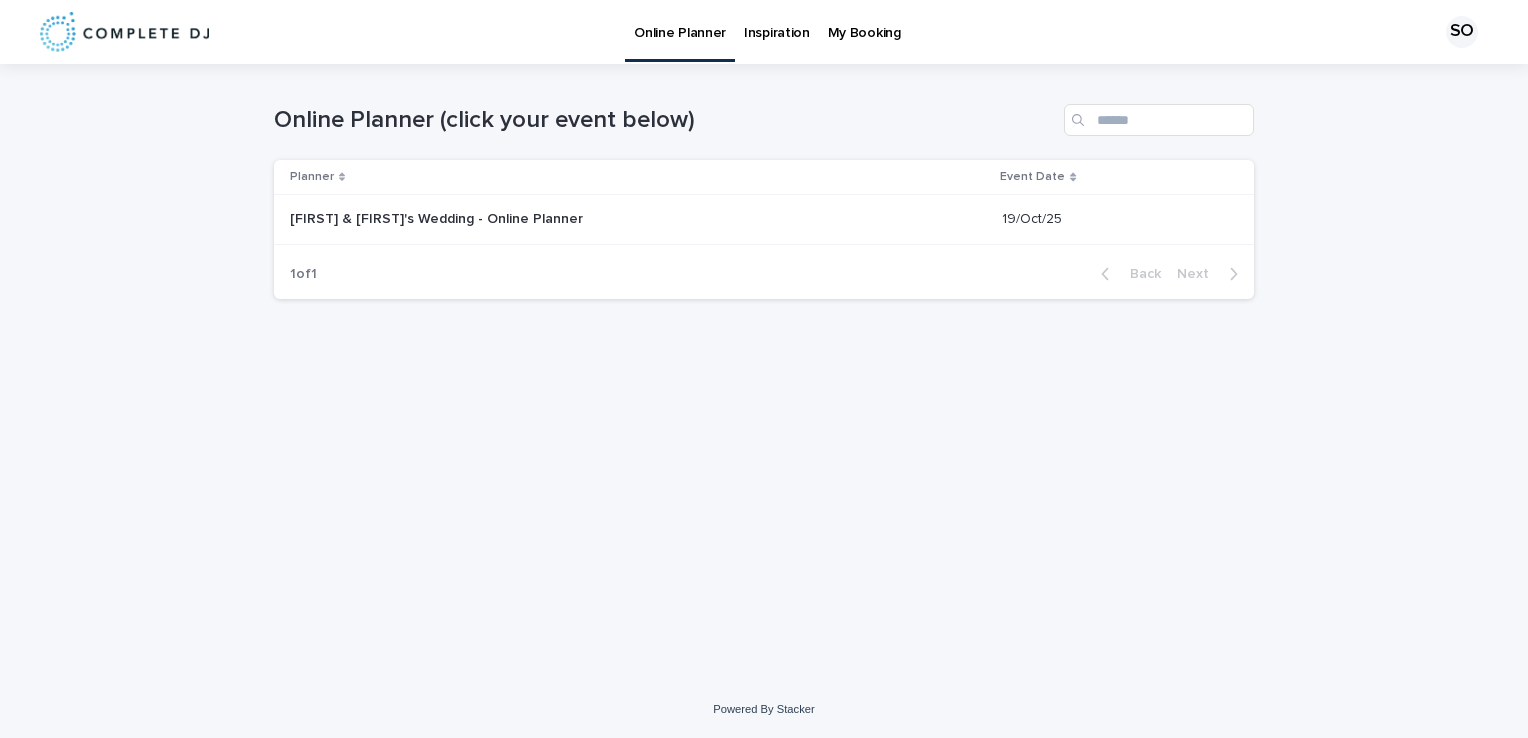 click at bounding box center (540, 219) 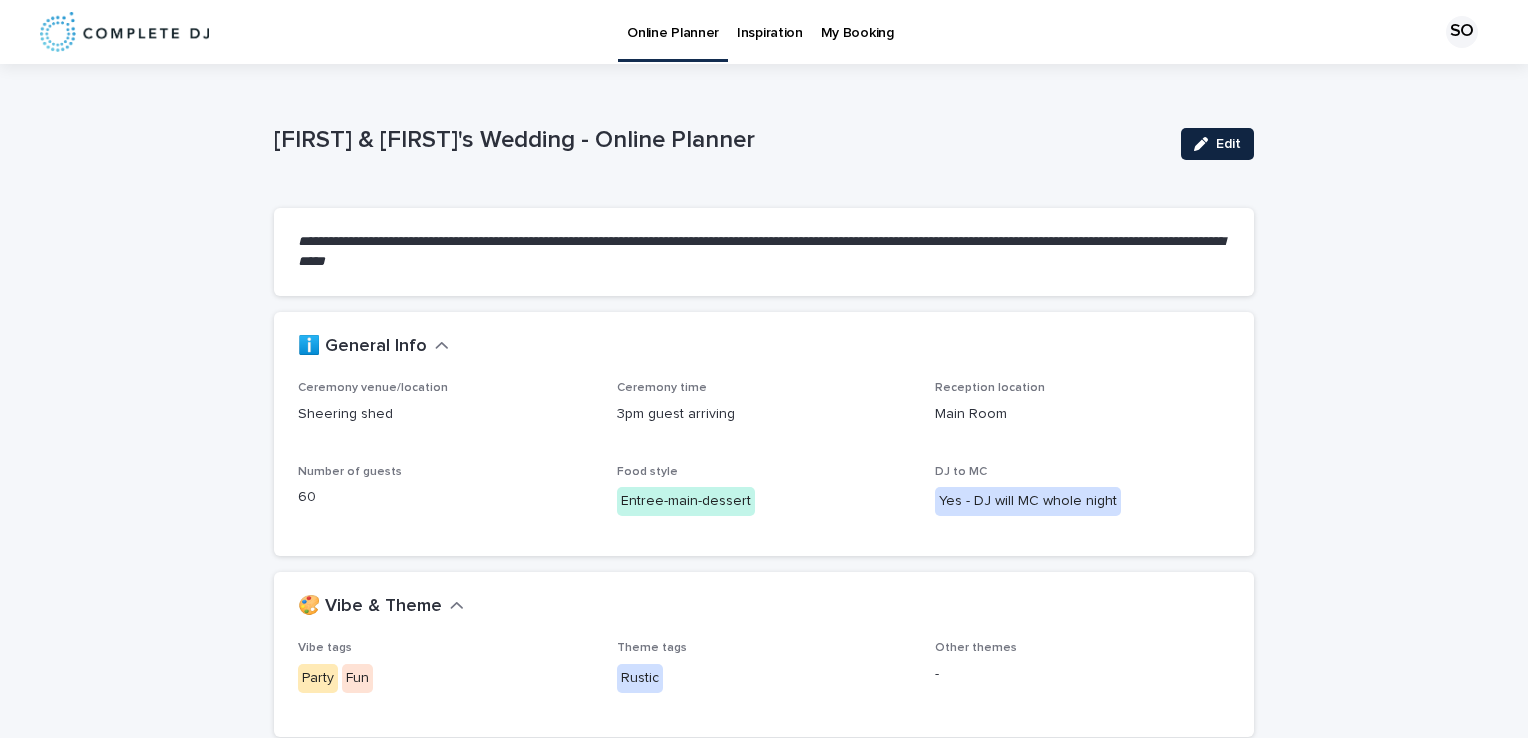 click on "Edit" at bounding box center [1217, 144] 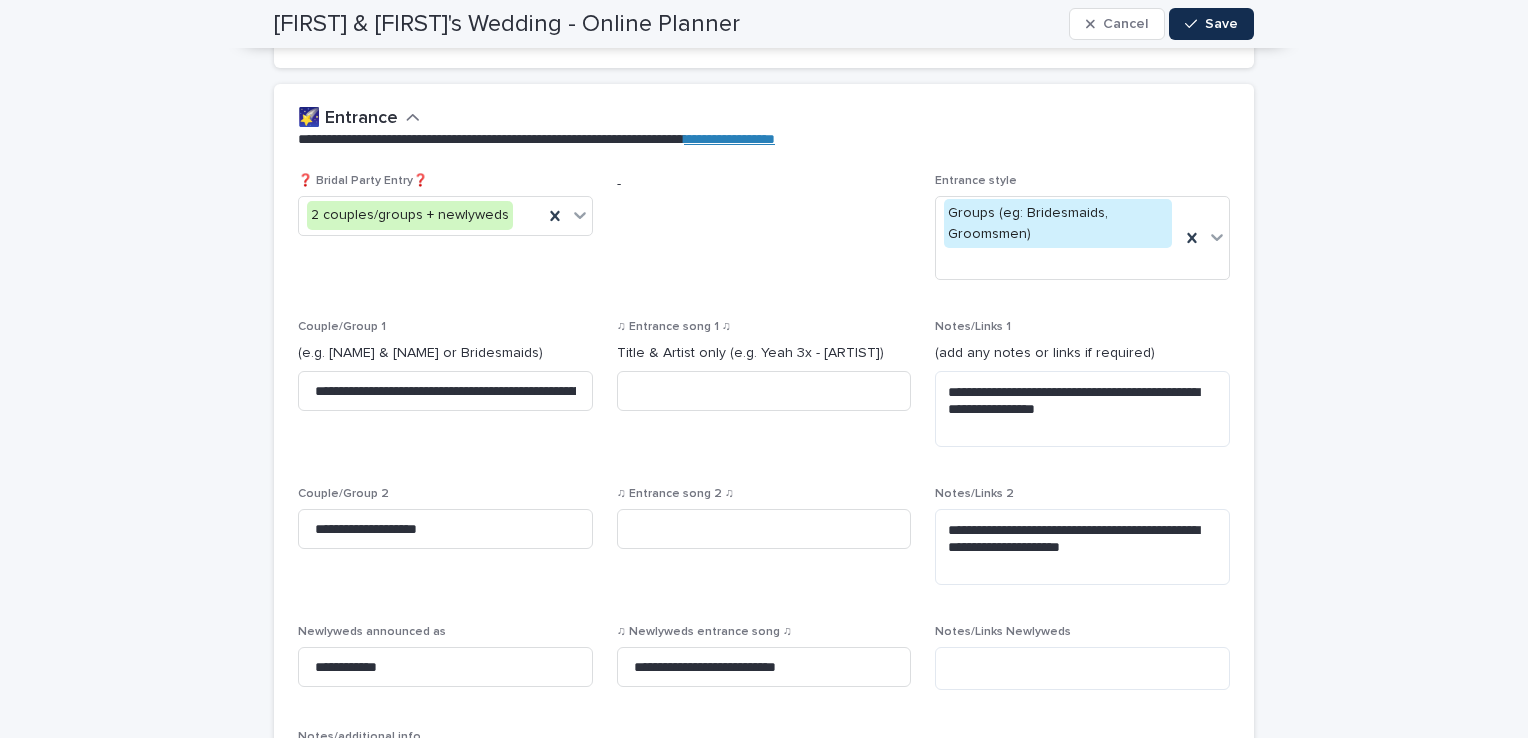 scroll, scrollTop: 1400, scrollLeft: 0, axis: vertical 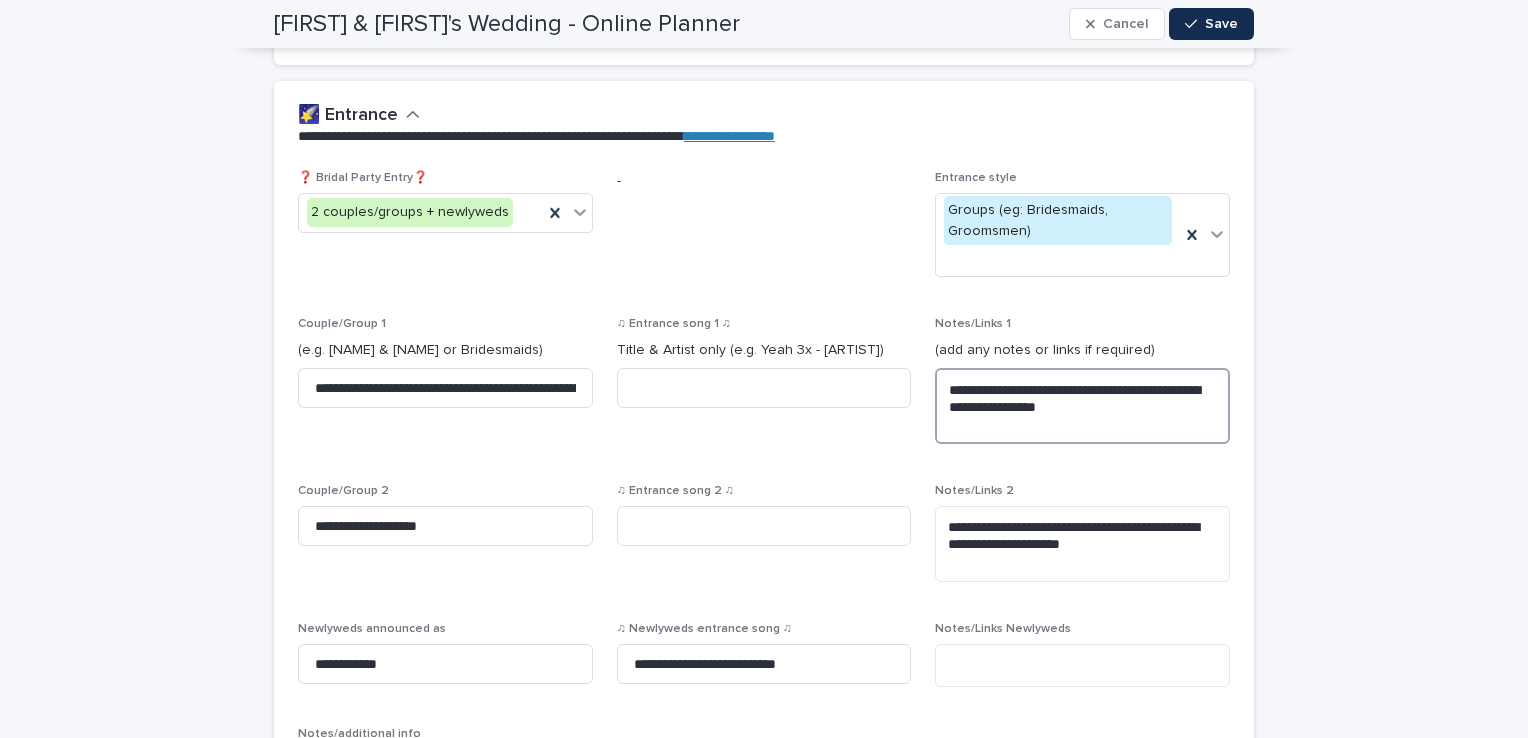 click on "**********" at bounding box center (1082, 406) 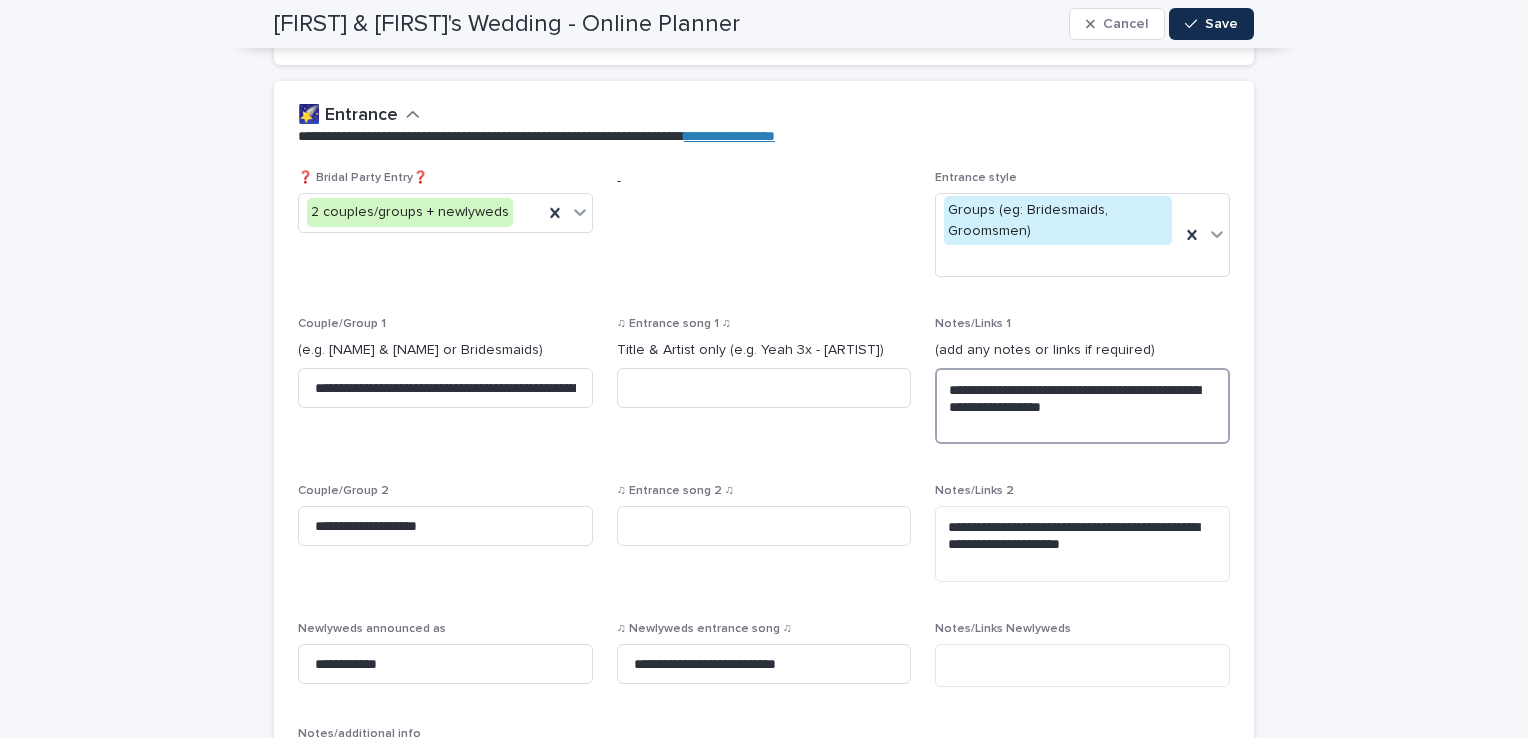 type on "**********" 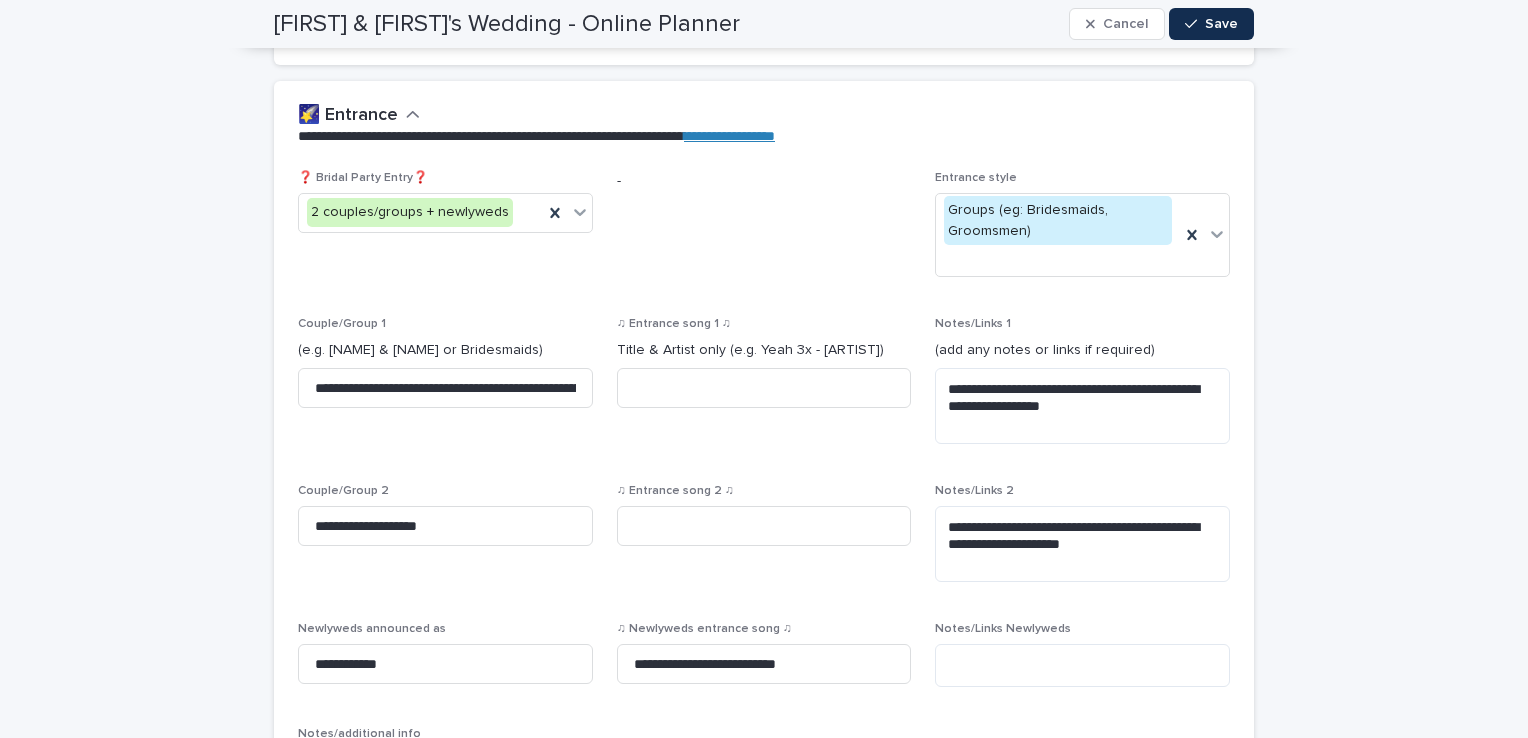 click on "**********" at bounding box center (1082, 388) 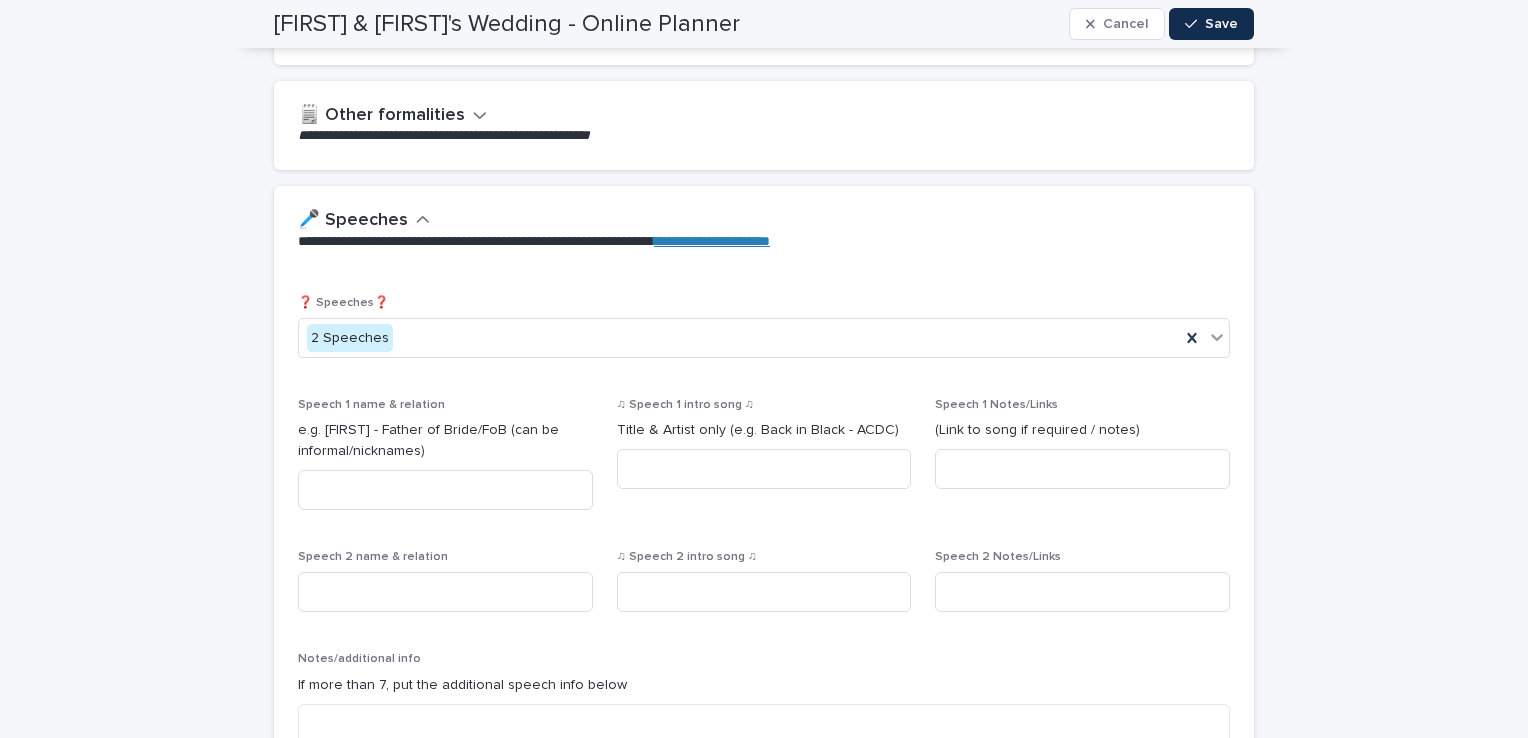 scroll, scrollTop: 2200, scrollLeft: 0, axis: vertical 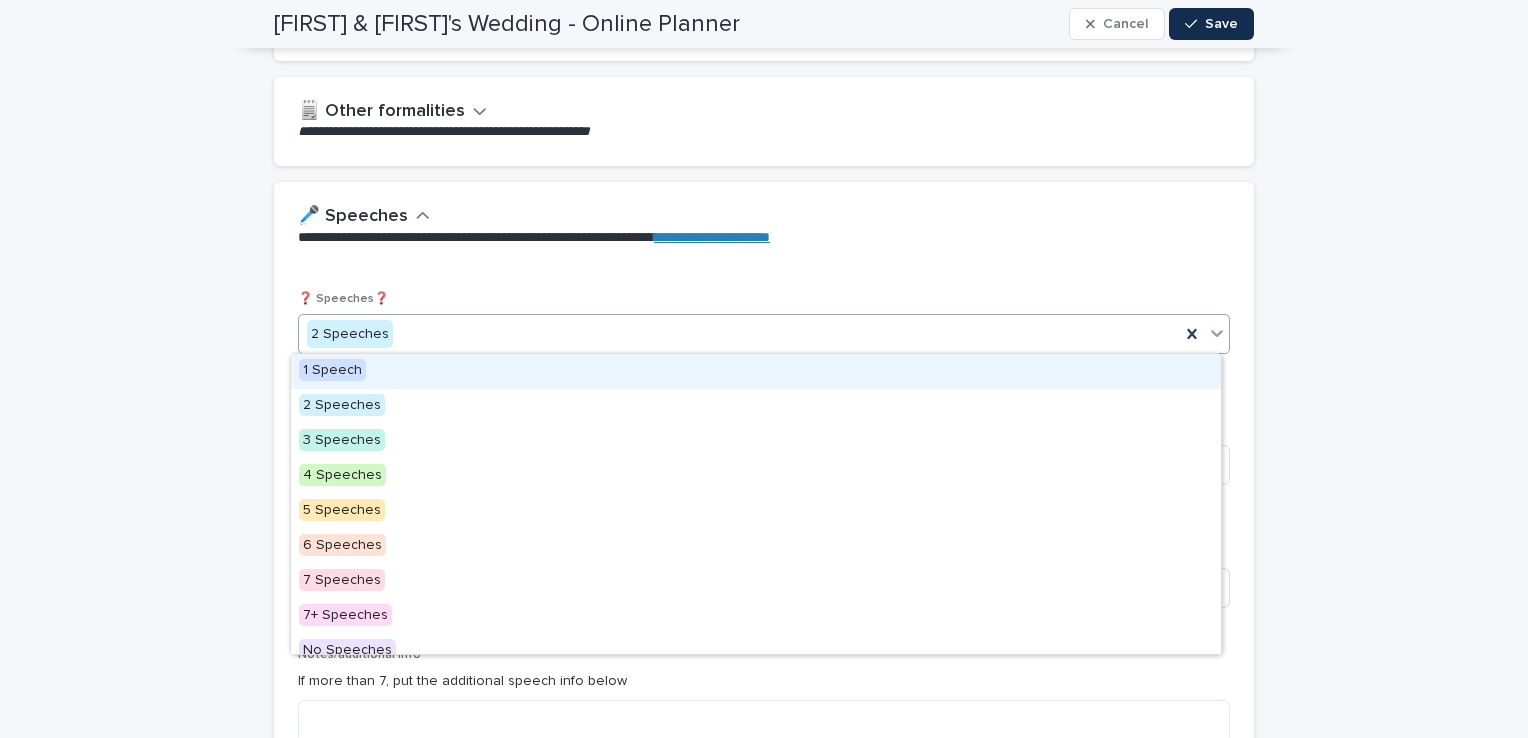 click on "2 Speeches" at bounding box center [739, 334] 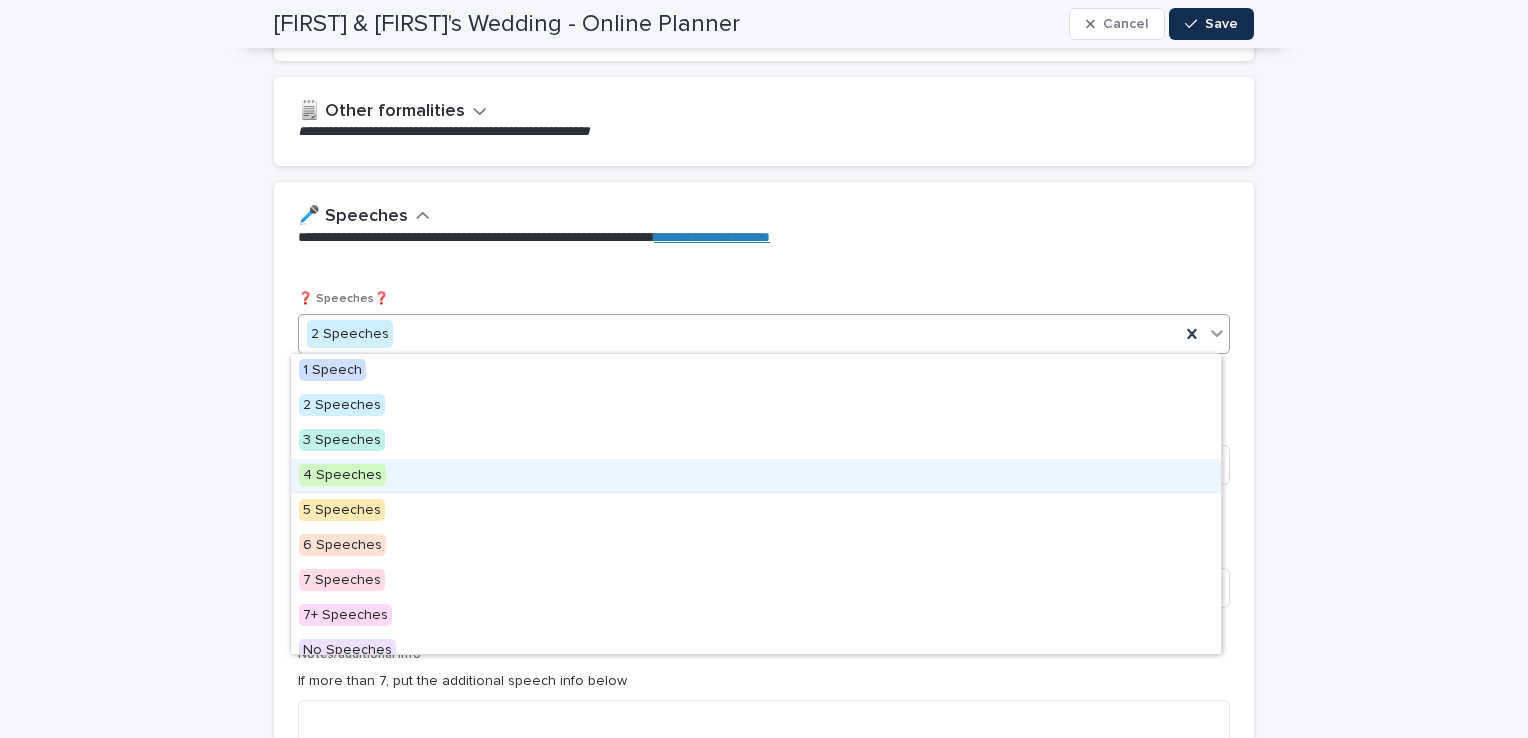 click on "4 Speeches" at bounding box center [756, 476] 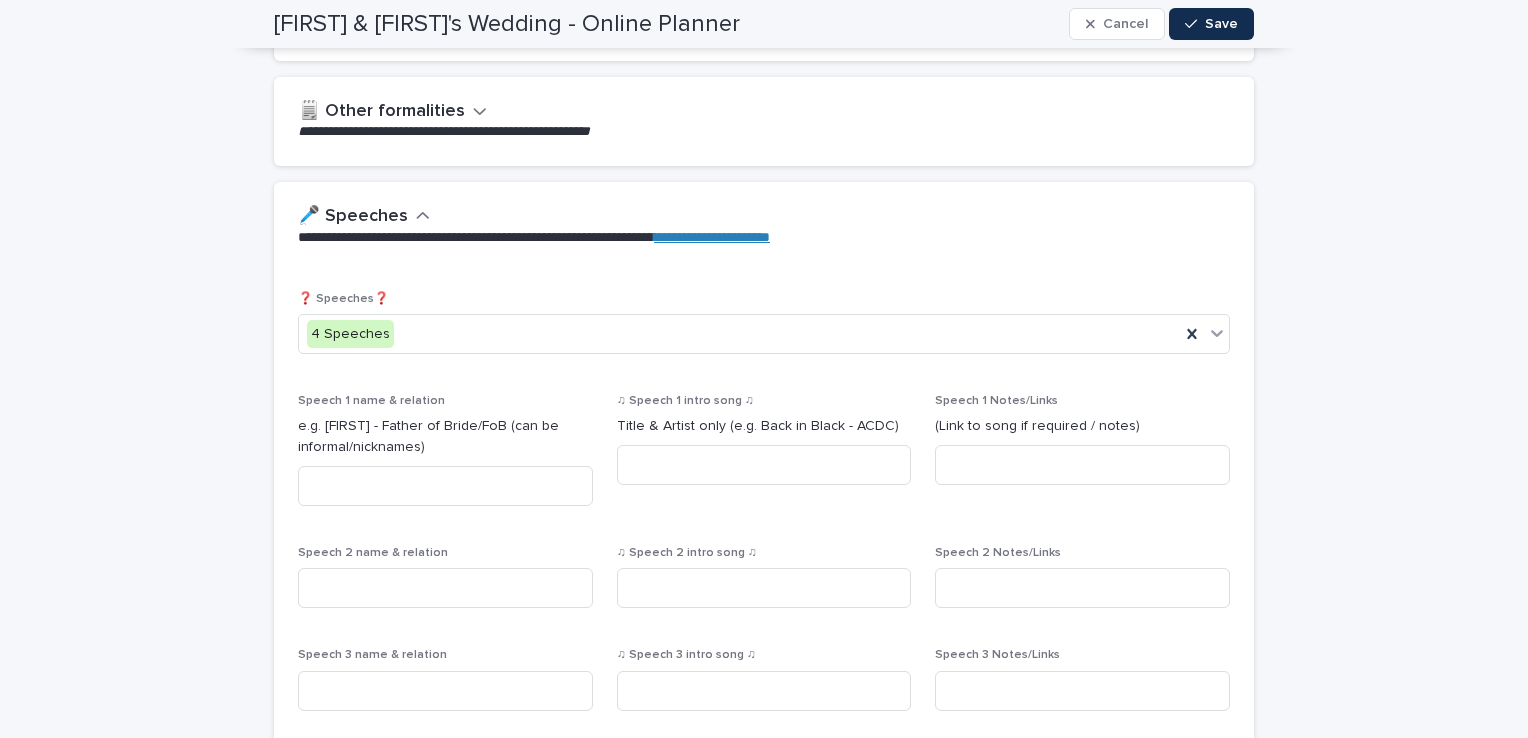 click on "**********" at bounding box center [764, 236] 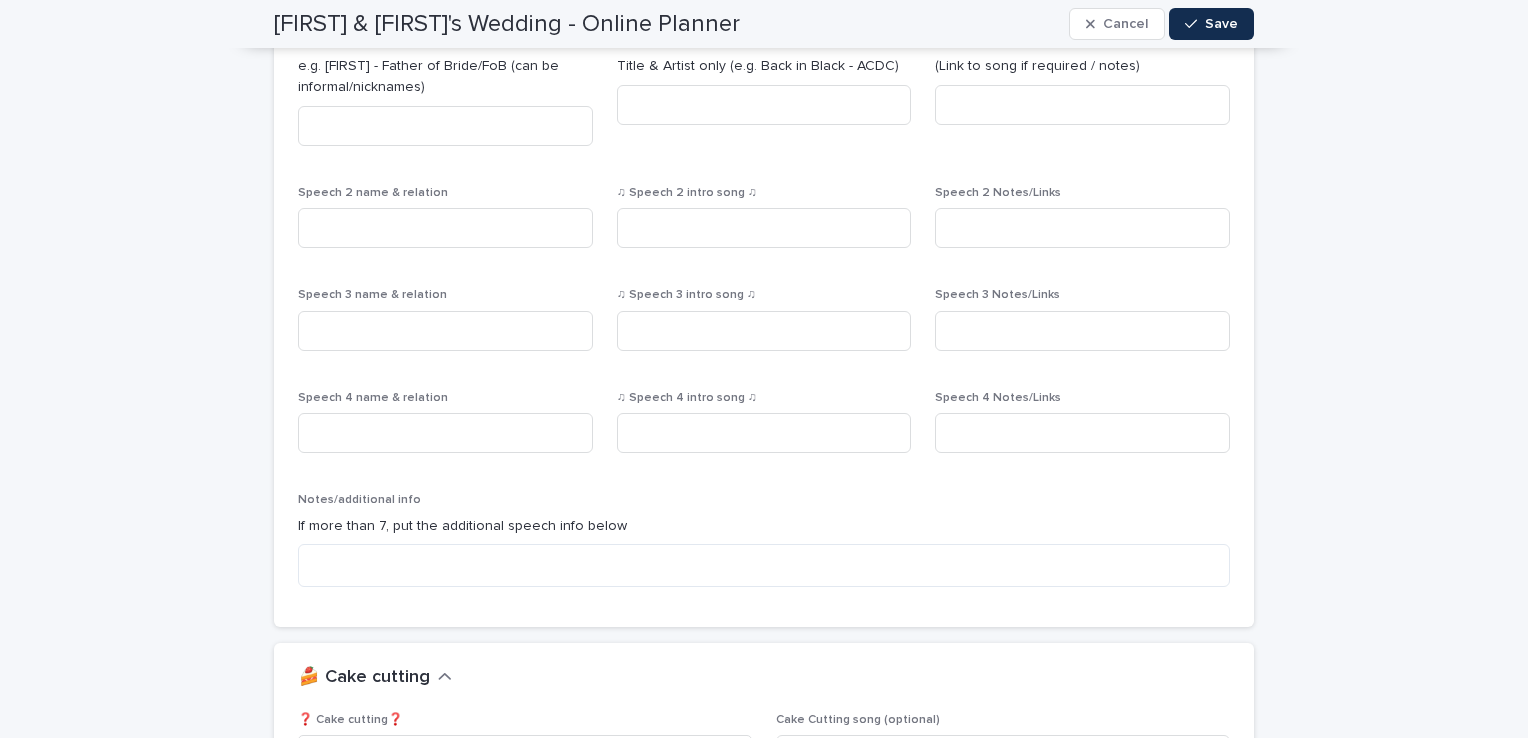 scroll, scrollTop: 2520, scrollLeft: 0, axis: vertical 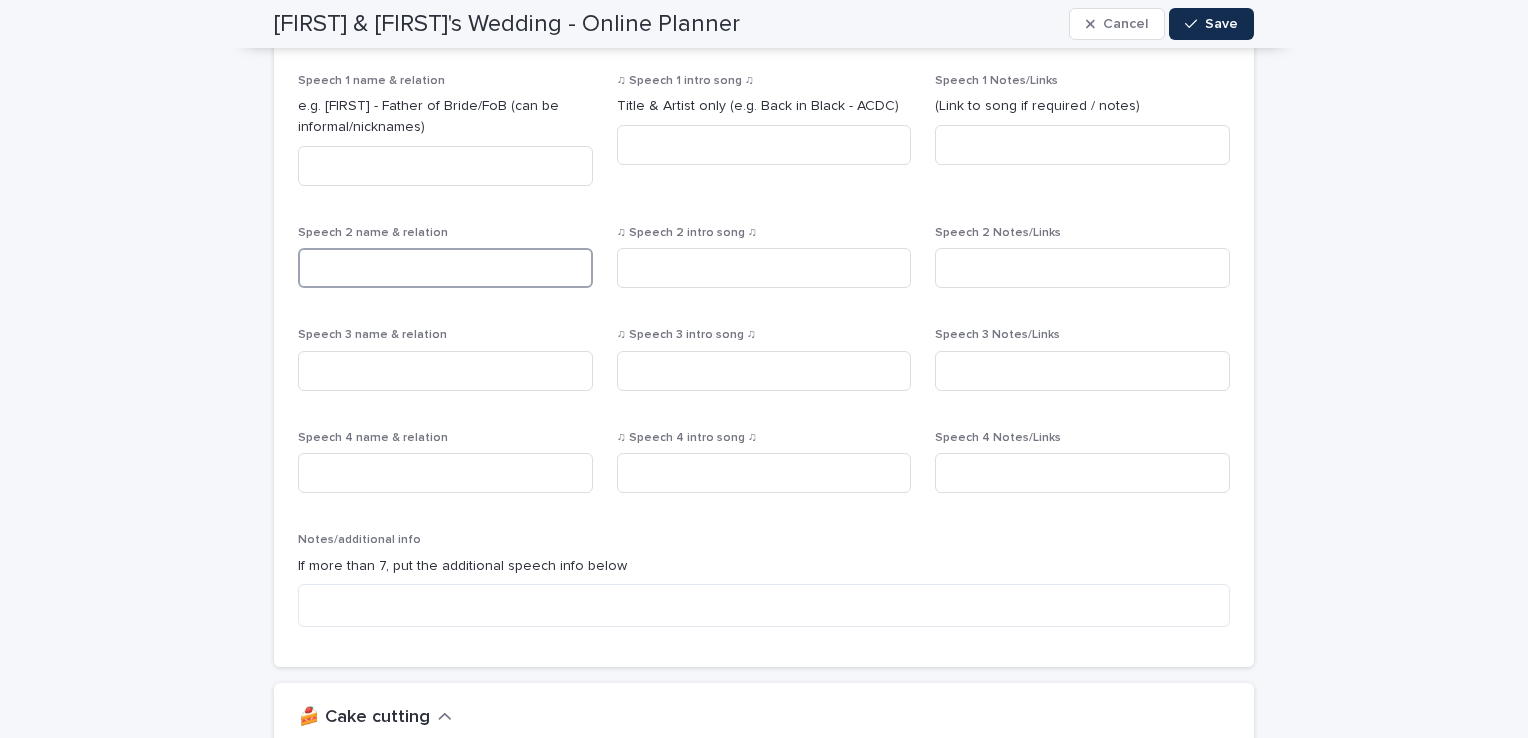 click at bounding box center (445, 268) 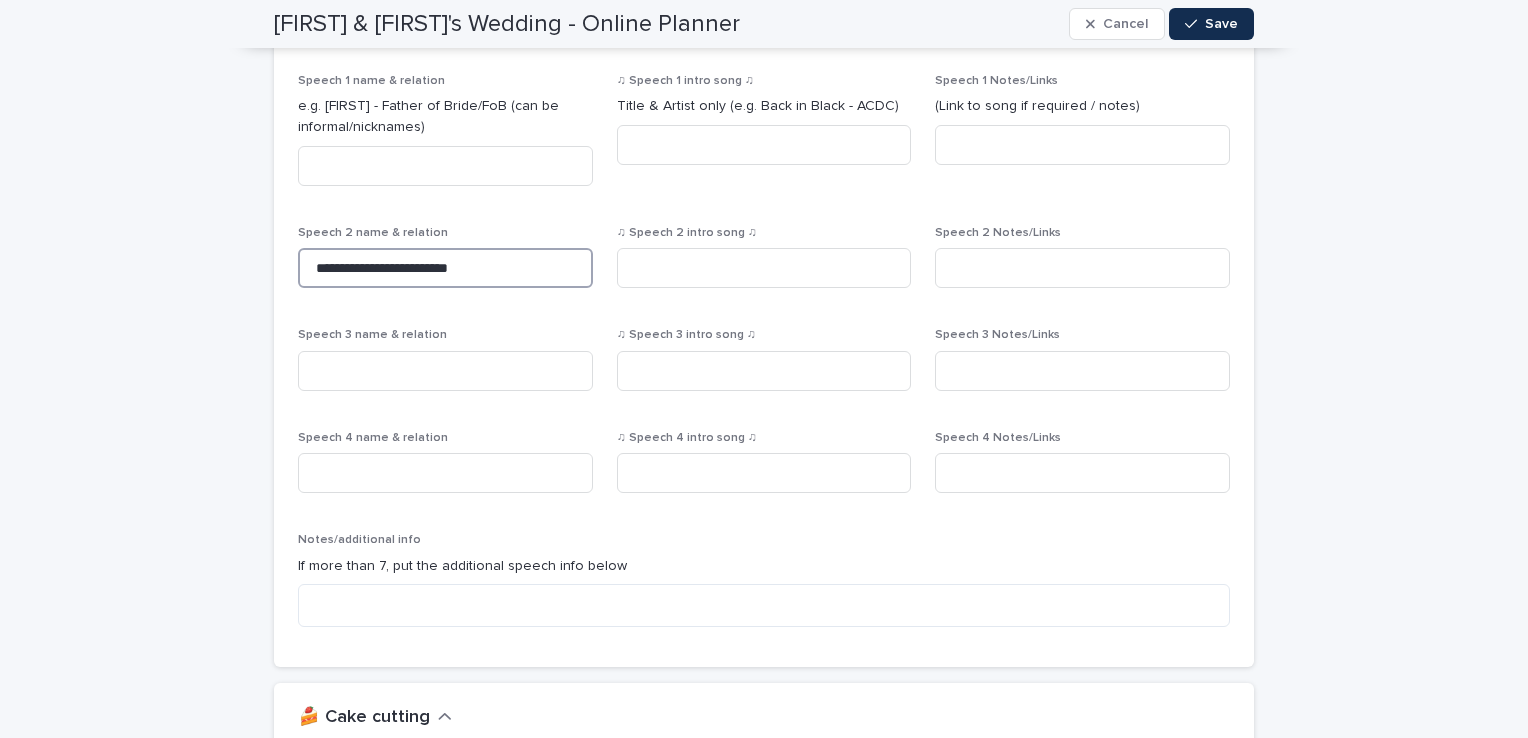 click on "**********" at bounding box center (445, 268) 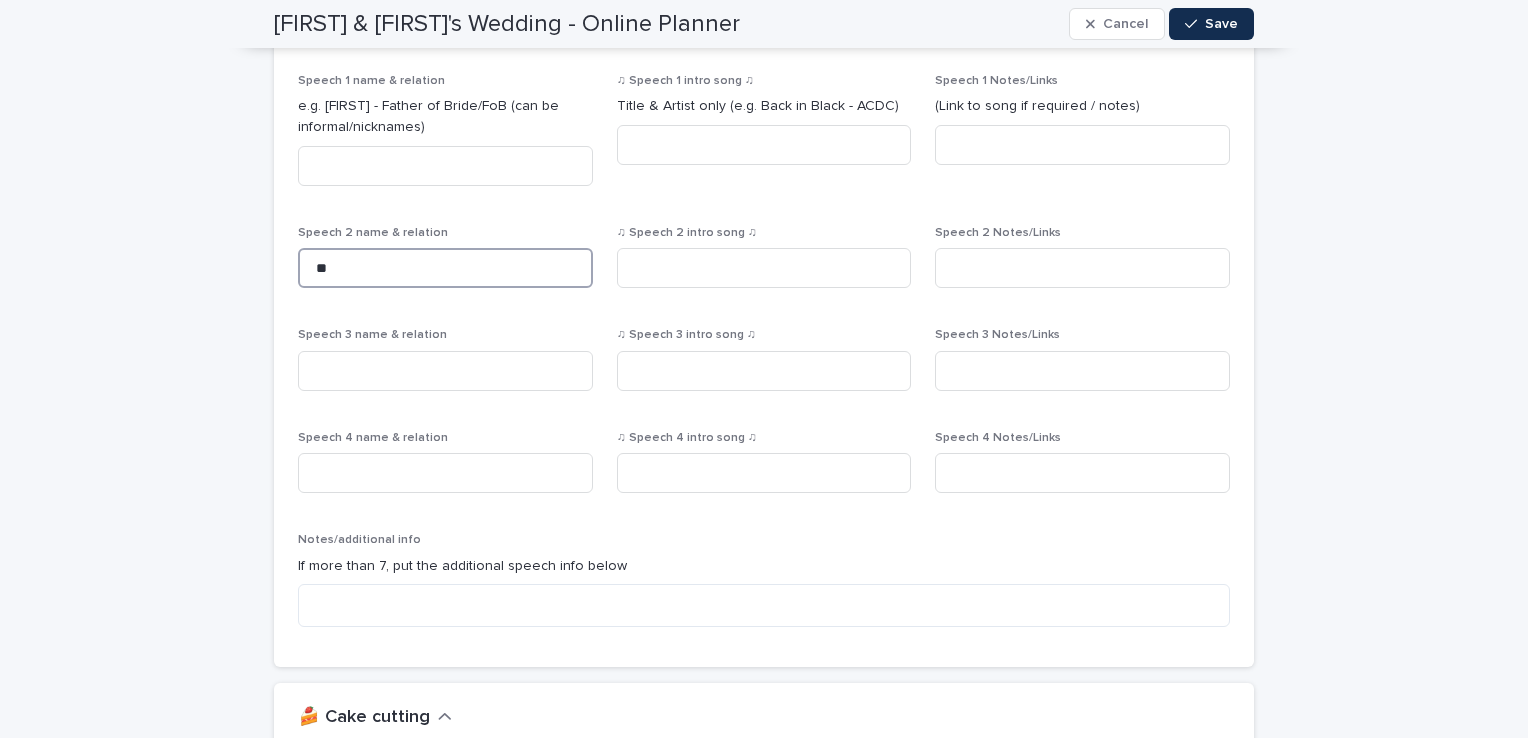 type on "*" 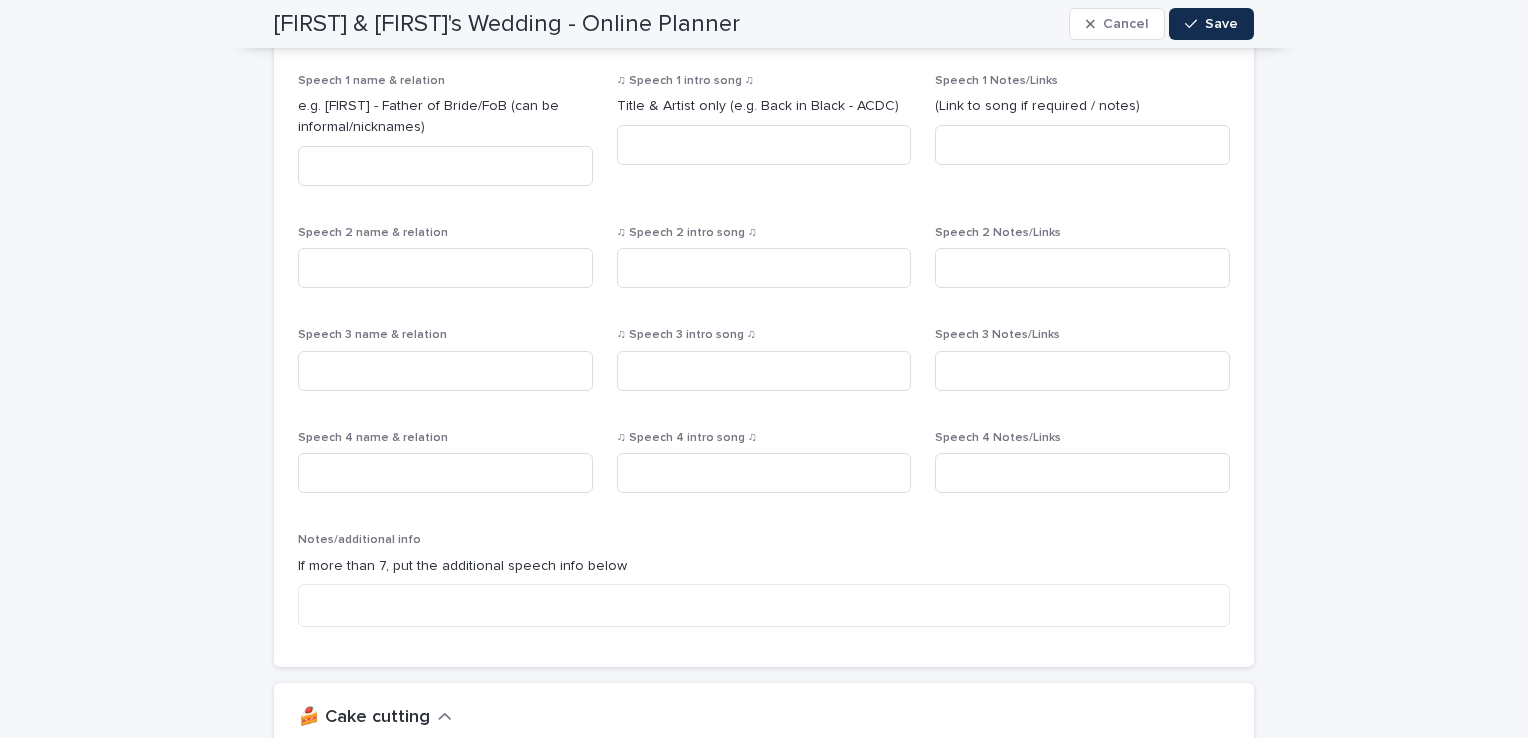 click on "❓ Speeches❓  4 Speeches Speech 1 name & relation e.g. [FIRST] - Father of Bride/FoB (can be informal/nicknames) ♫ Speech 1 intro song ♫ Title & Artist only (e.g. Back in Black - [ARTIST]) Speech 1 Notes/Links (Link to song if required / notes) Speech 2 name & relation ♫ Speech 2 intro song ♫ Speech 2 Notes/Links Speech 3 name & relation ♫ Speech 3 intro song ♫ Speech 3 Notes/Links Speech 4 name & relation ♫ Speech 4 intro song ♫ Speech 4 Notes/Links Notes/additional info If more than 7, put the additional speech info below" at bounding box center [764, 307] 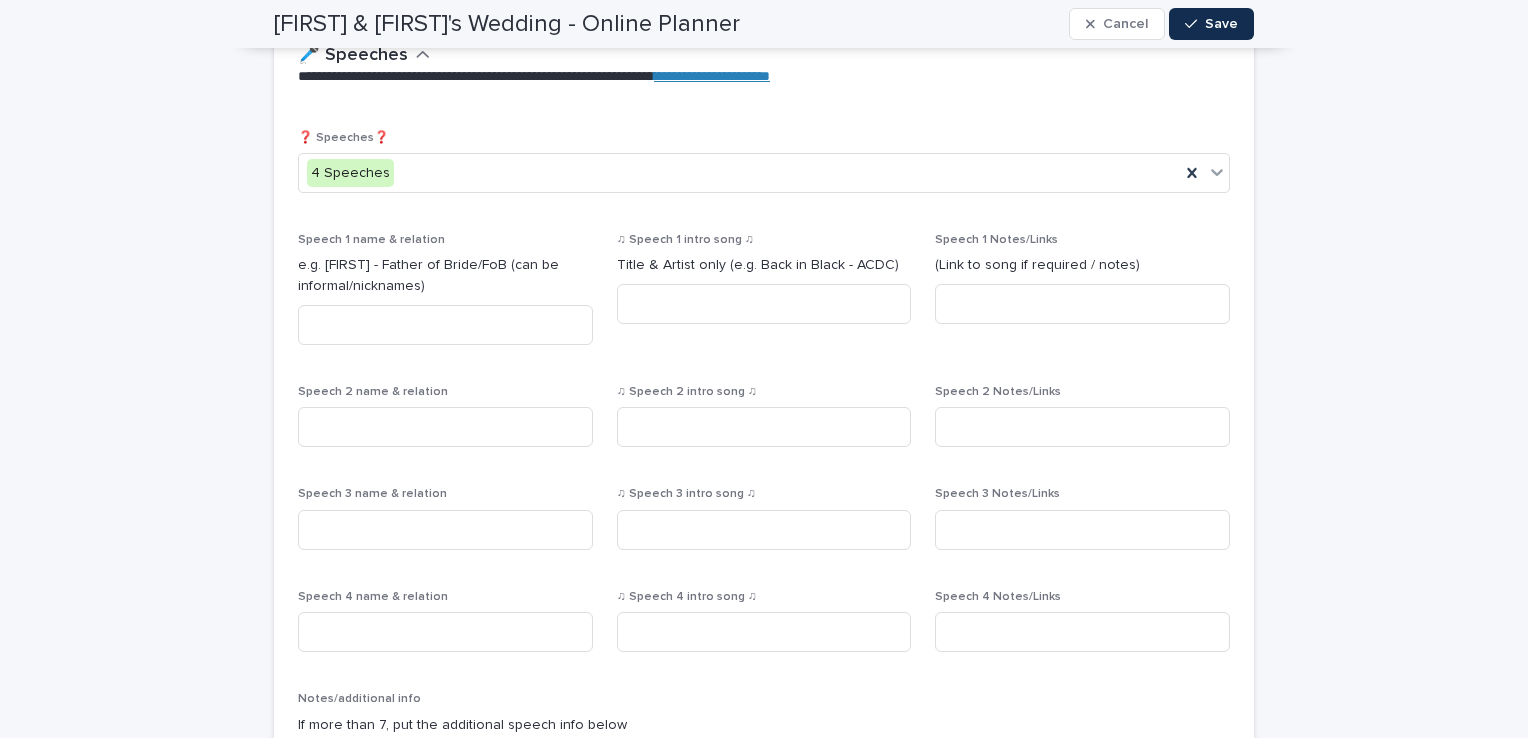 scroll, scrollTop: 2360, scrollLeft: 0, axis: vertical 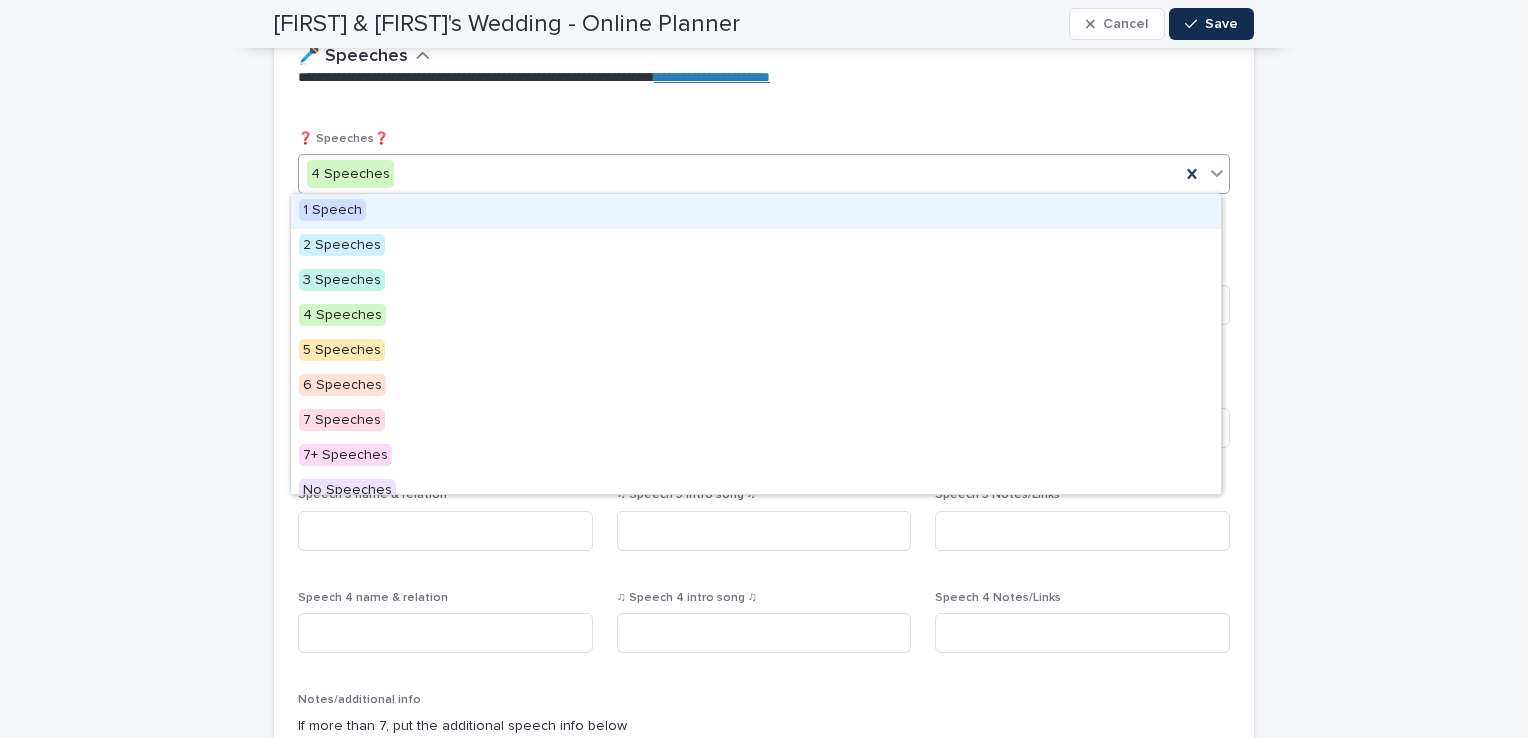 click on "4 Speeches" at bounding box center [739, 174] 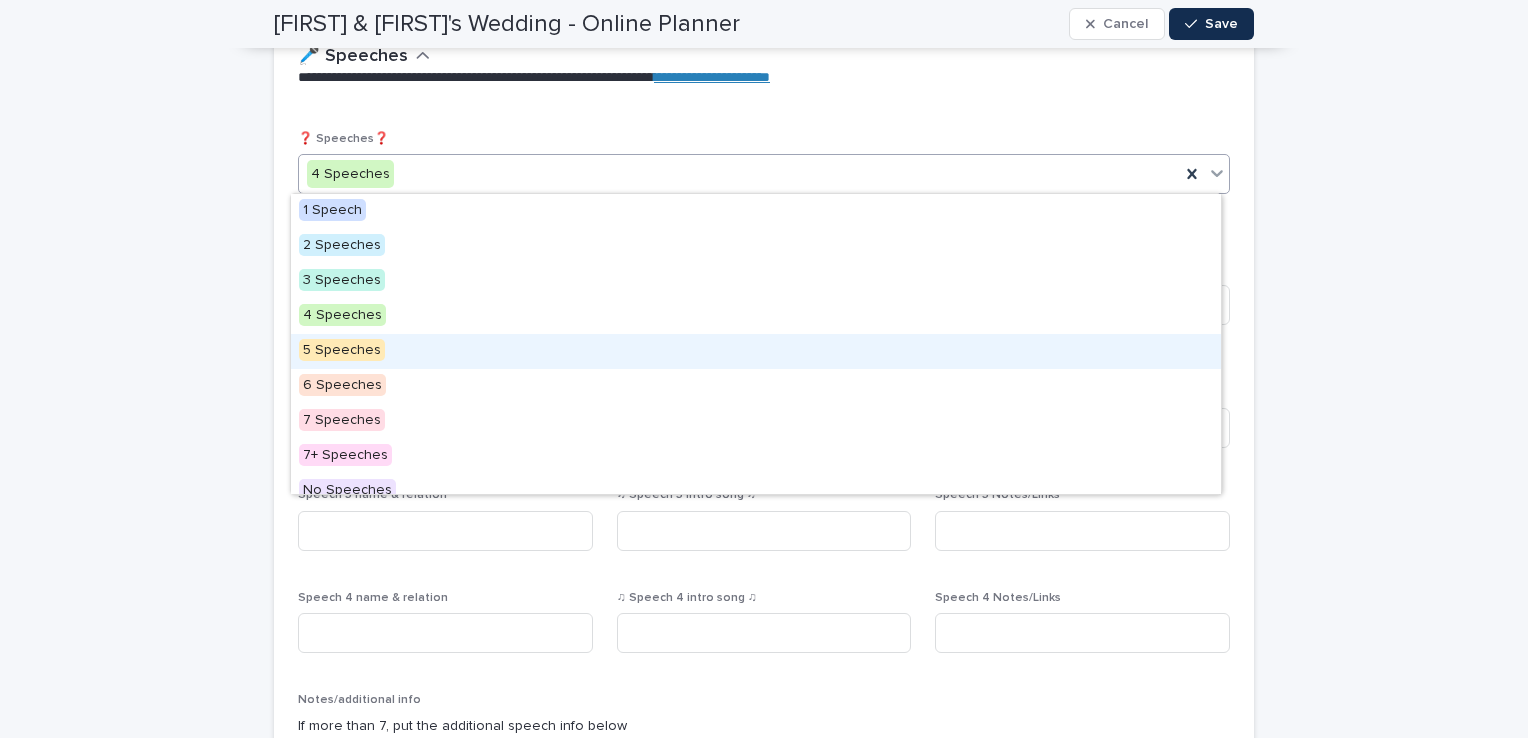 click on "5 Speeches" at bounding box center [342, 350] 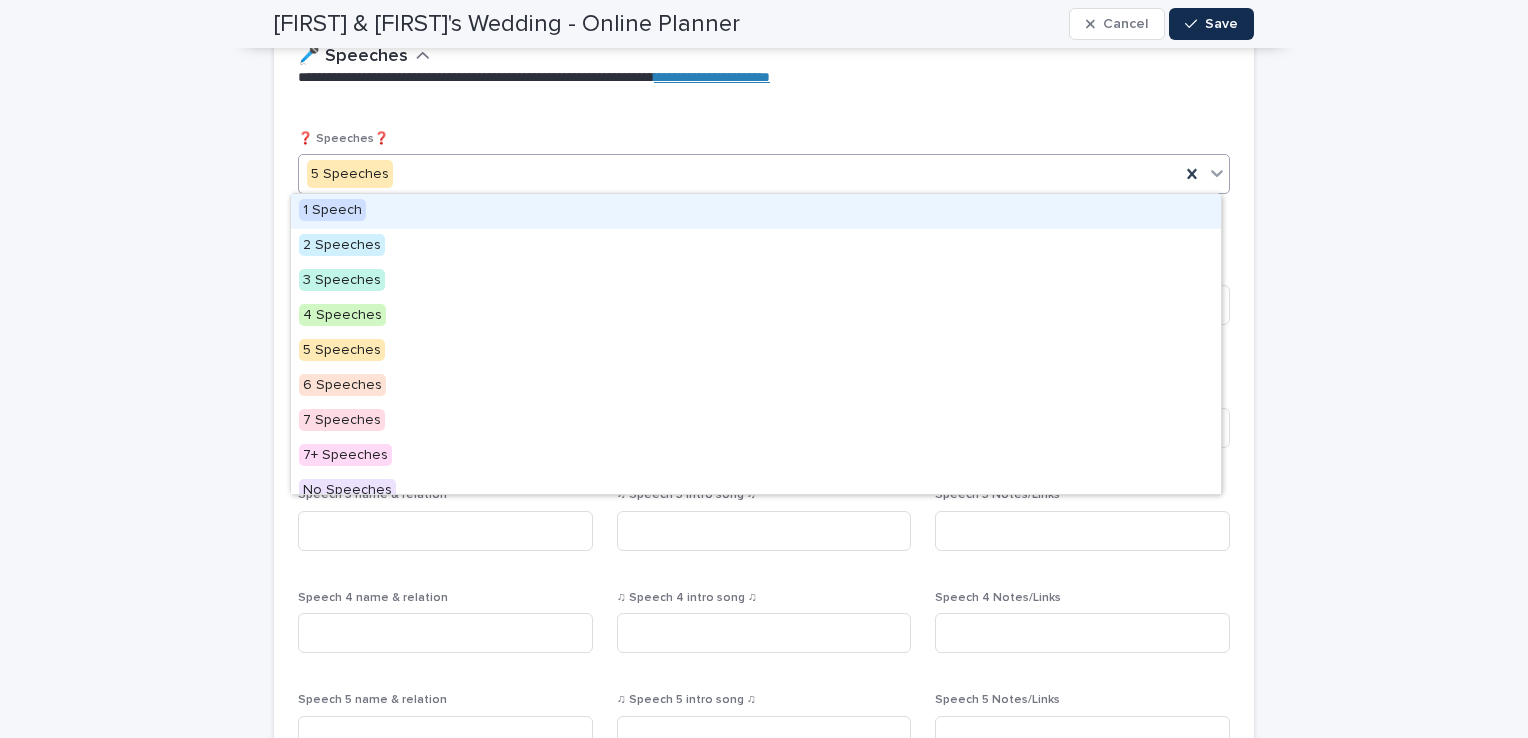 click at bounding box center (396, 174) 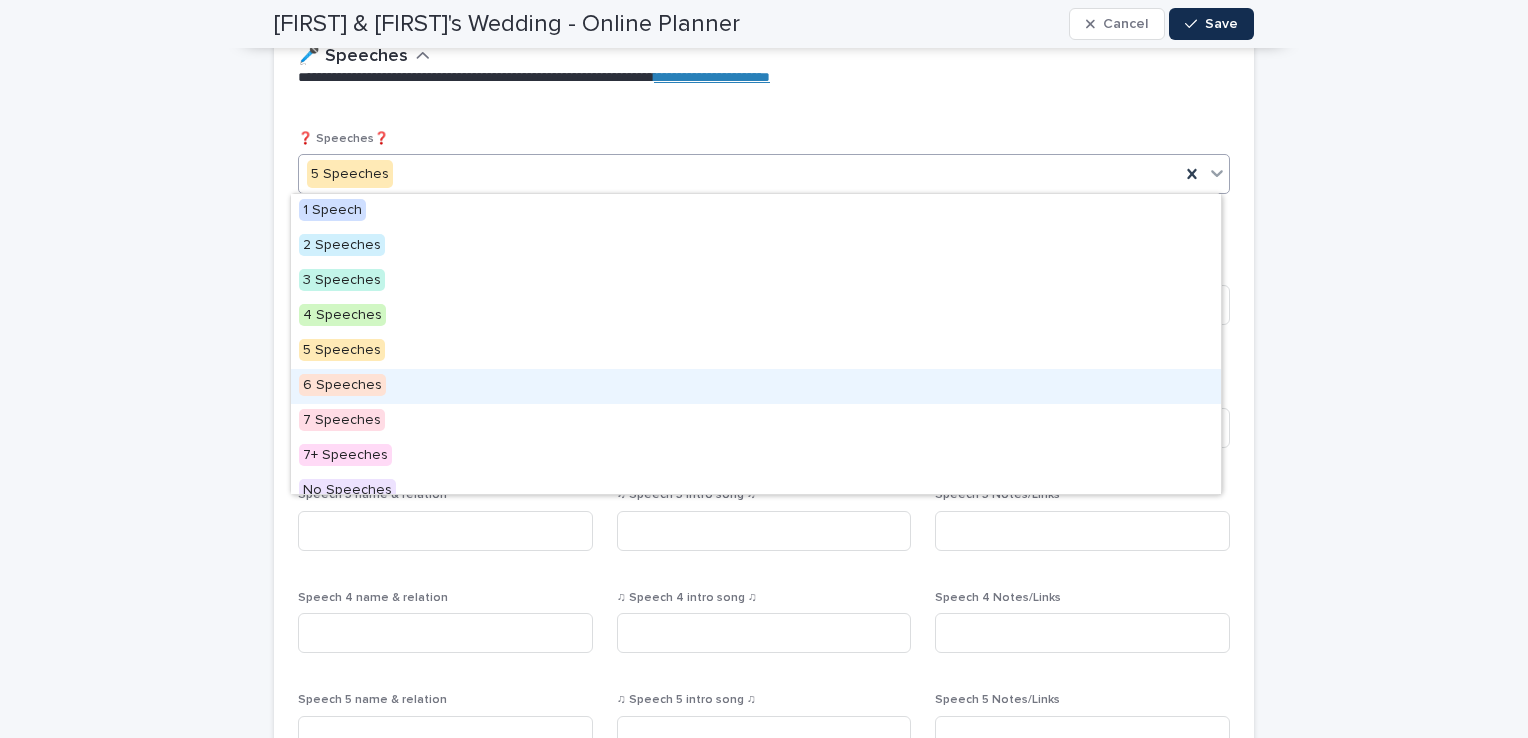 click on "6 Speeches" at bounding box center (342, 385) 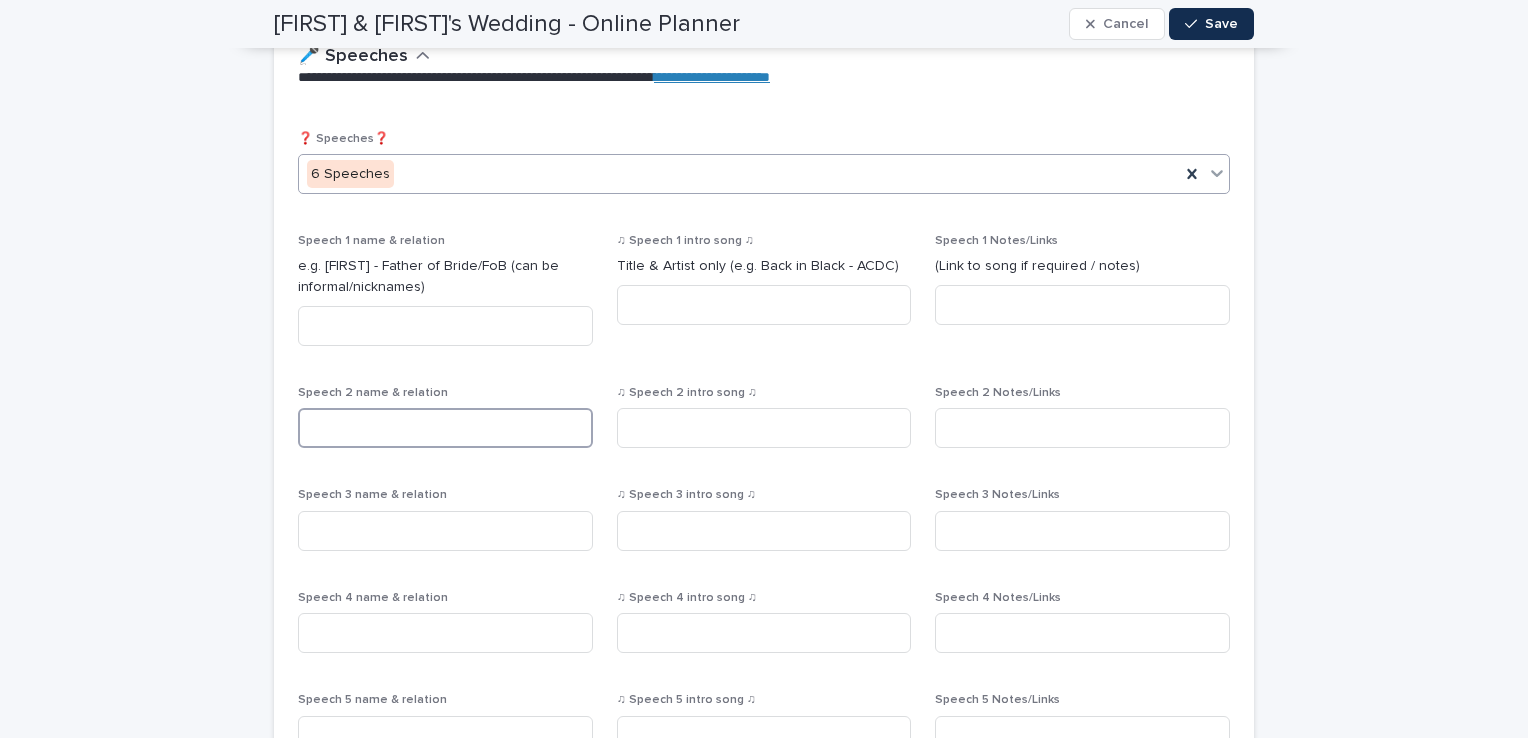 click at bounding box center (445, 428) 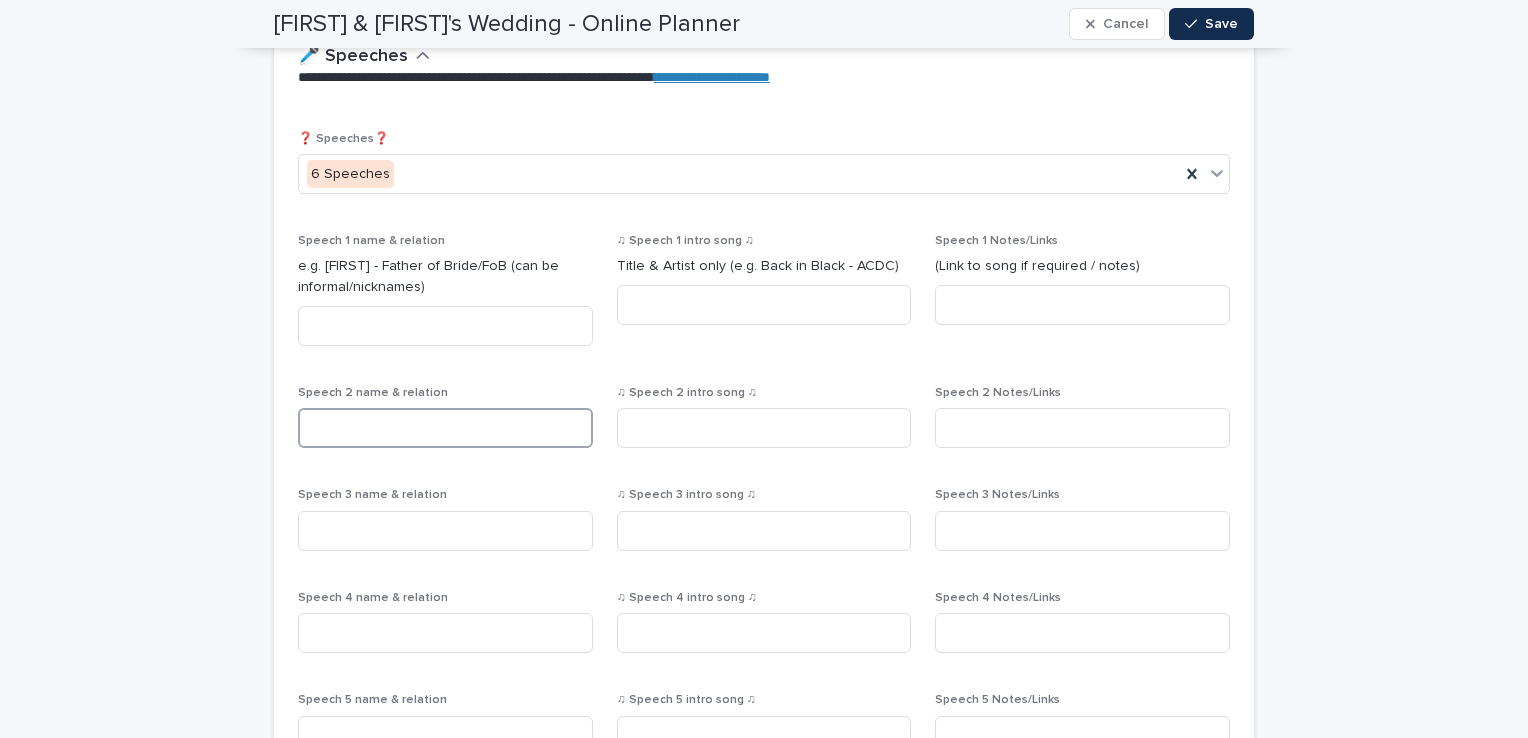 type on "*" 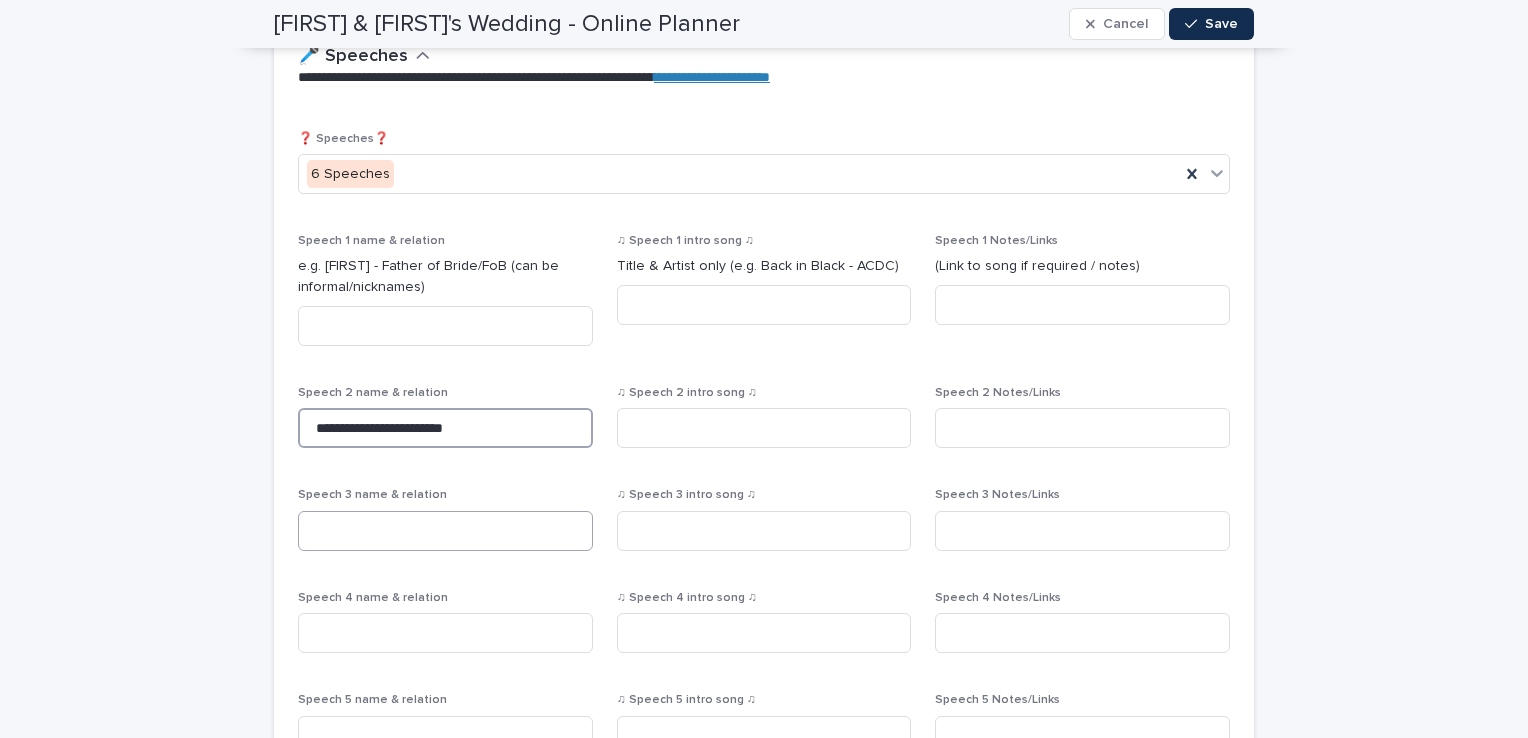 type on "**********" 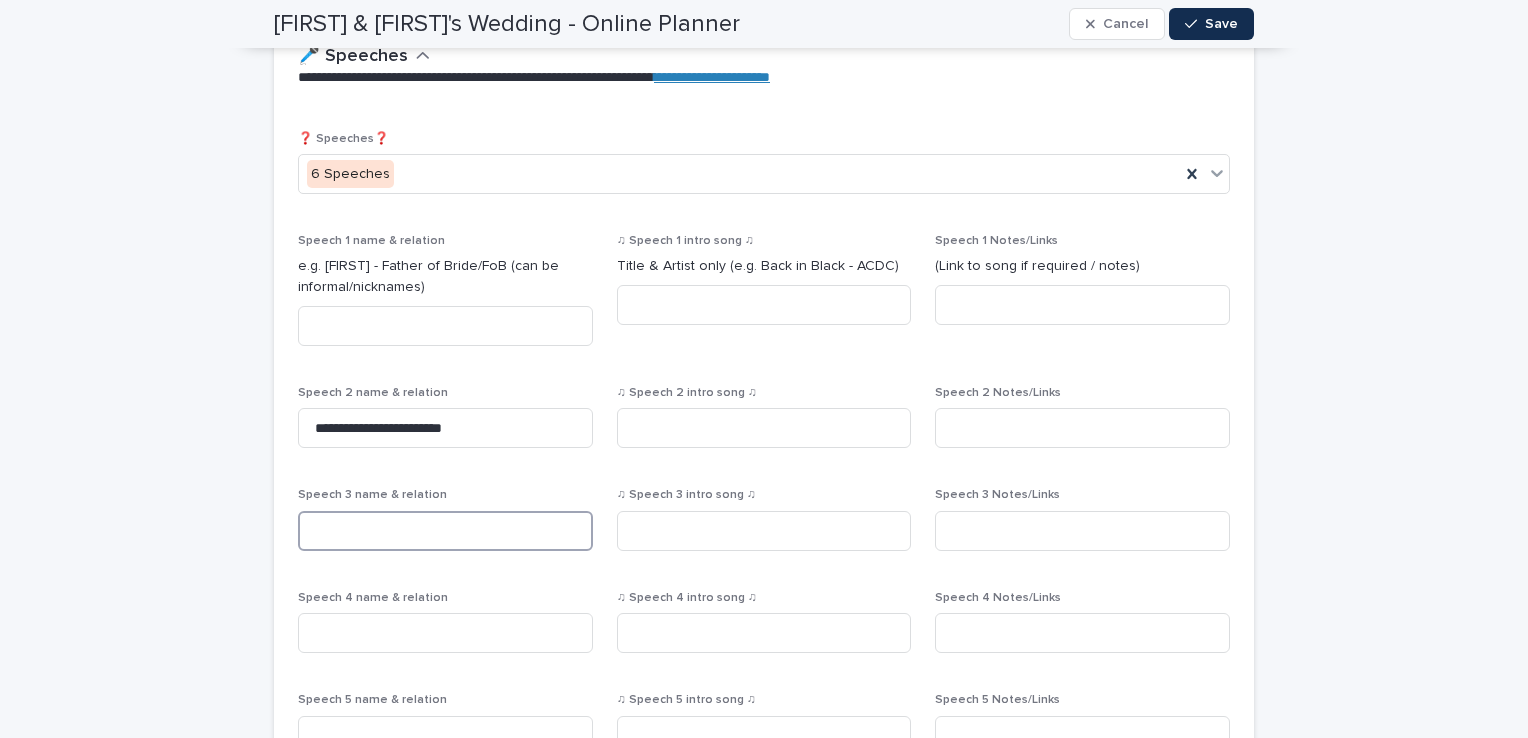 click at bounding box center [445, 531] 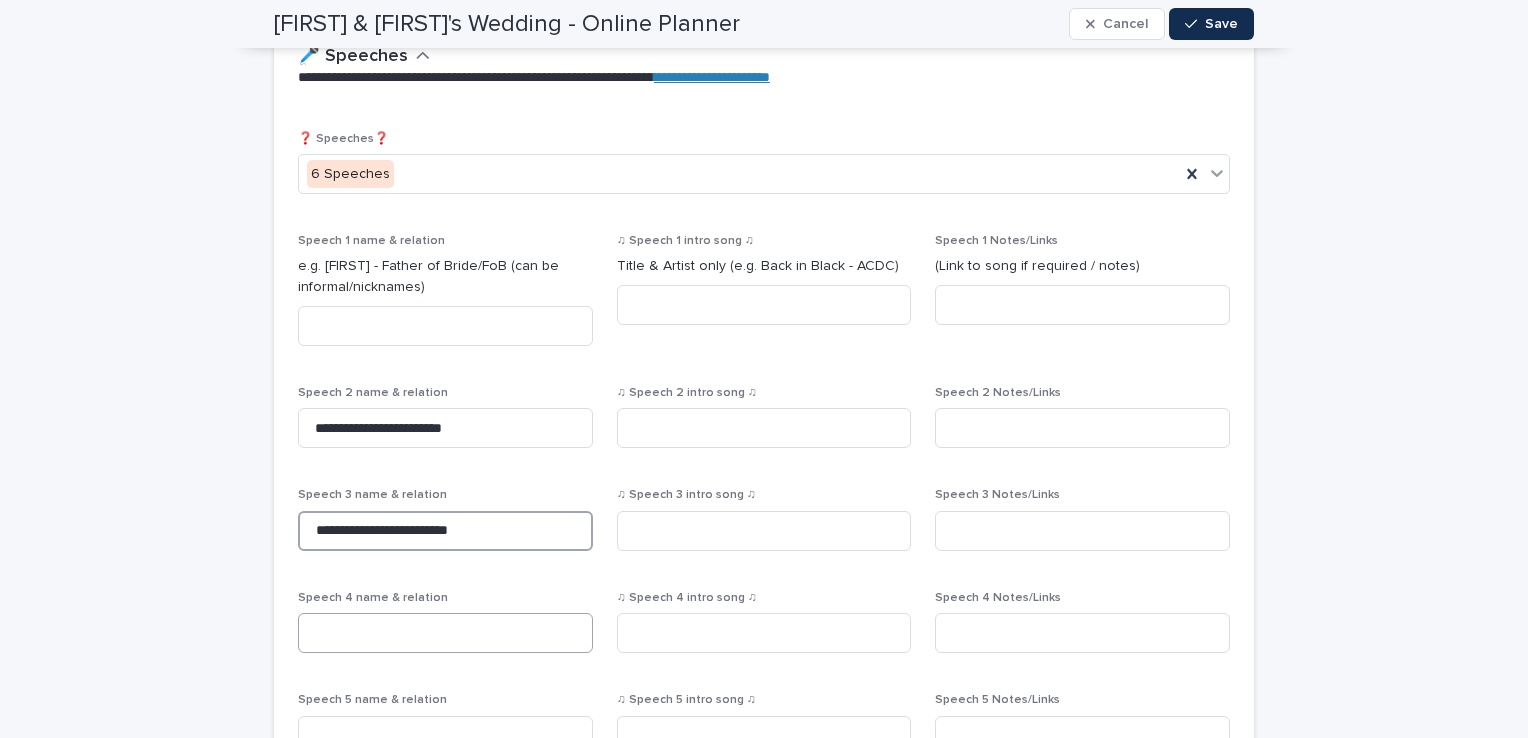 type on "**********" 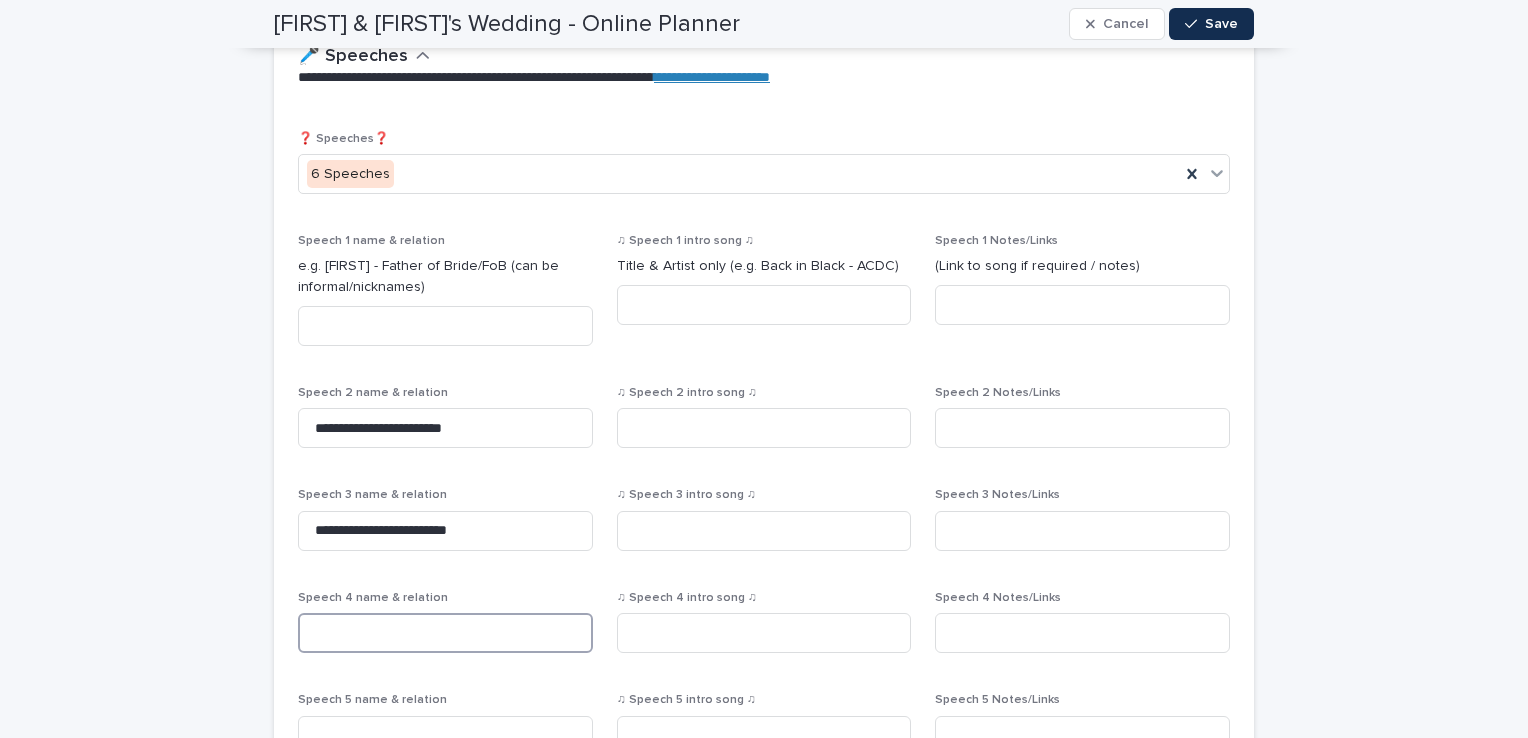 click at bounding box center [445, 633] 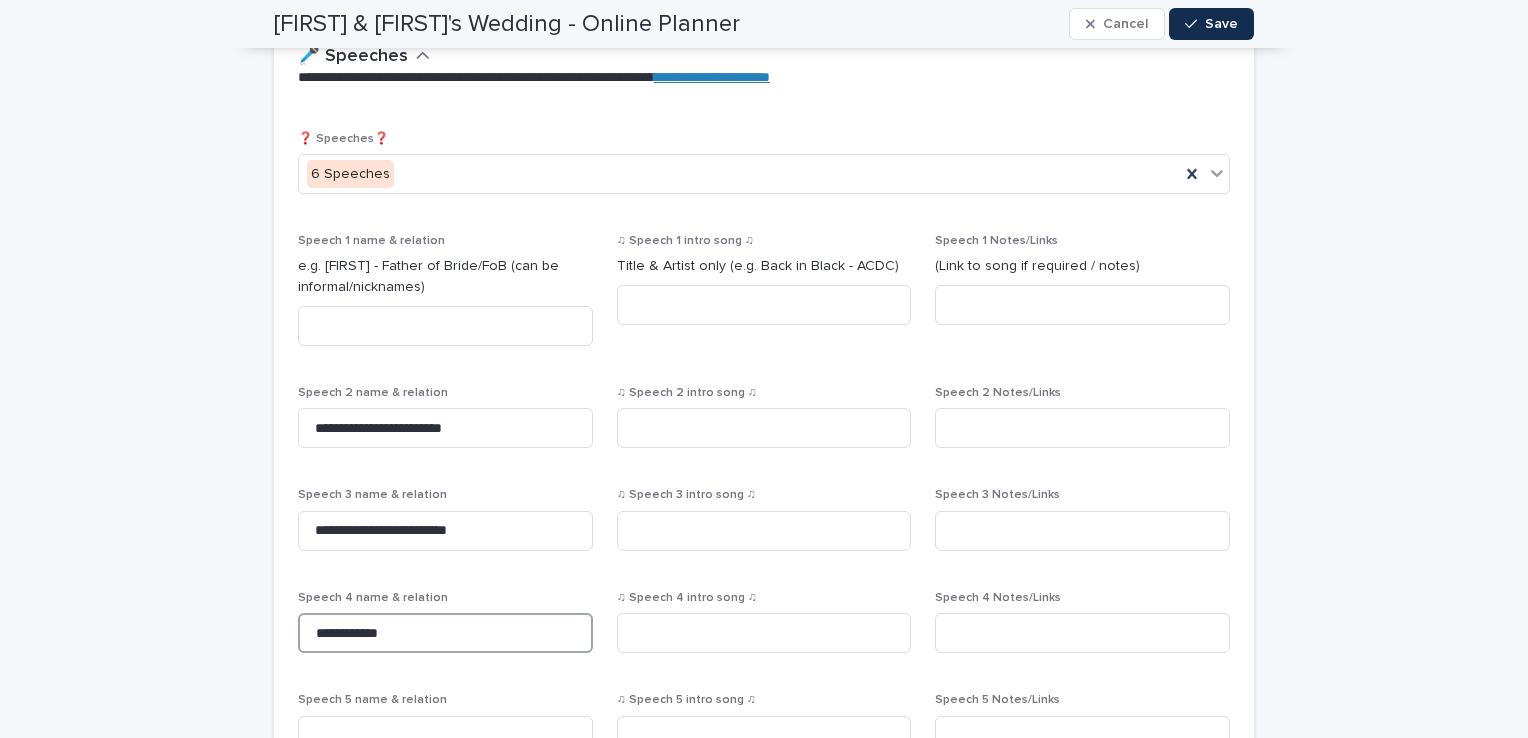 drag, startPoint x: 330, startPoint y: 626, endPoint x: 476, endPoint y: 574, distance: 154.98387 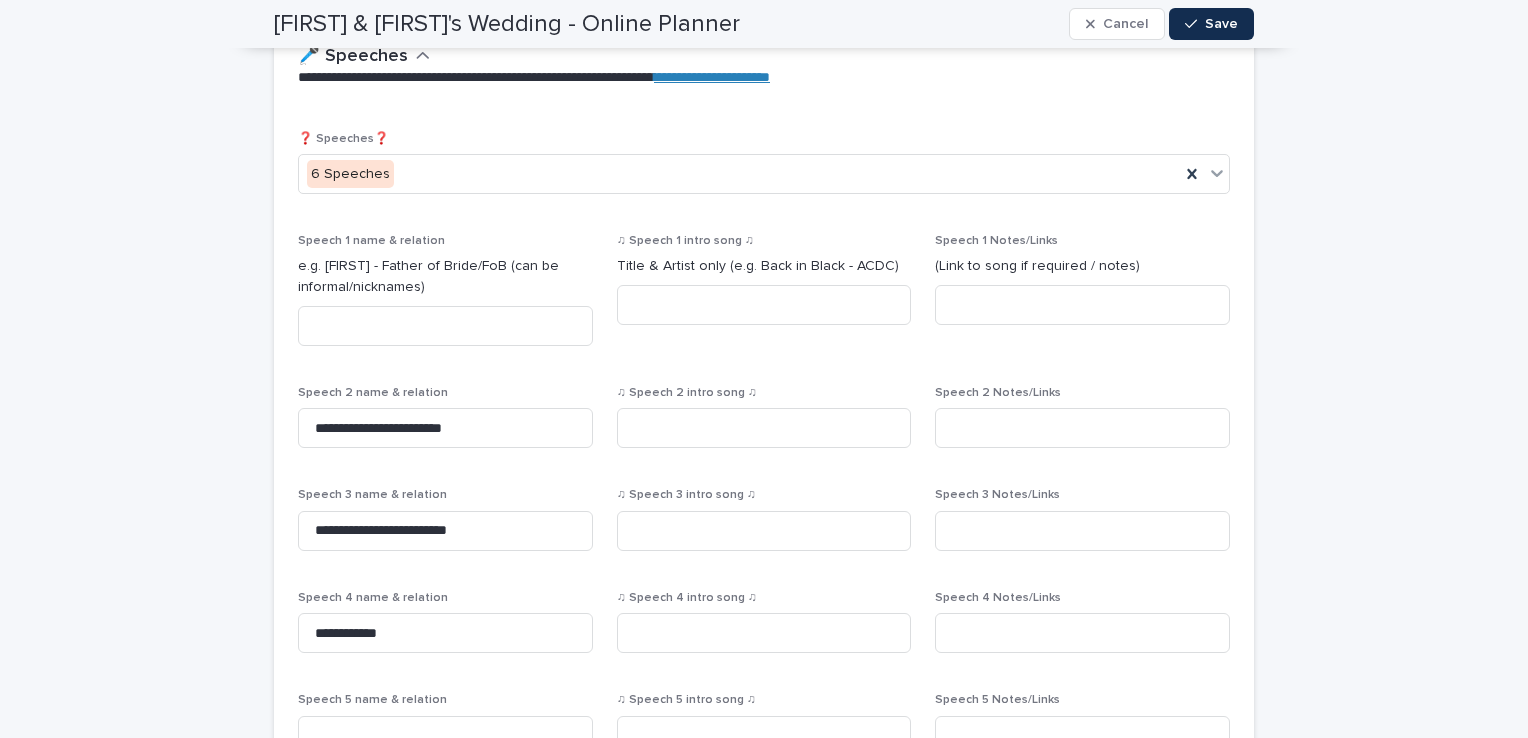 click on "**********" at bounding box center (764, 570) 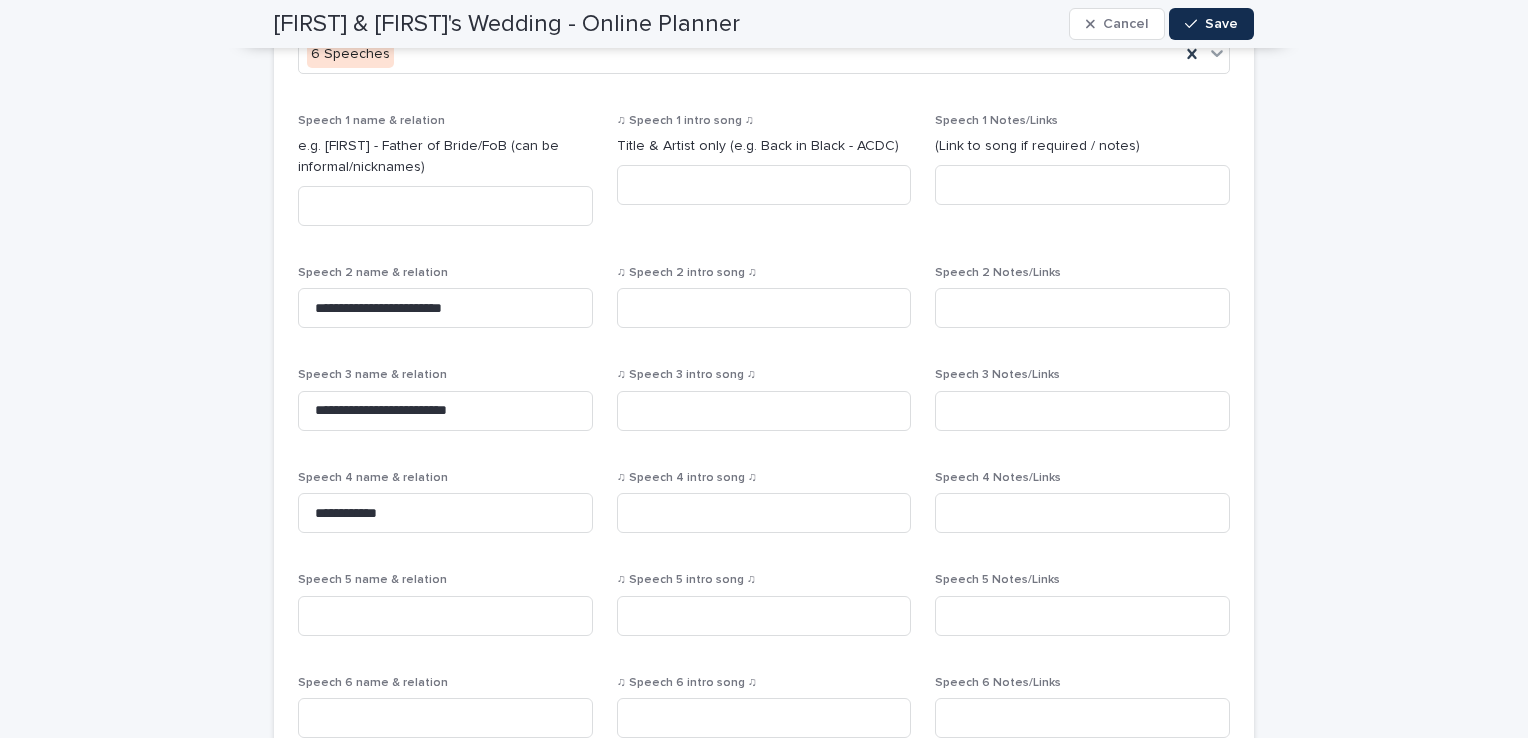 scroll, scrollTop: 2520, scrollLeft: 0, axis: vertical 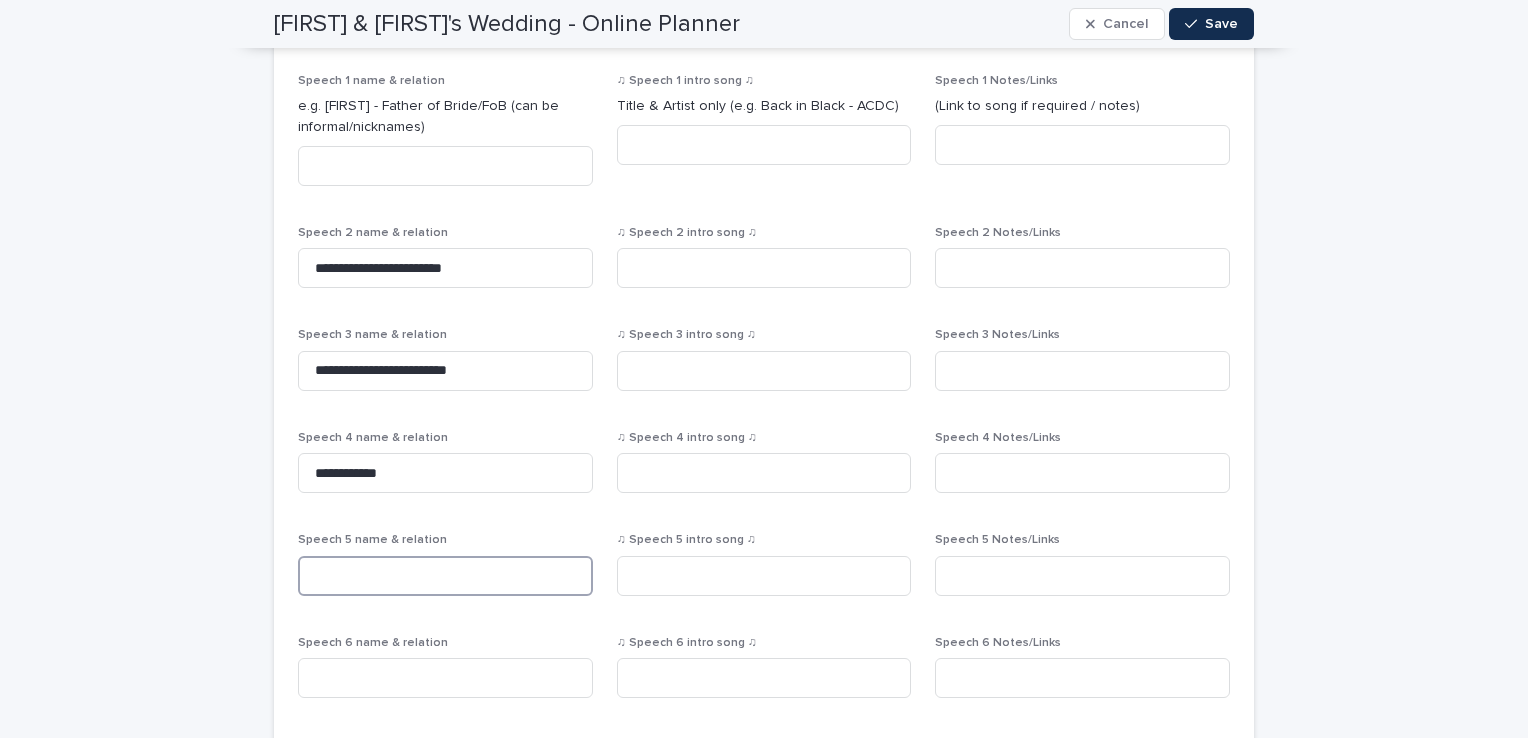 click at bounding box center [445, 576] 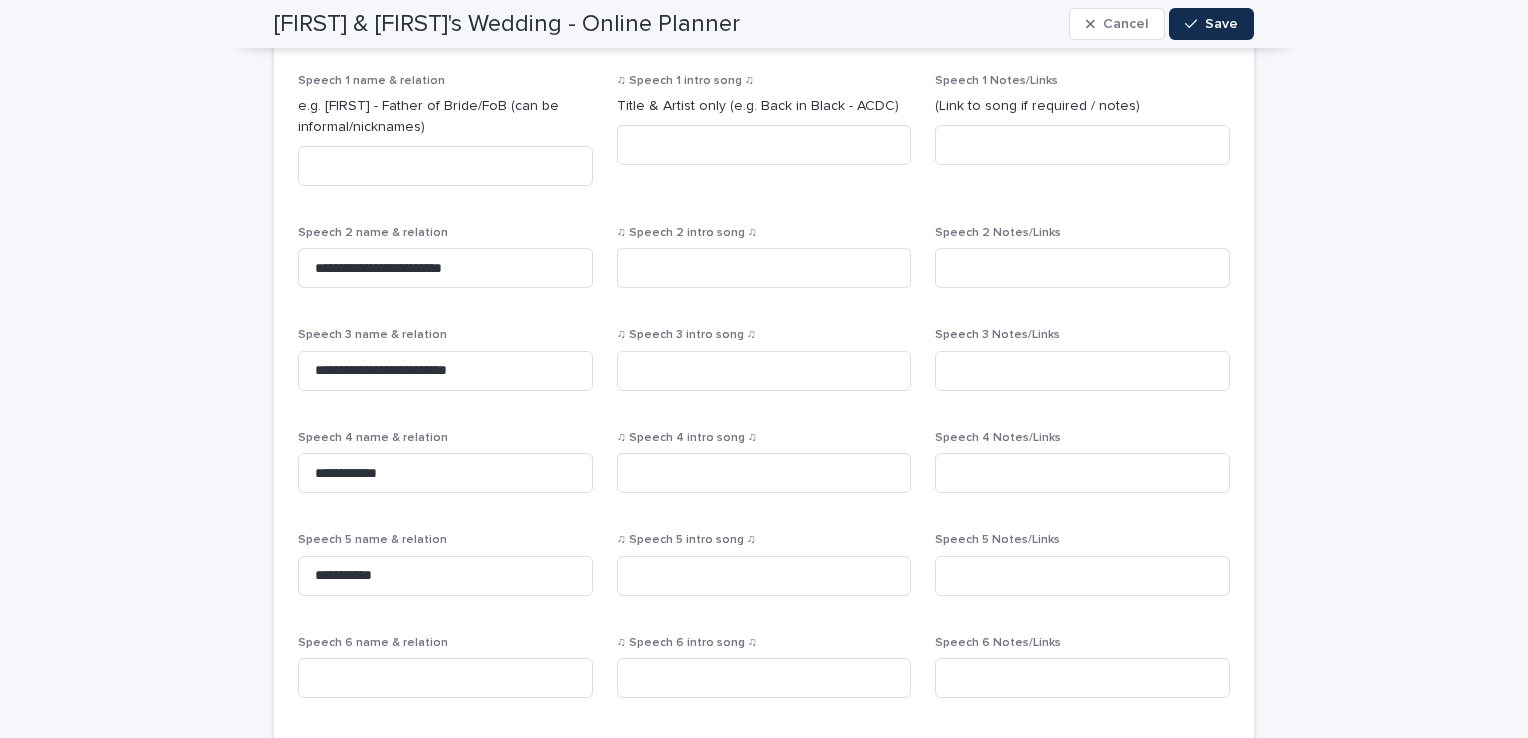 click on "**********" at bounding box center (764, 410) 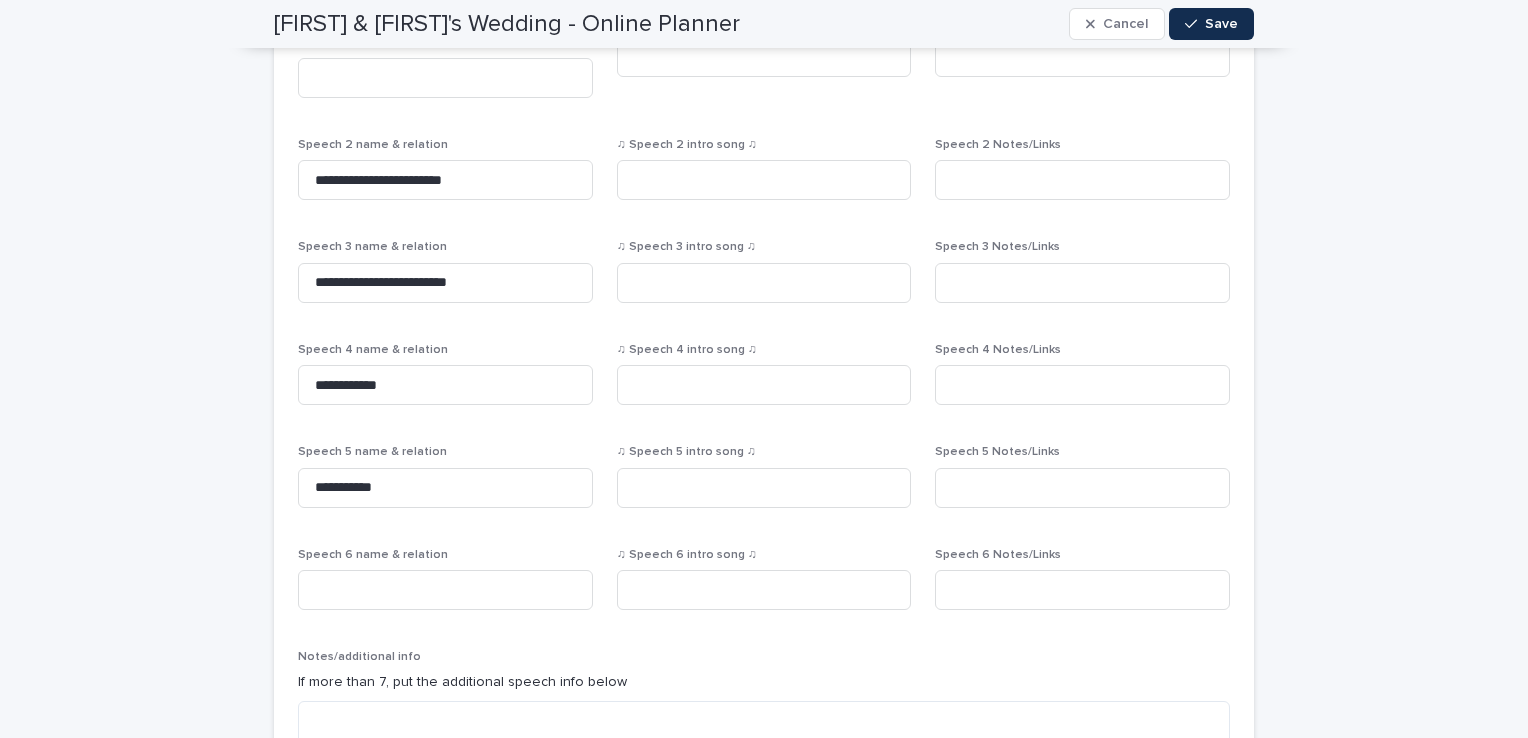 scroll, scrollTop: 2640, scrollLeft: 0, axis: vertical 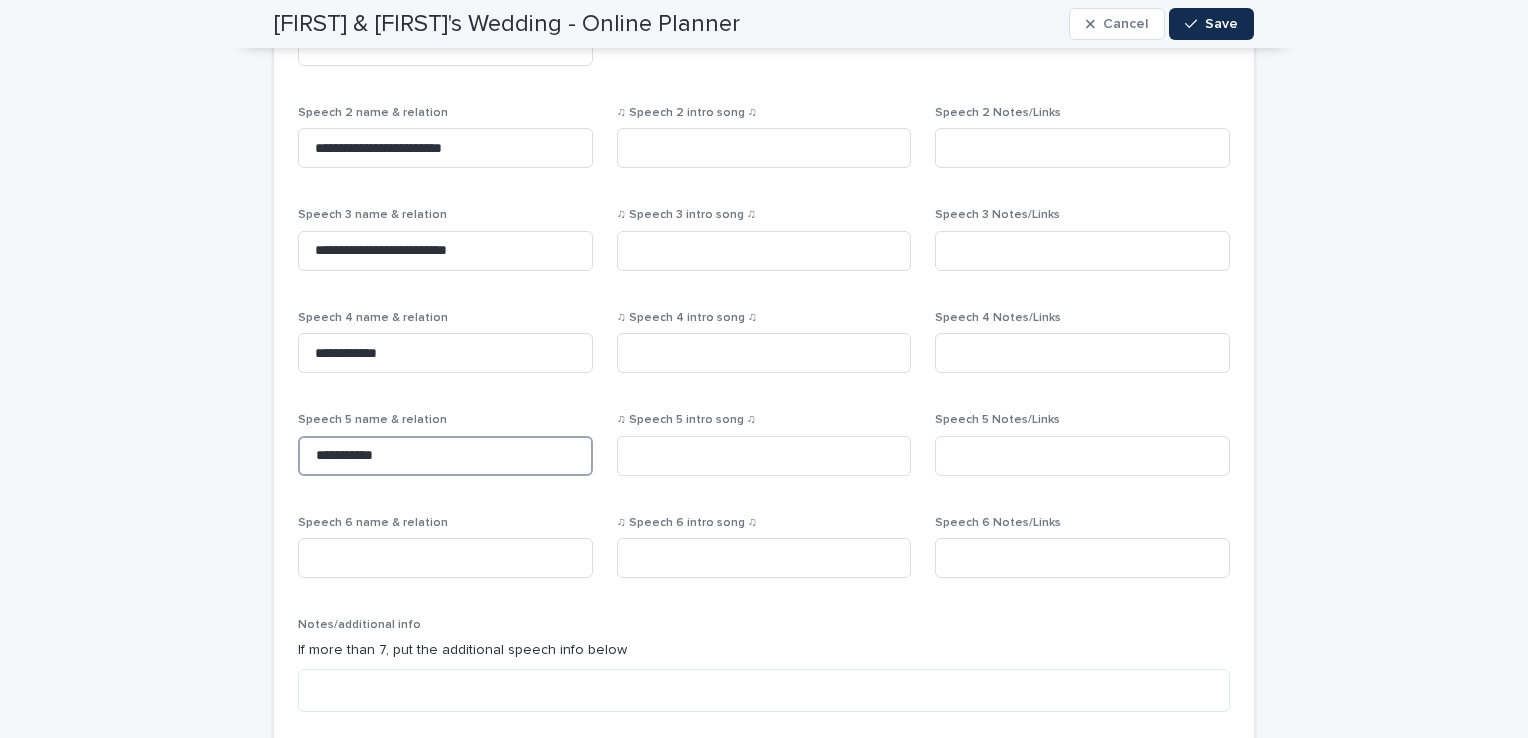 click on "**********" at bounding box center (445, 456) 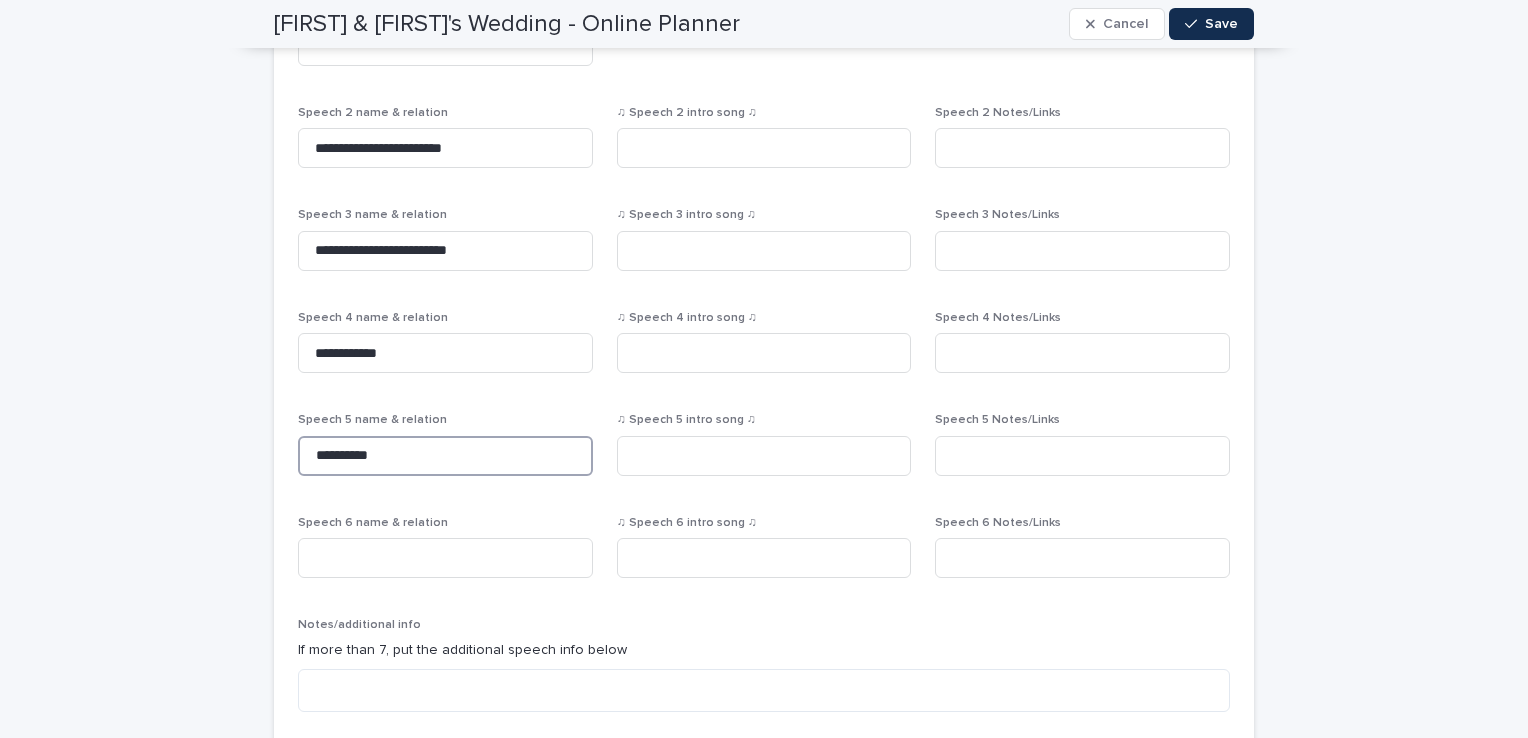 type on "**********" 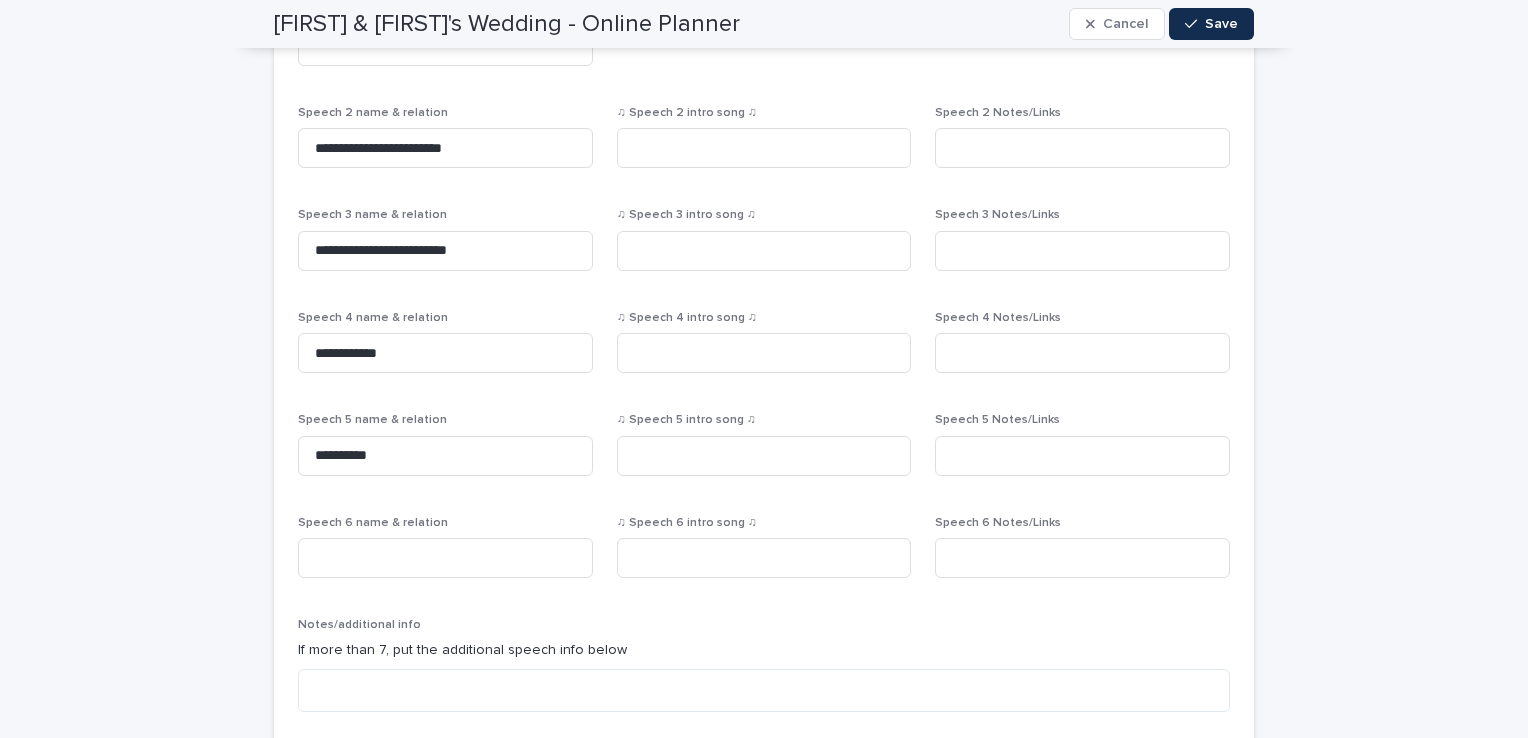 click on "**********" at bounding box center (764, 290) 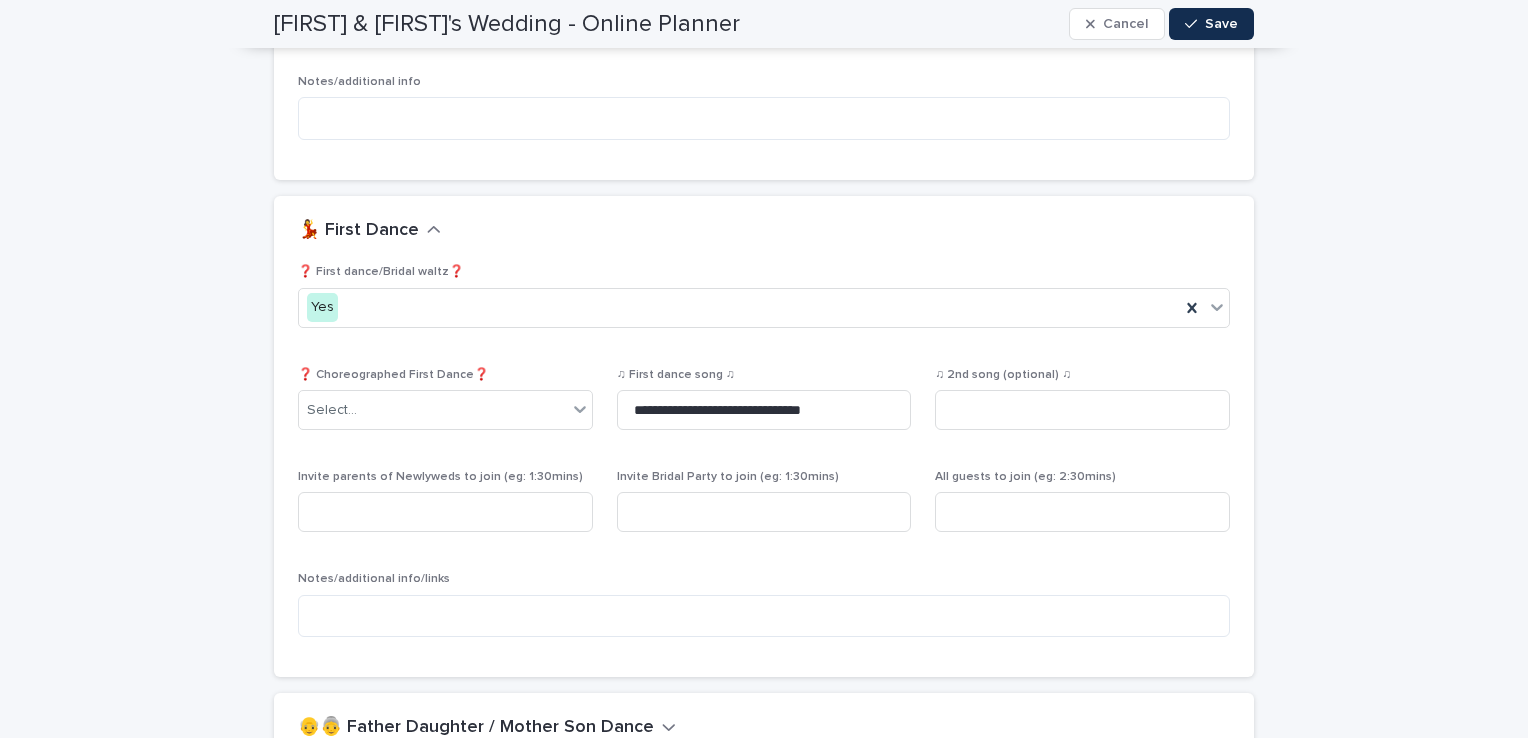 scroll, scrollTop: 3560, scrollLeft: 0, axis: vertical 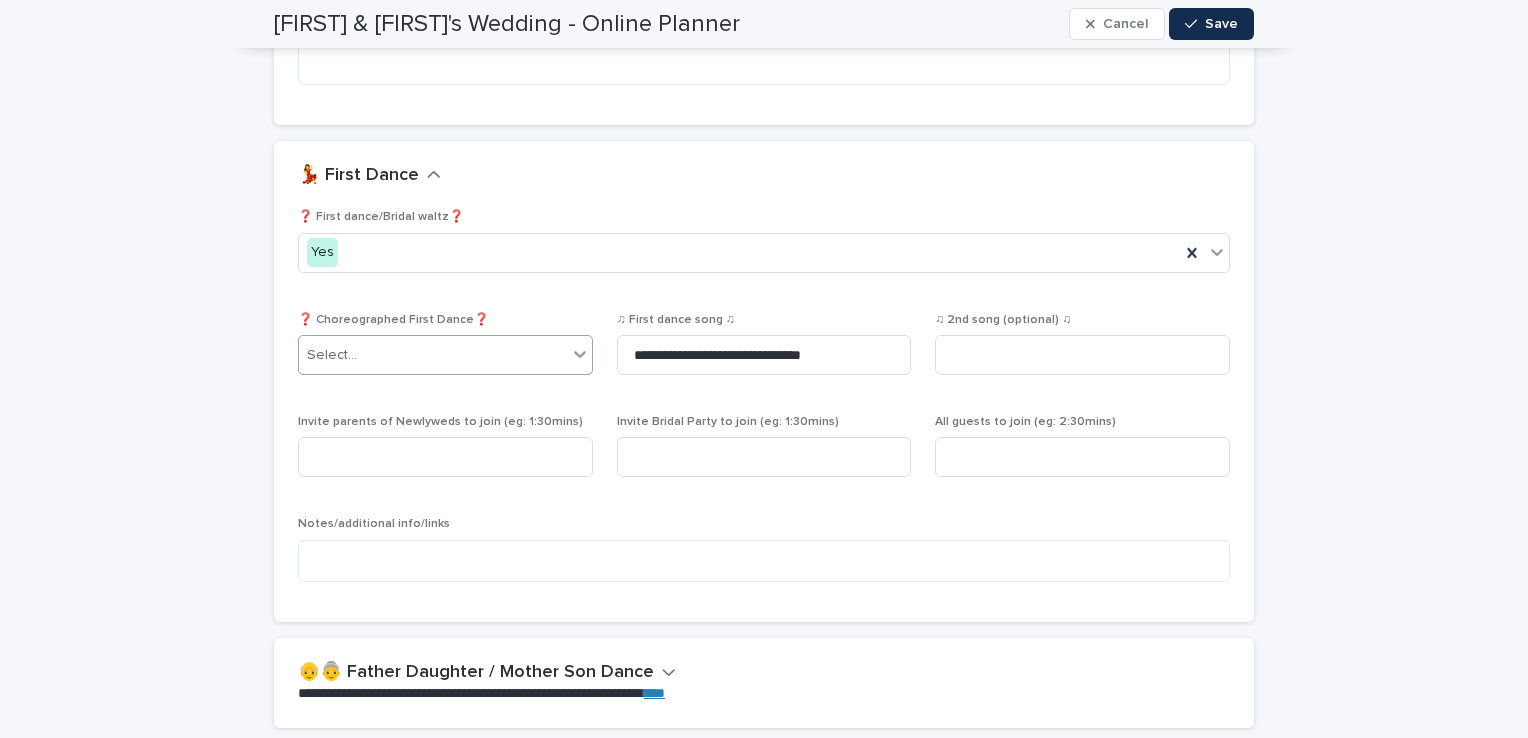 click on "Select..." at bounding box center [433, 355] 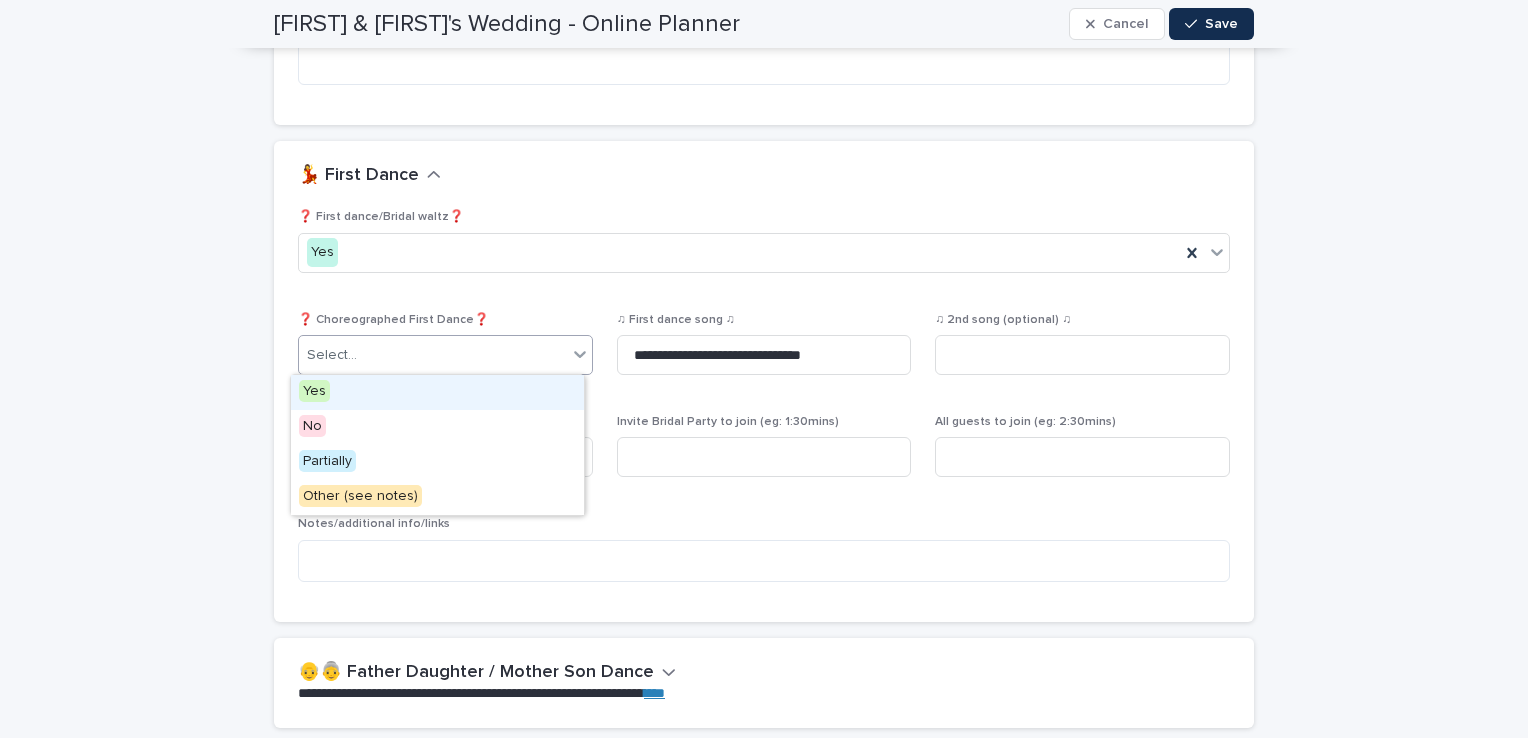 click on "Select..." at bounding box center [433, 355] 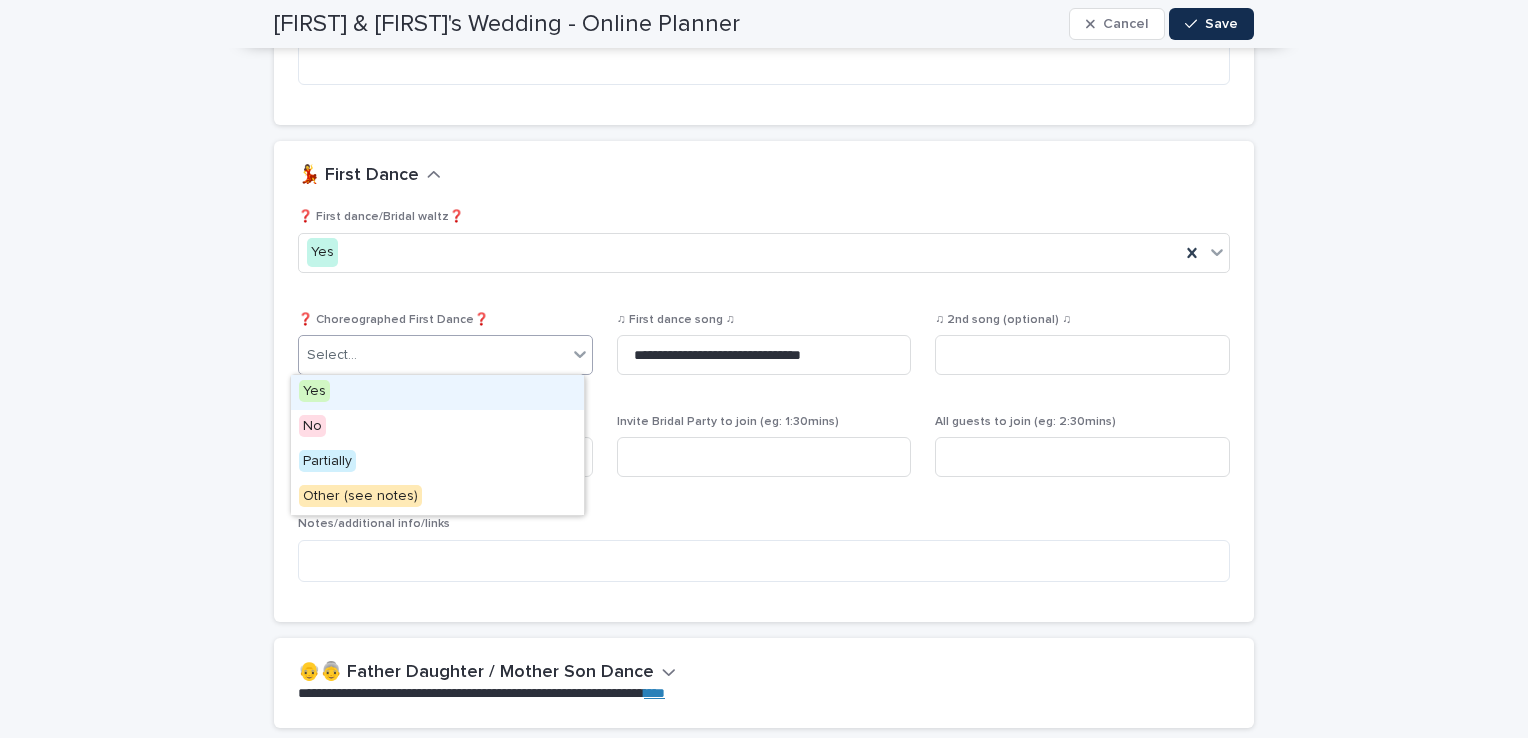 click on "Select..." at bounding box center [433, 355] 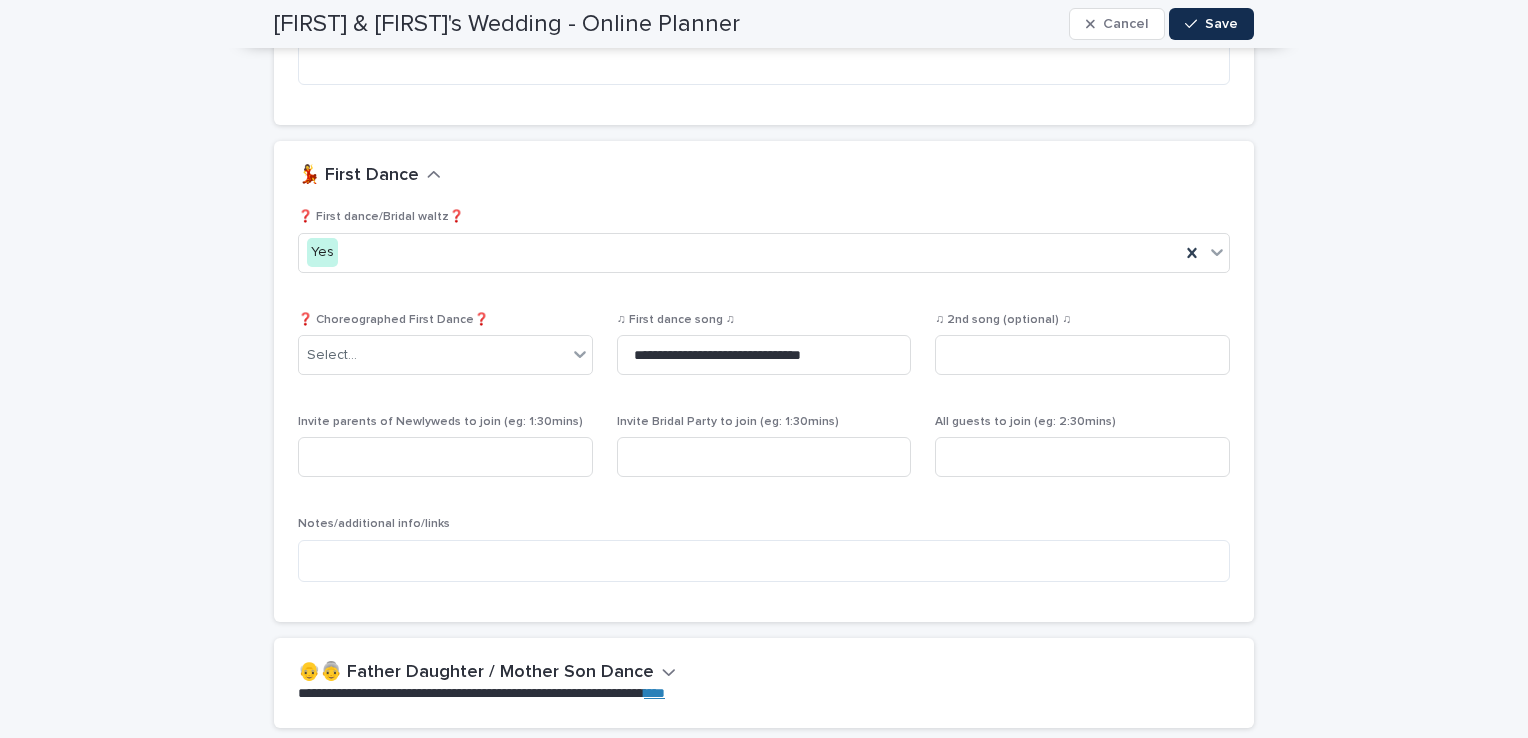 click on "**********" at bounding box center [764, 416] 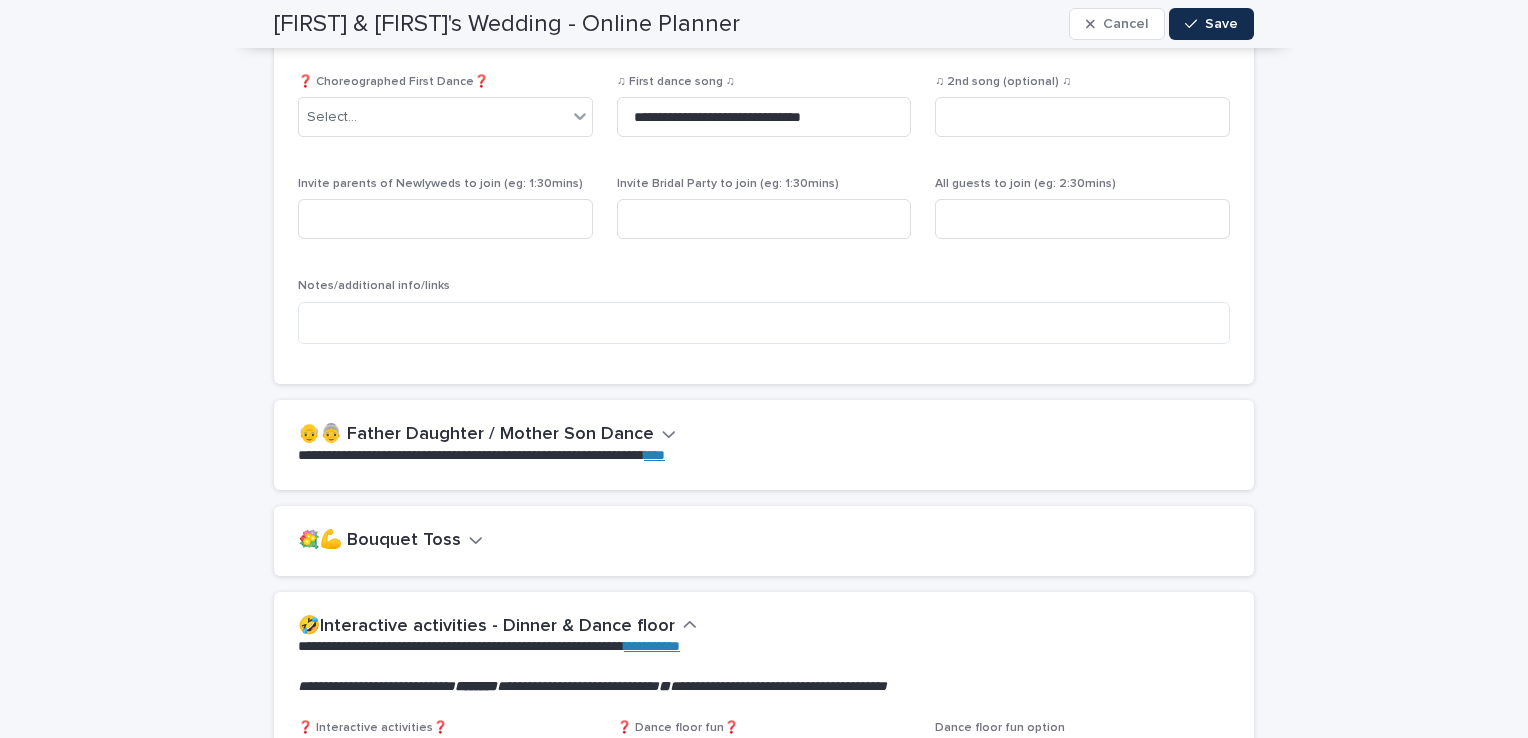 scroll, scrollTop: 3800, scrollLeft: 0, axis: vertical 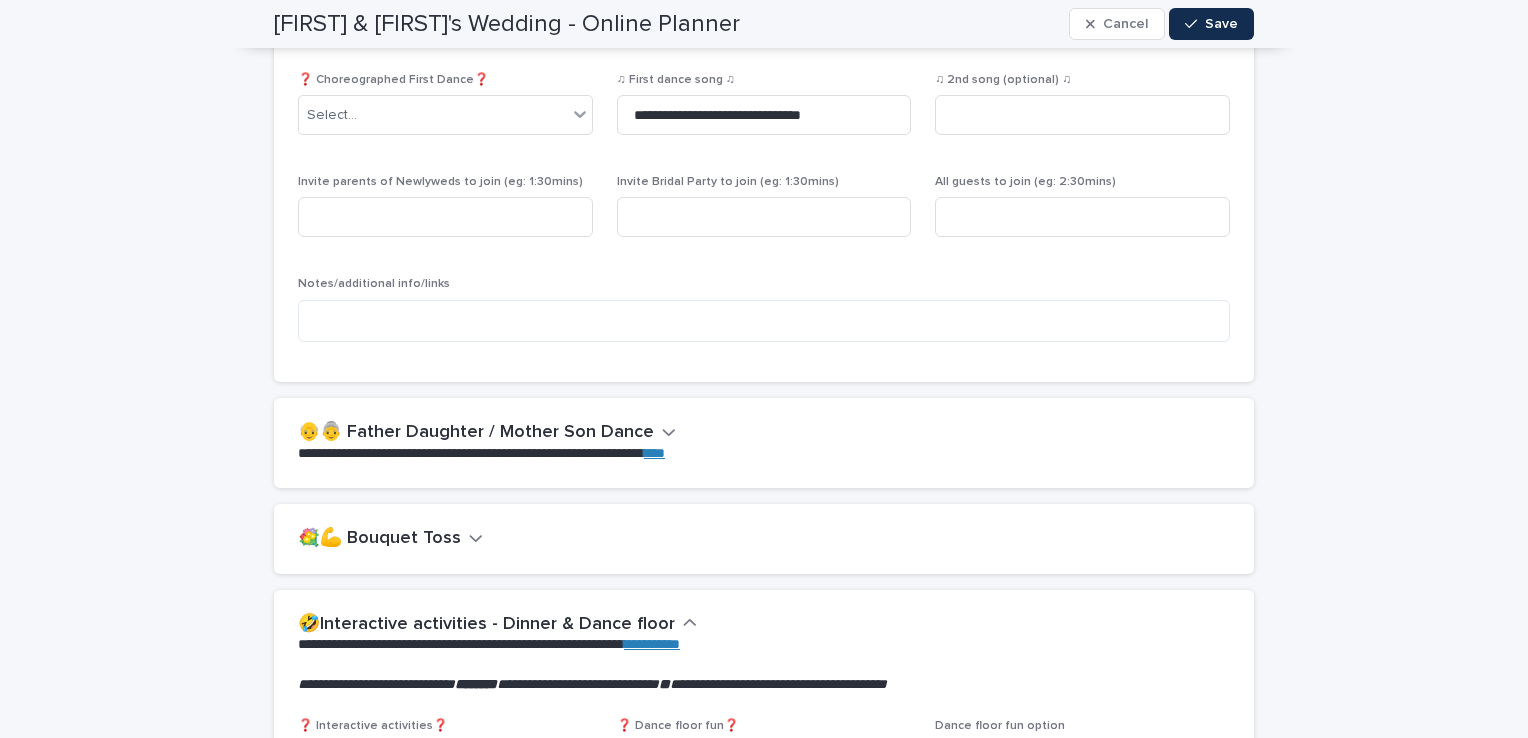 click on "👴👵 Father Daughter / Mother Son Dance" at bounding box center [476, 433] 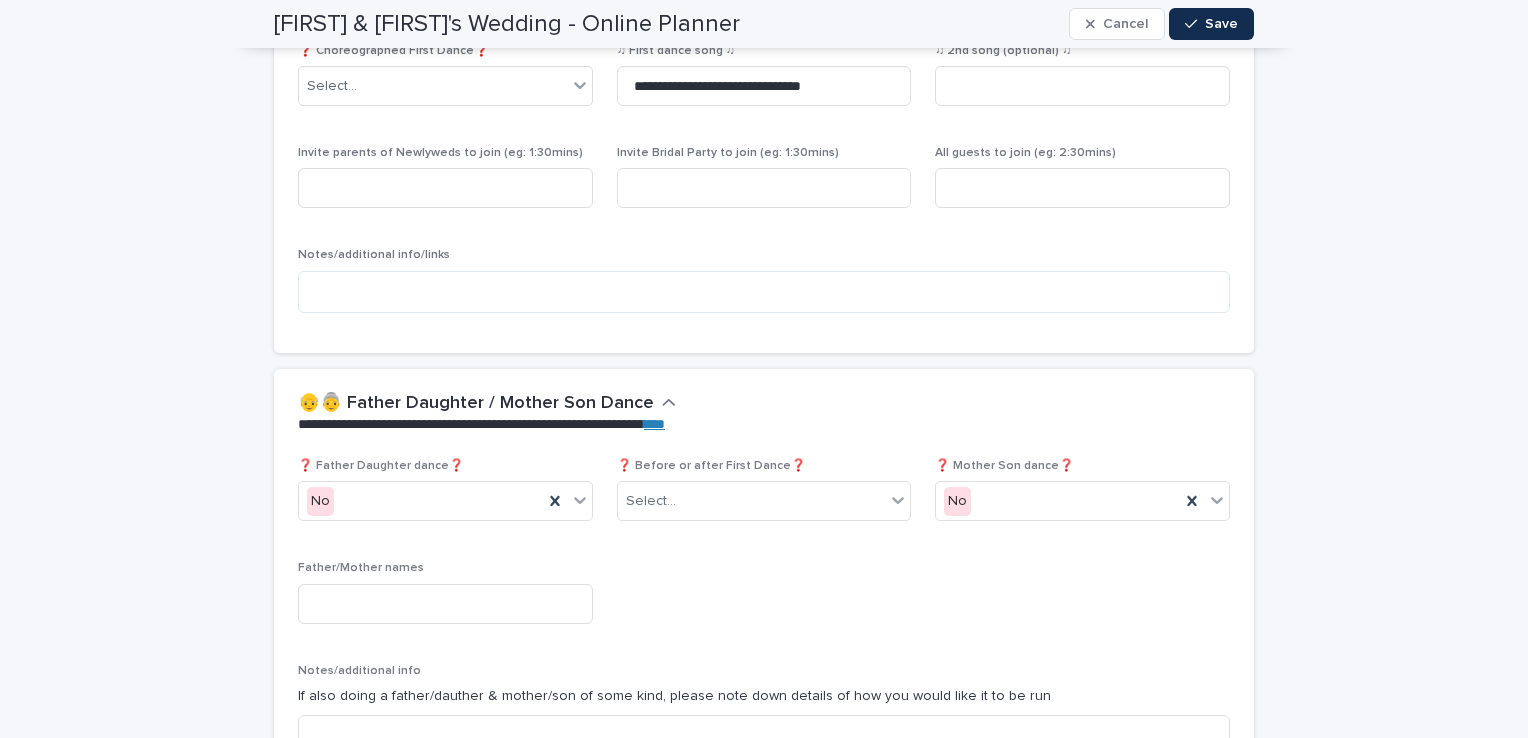 scroll, scrollTop: 3967, scrollLeft: 0, axis: vertical 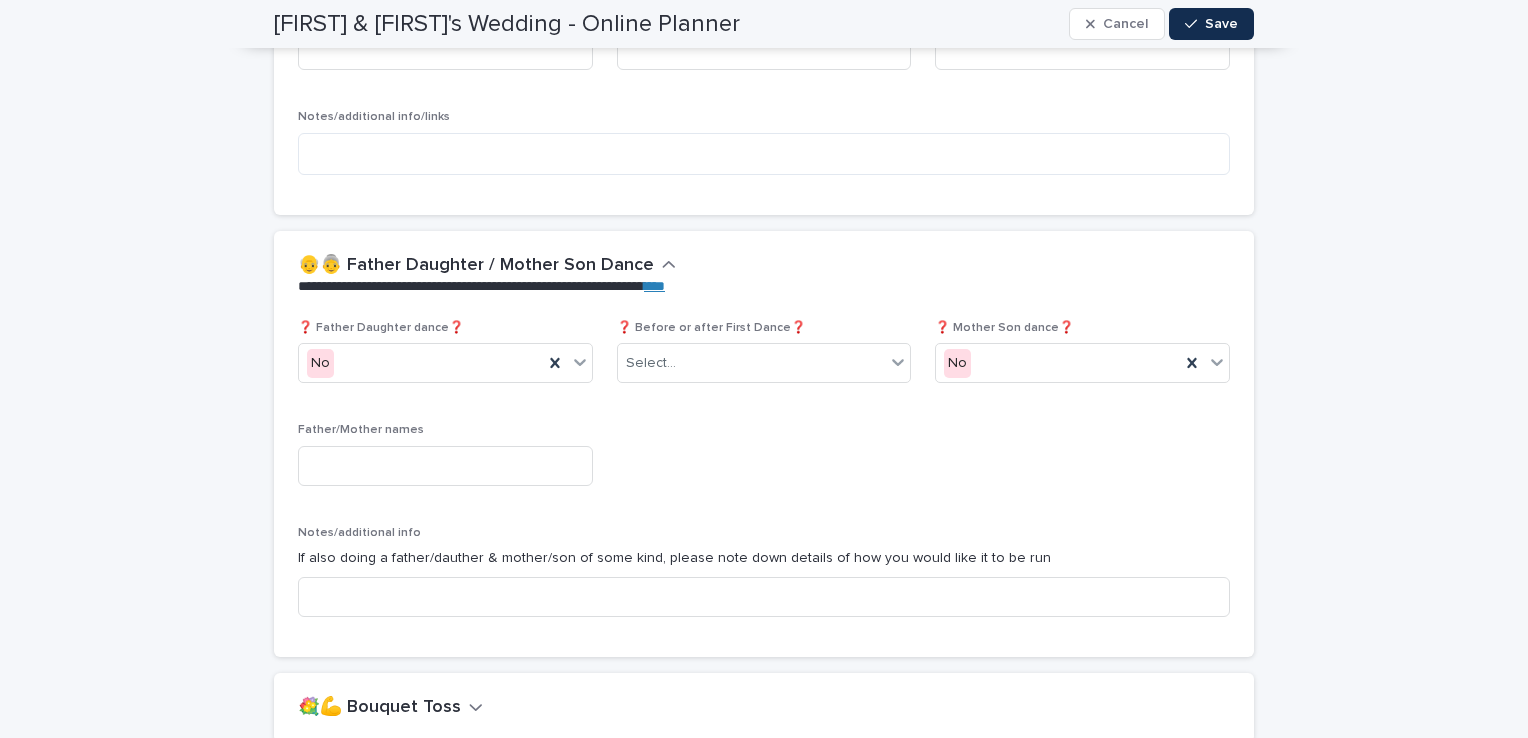 click on "👴👵 Father Daughter / Mother Son Dance" at bounding box center (487, 266) 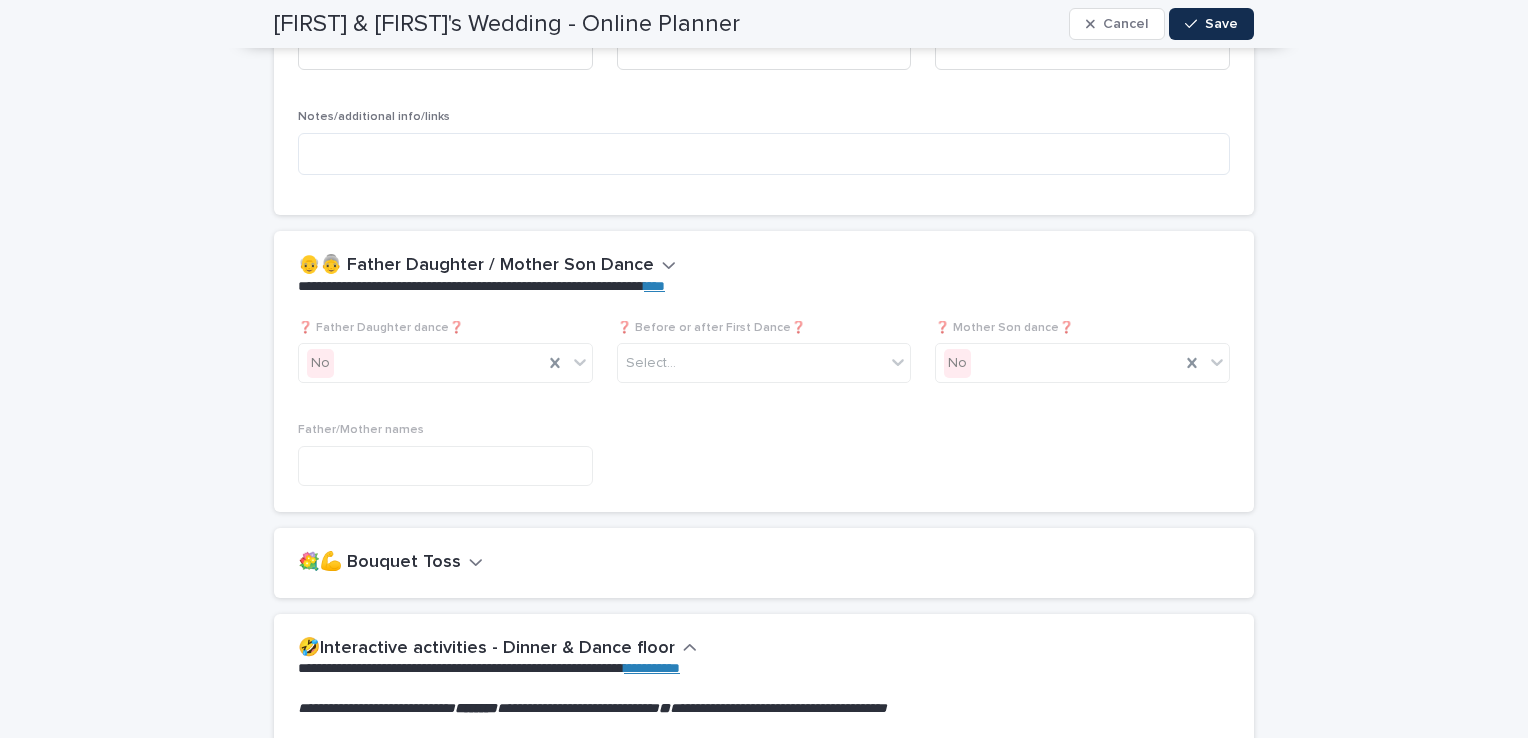 scroll, scrollTop: 3800, scrollLeft: 0, axis: vertical 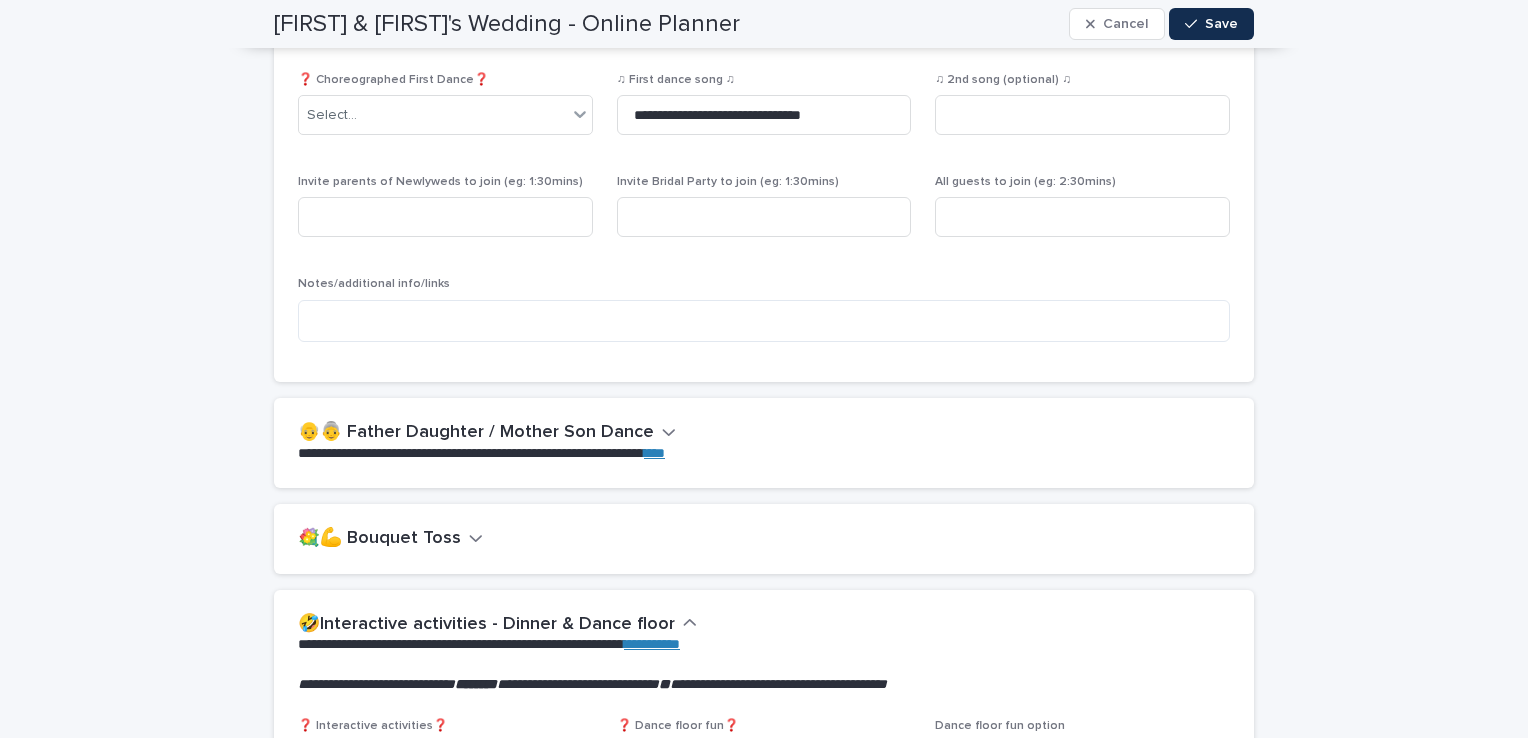 type 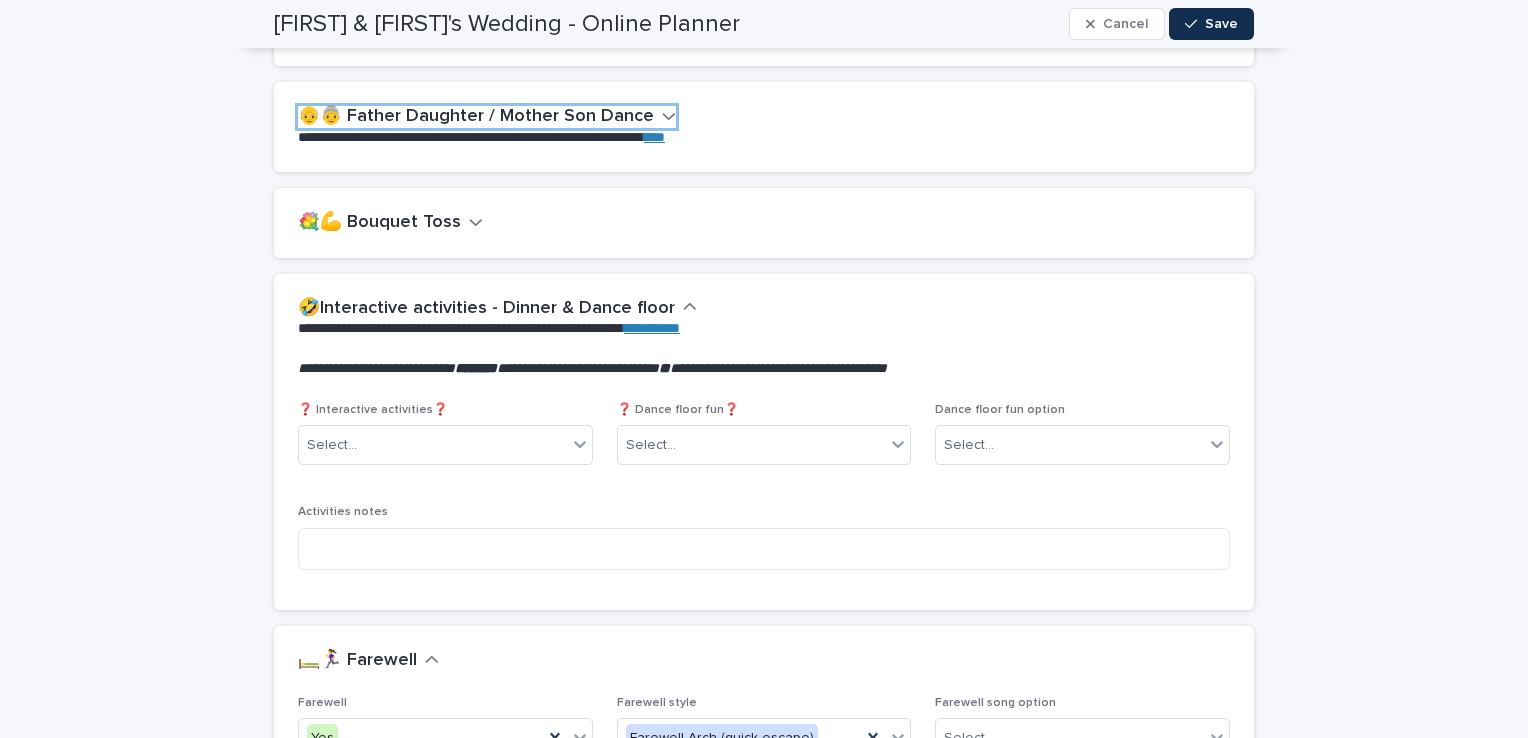 scroll, scrollTop: 4120, scrollLeft: 0, axis: vertical 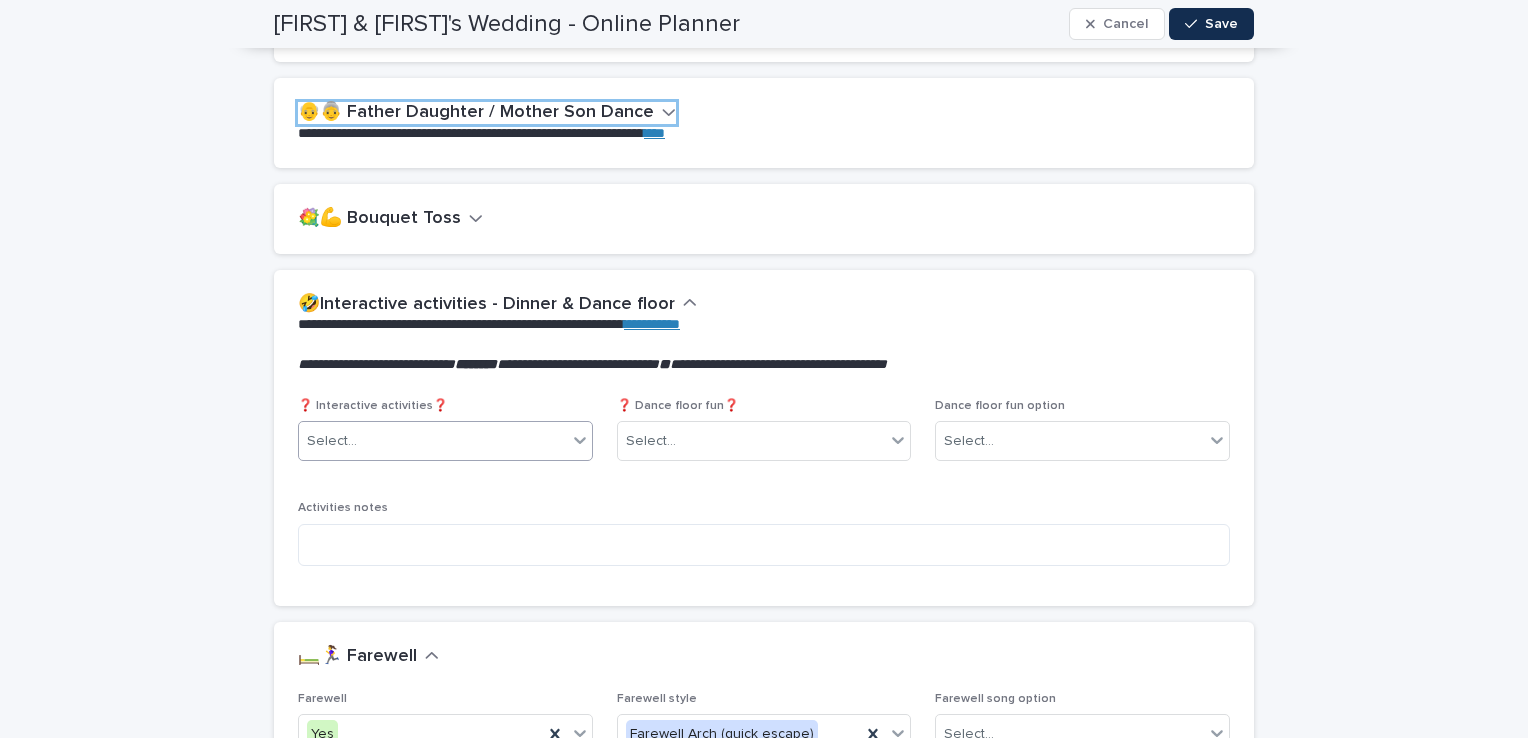 click on "Select..." at bounding box center (433, 441) 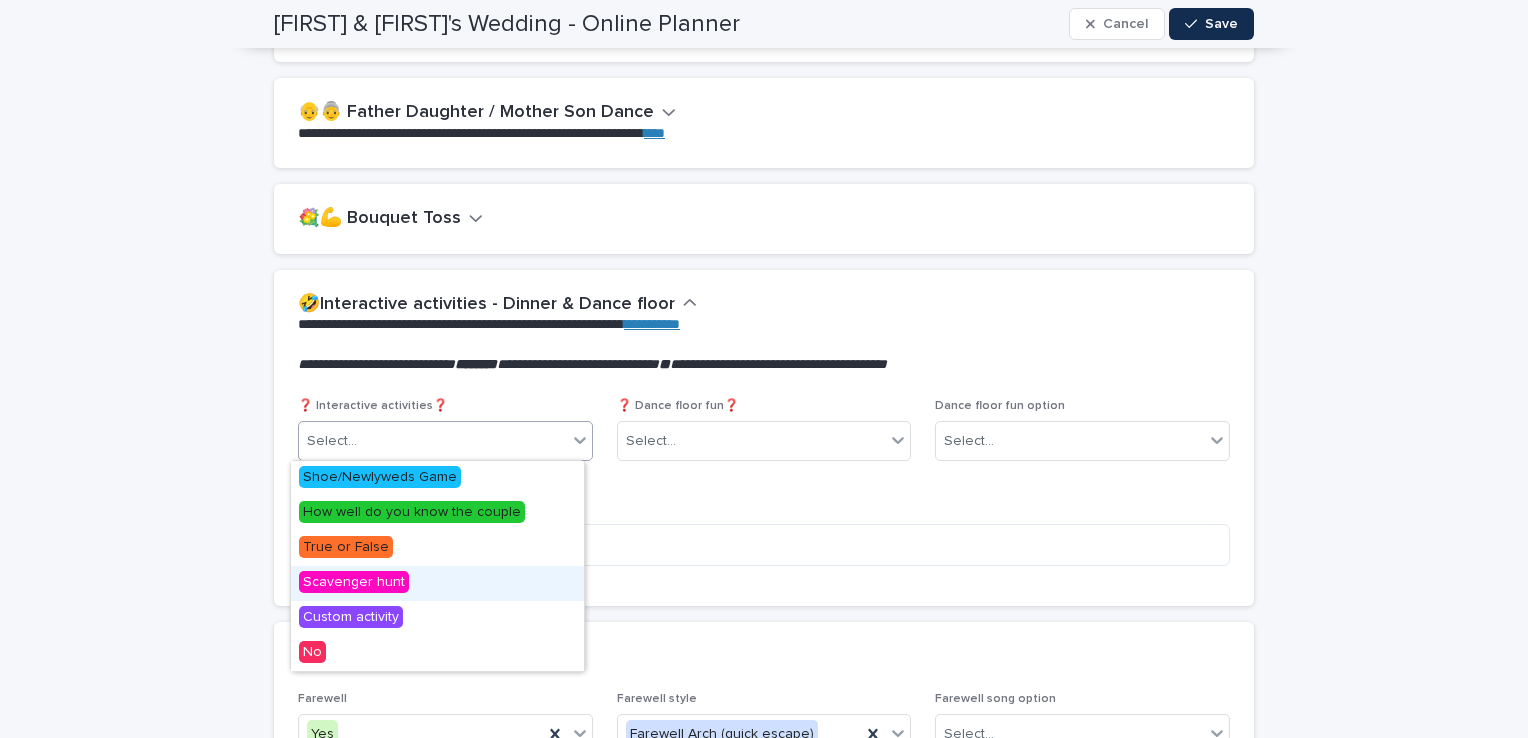 click on "Scavenger hunt" at bounding box center [354, 582] 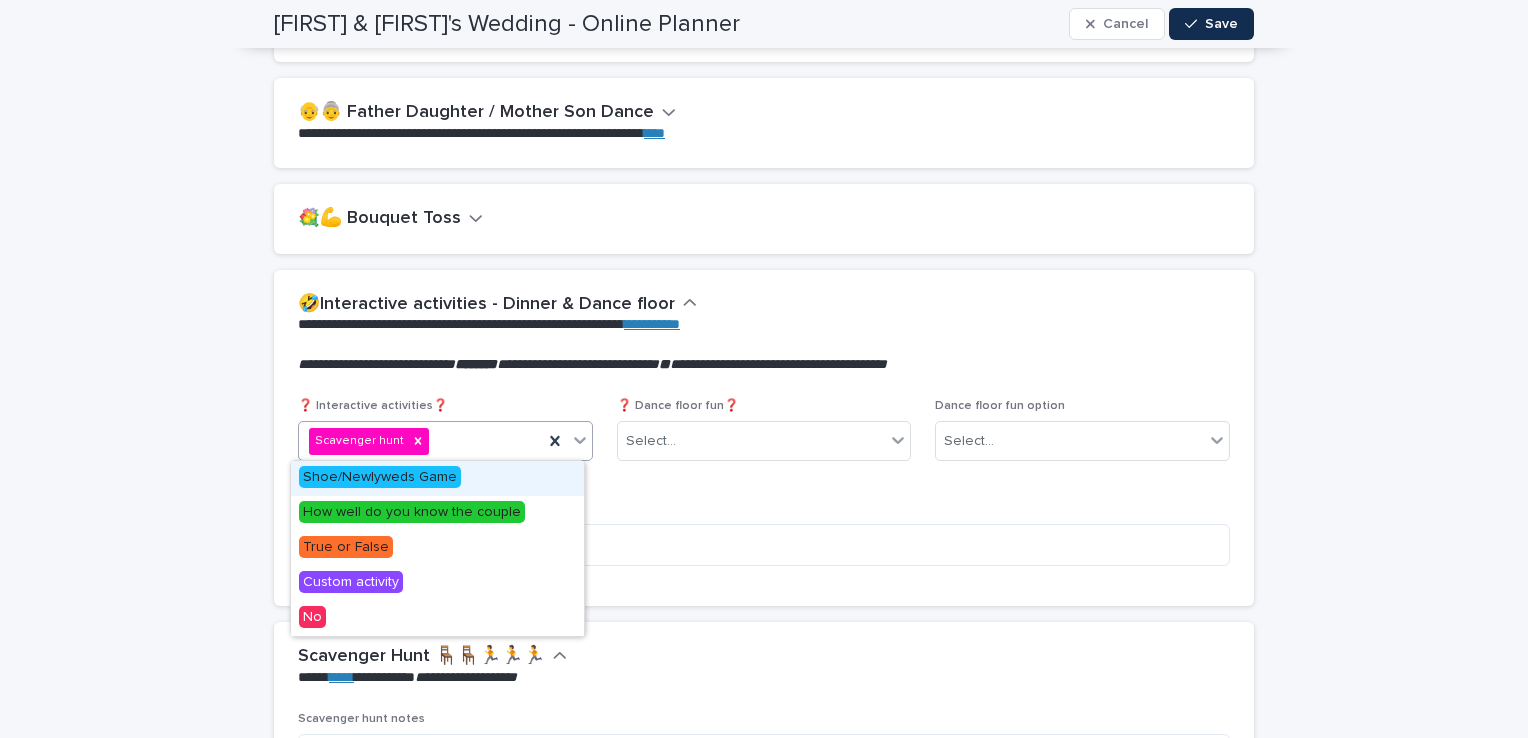 click on "Scavenger hunt" at bounding box center (421, 441) 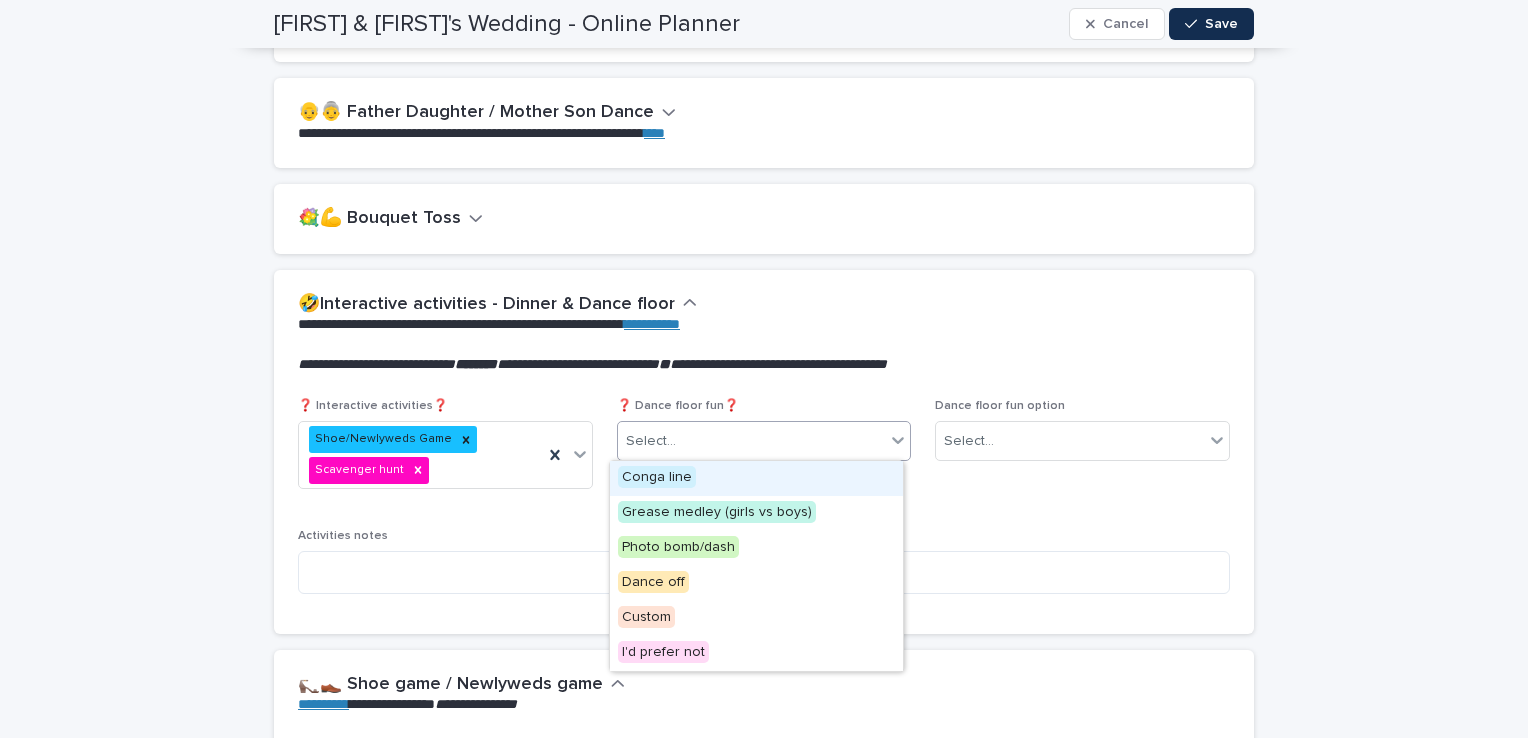 click on "Select..." at bounding box center [752, 441] 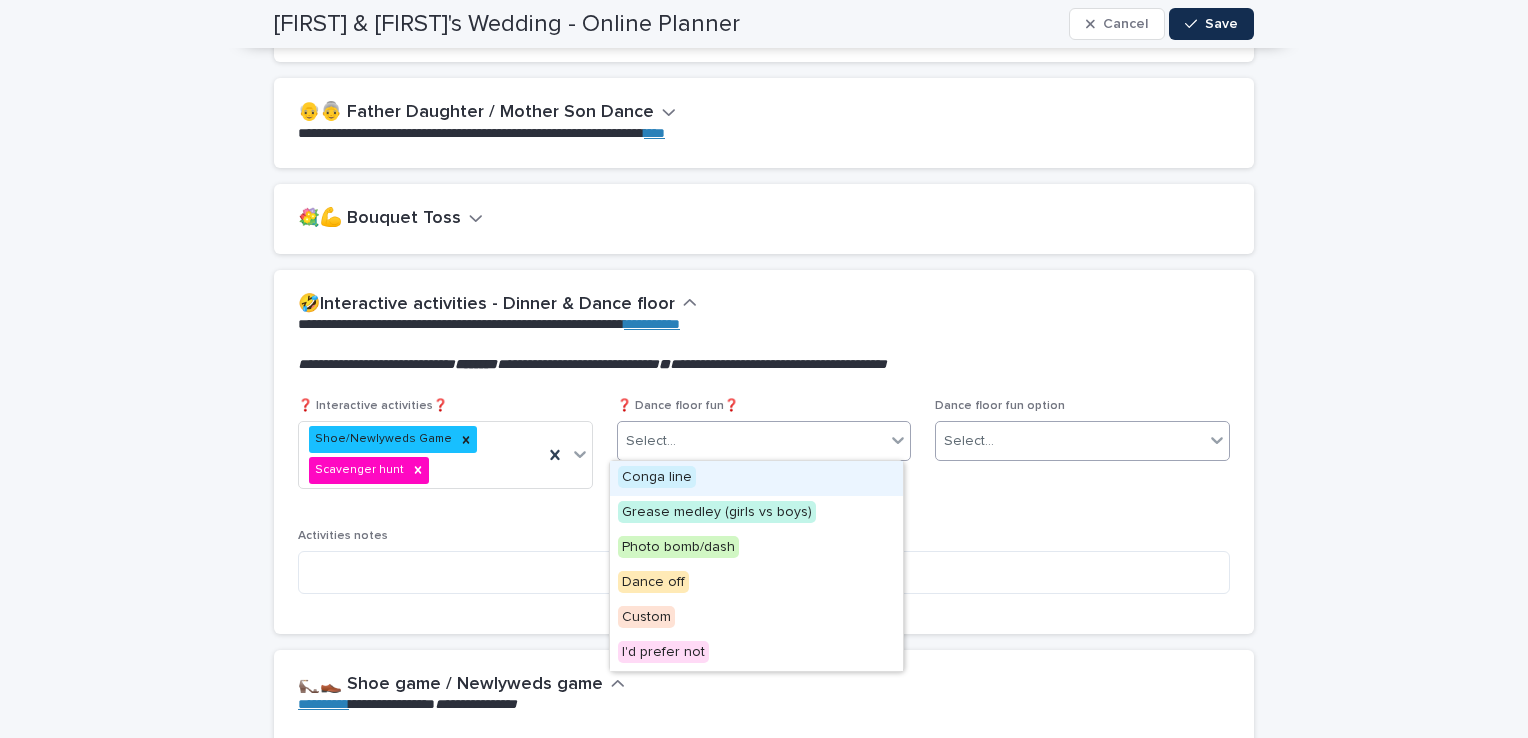 click on "Select..." at bounding box center (1070, 441) 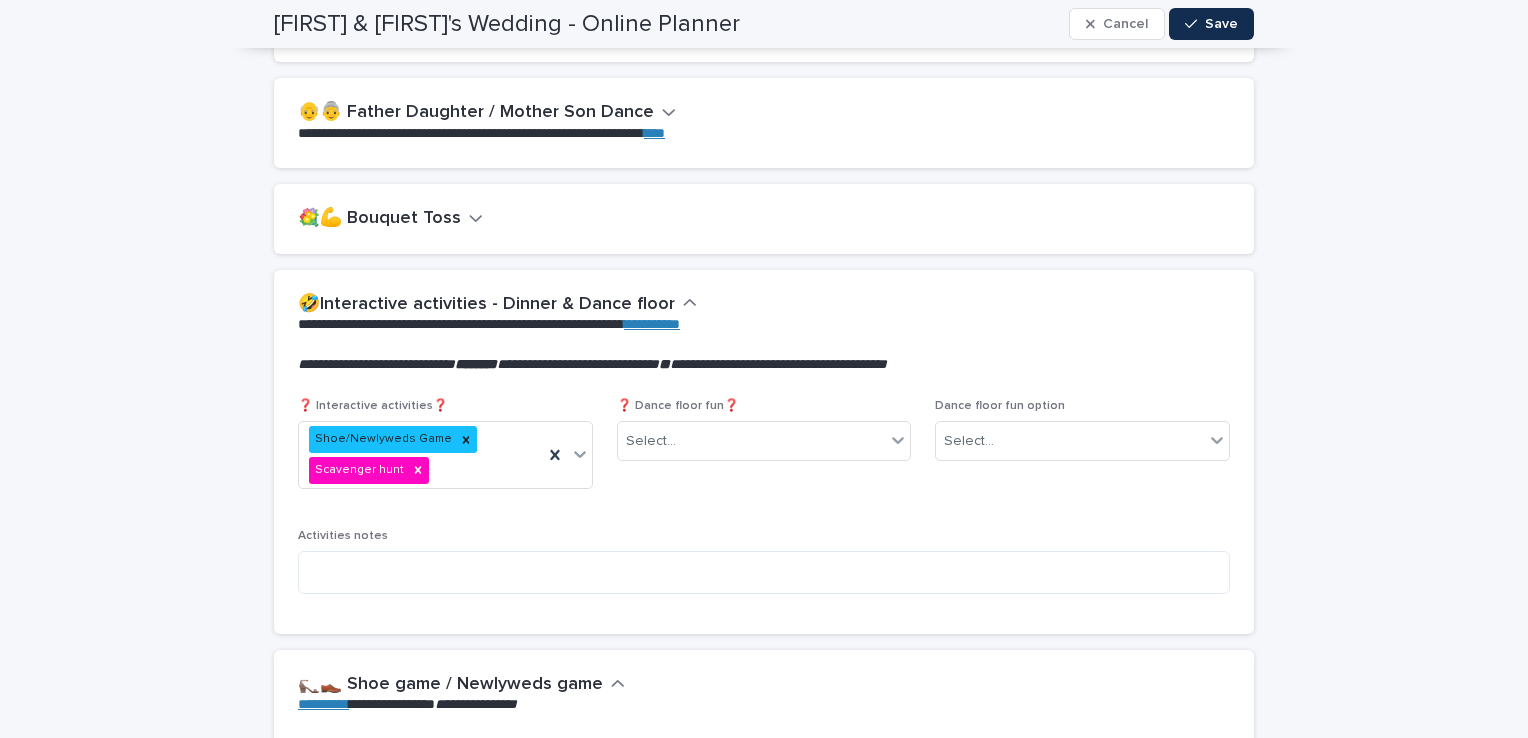 click at bounding box center (760, 345) 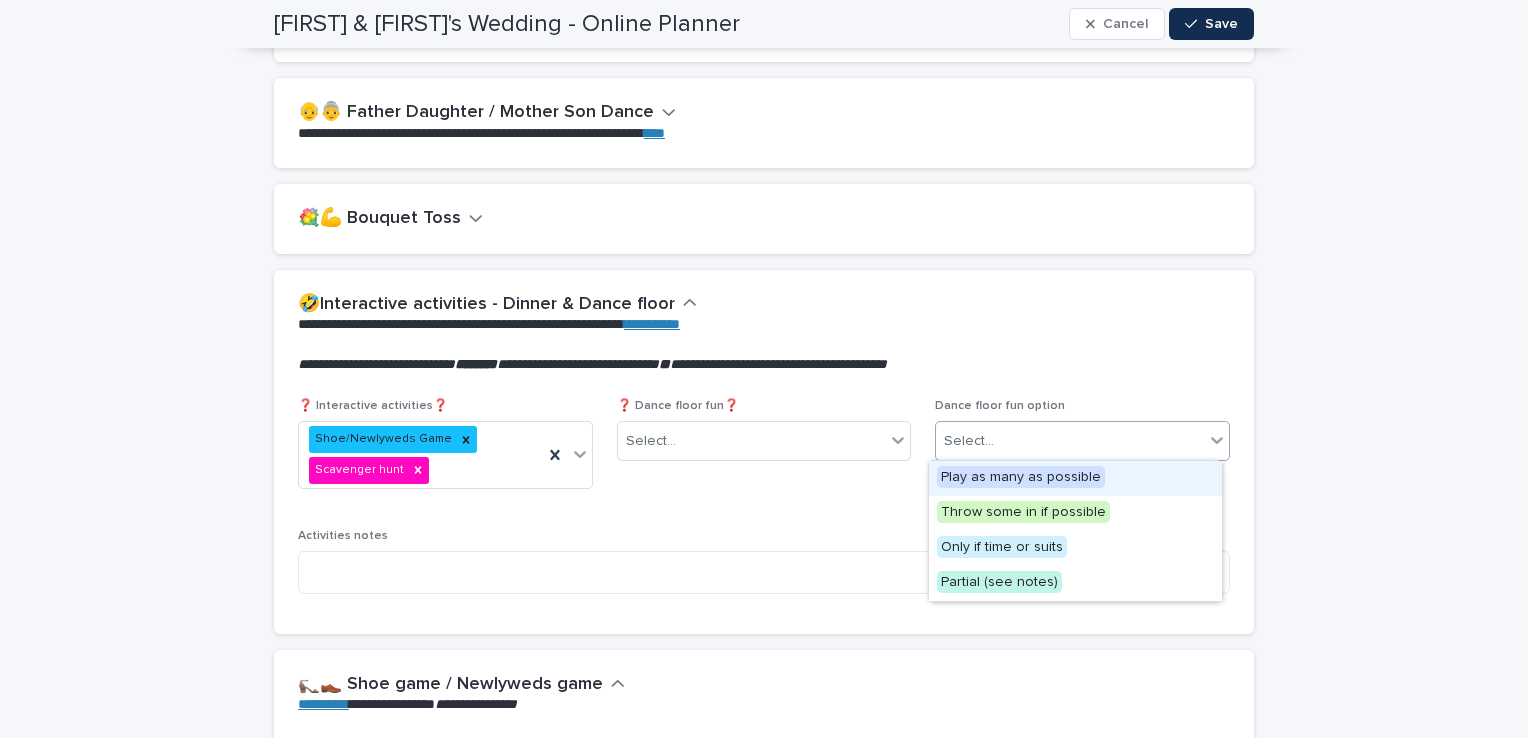 click on "Select..." at bounding box center (1070, 441) 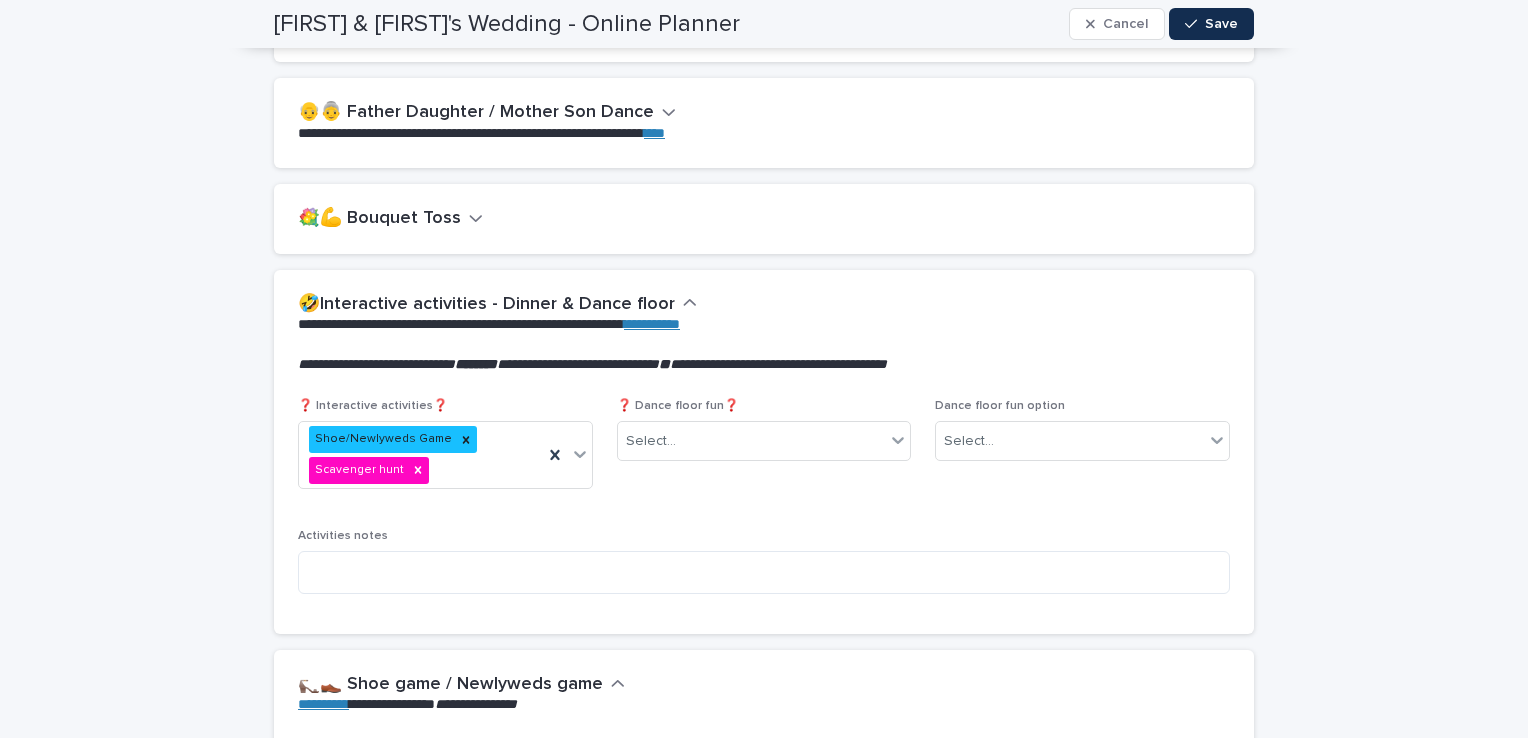 click at bounding box center [760, 345] 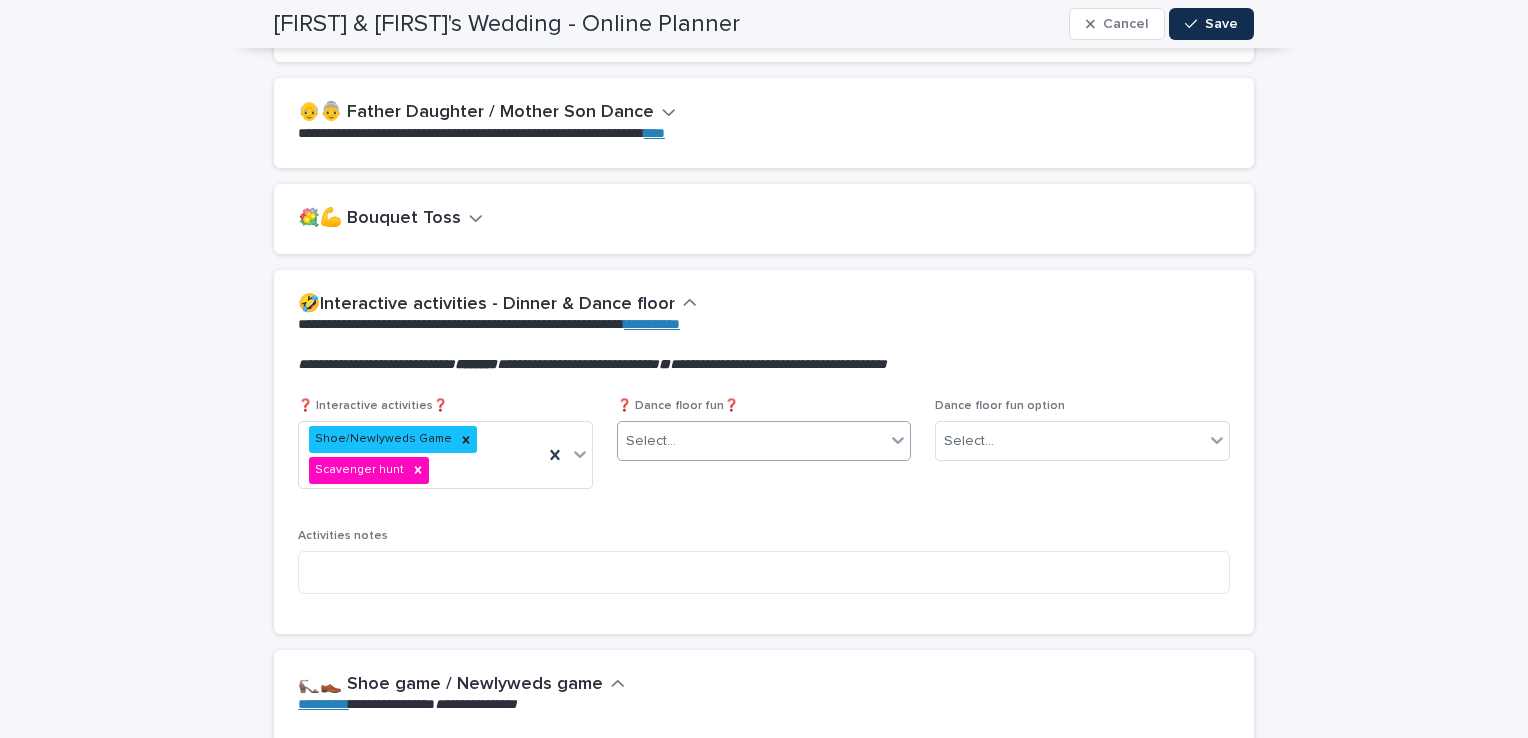 click on "Select..." at bounding box center [752, 441] 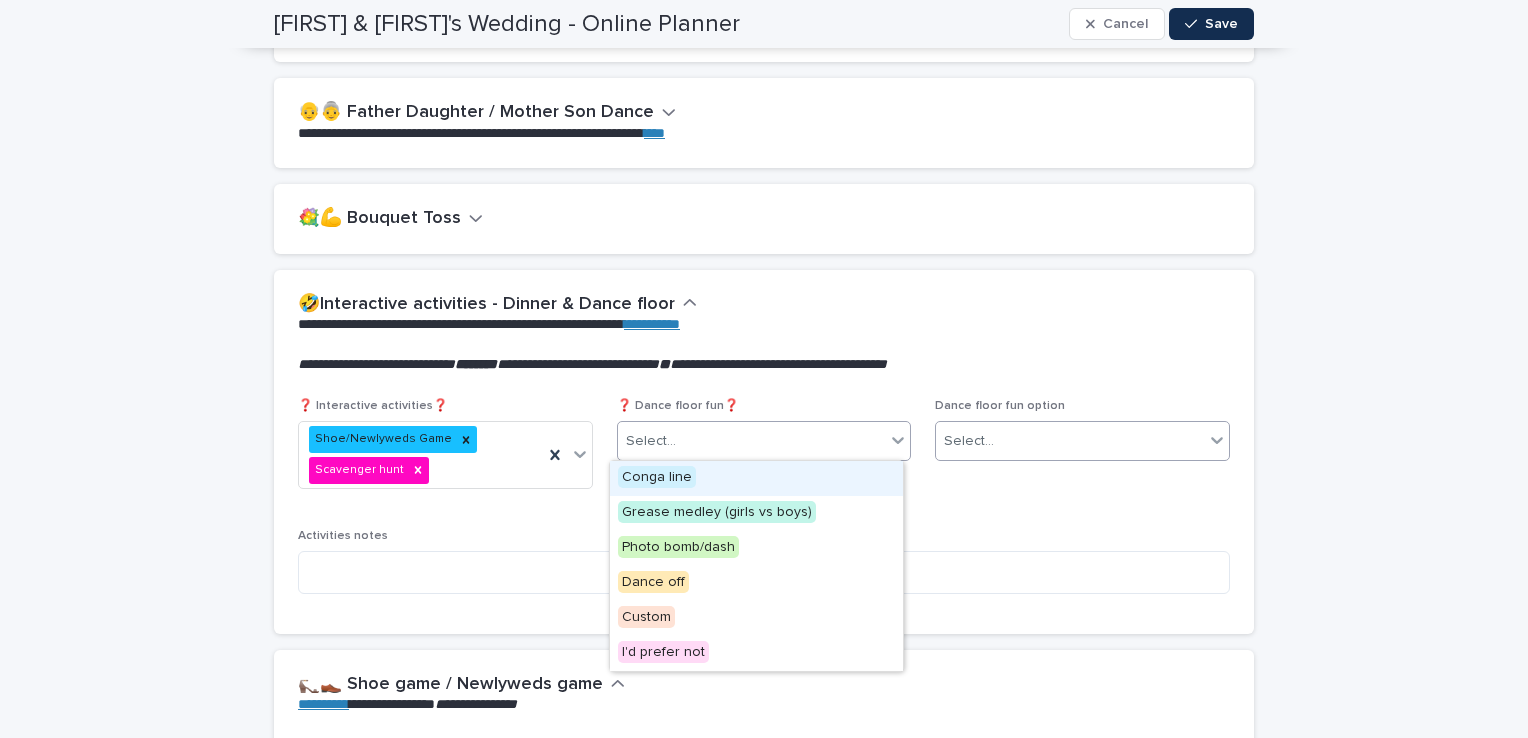 click on "Select..." at bounding box center (1070, 441) 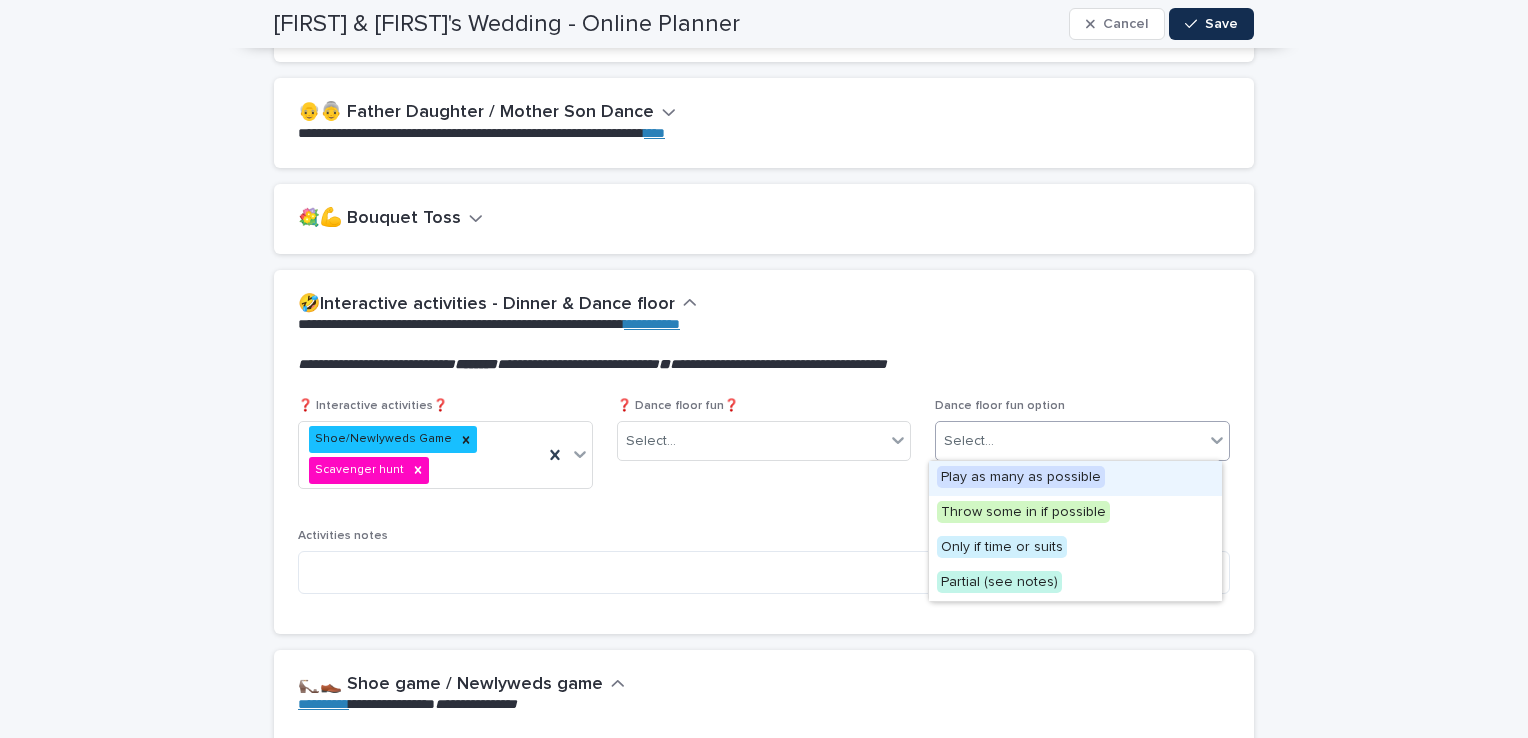 click on "Play as many as possible" at bounding box center [1021, 477] 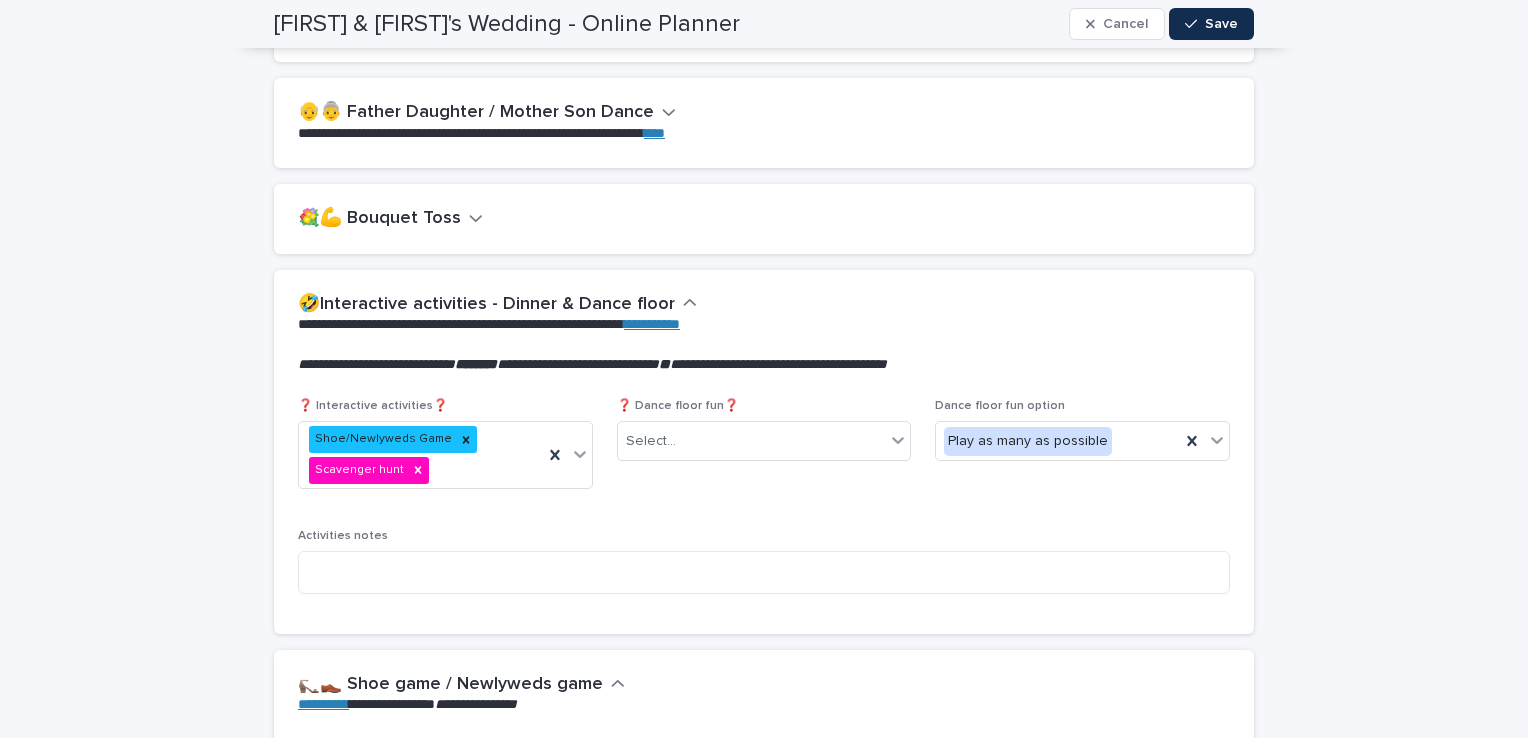 click on "Dance floor fun option Play as many as possible" at bounding box center [1082, 452] 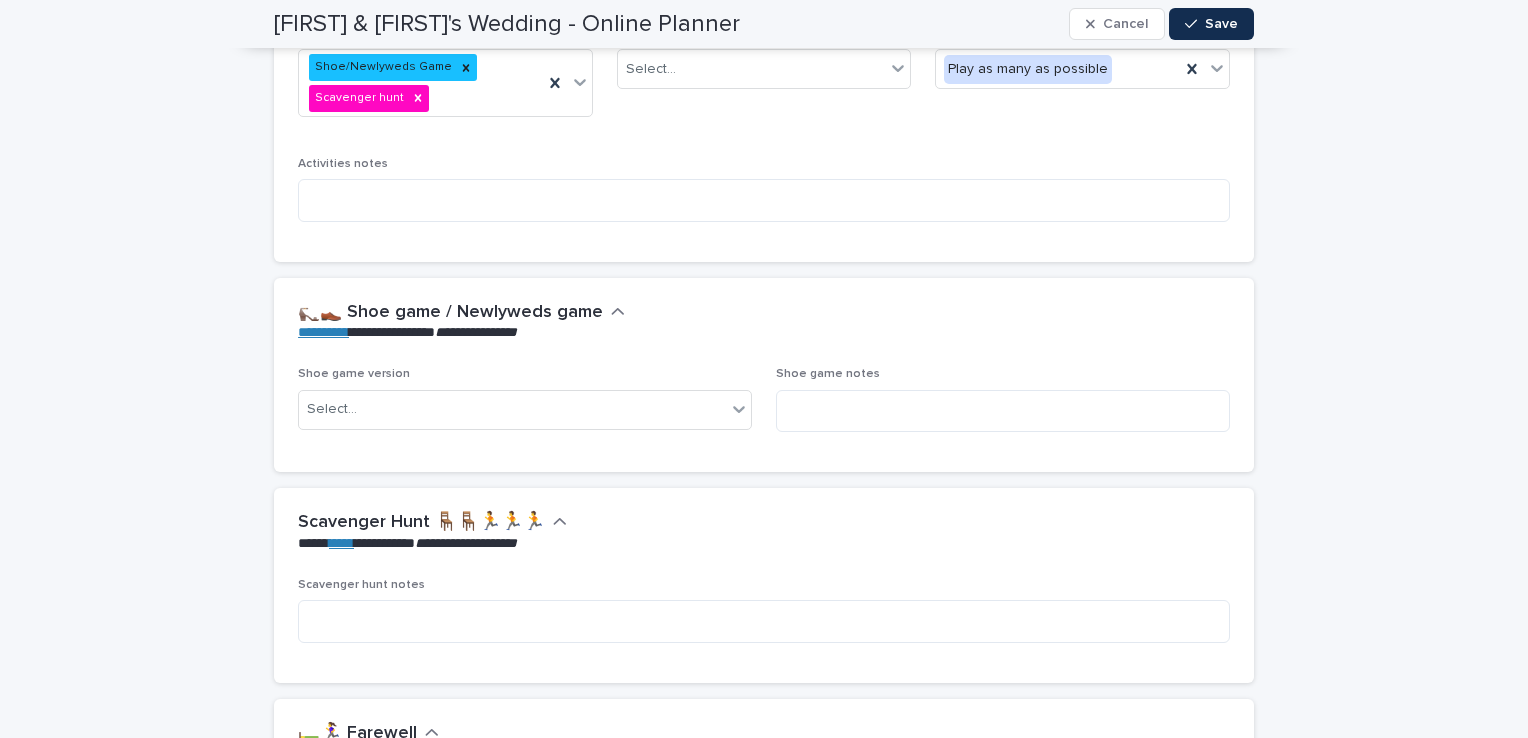 scroll, scrollTop: 4520, scrollLeft: 0, axis: vertical 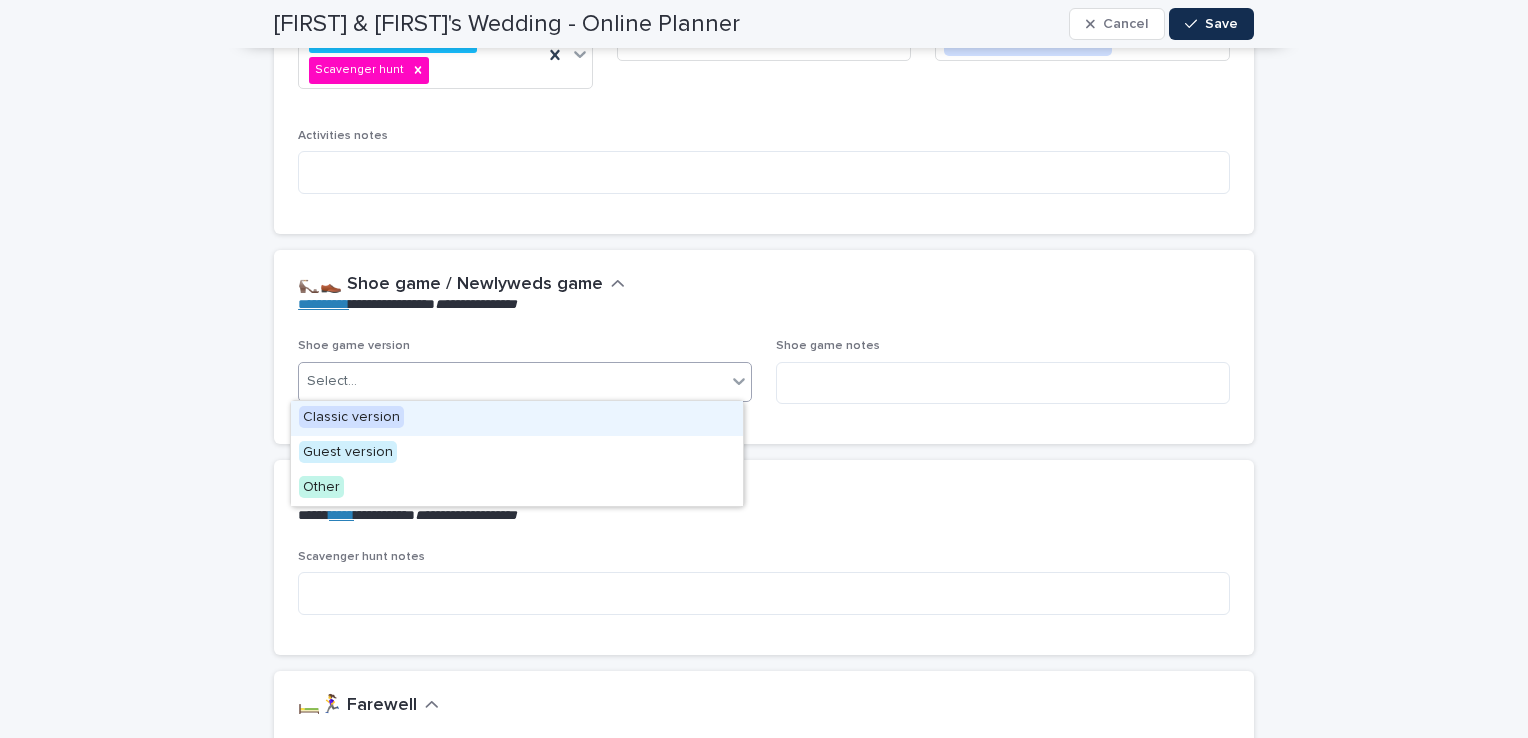 click on "Select..." at bounding box center (512, 381) 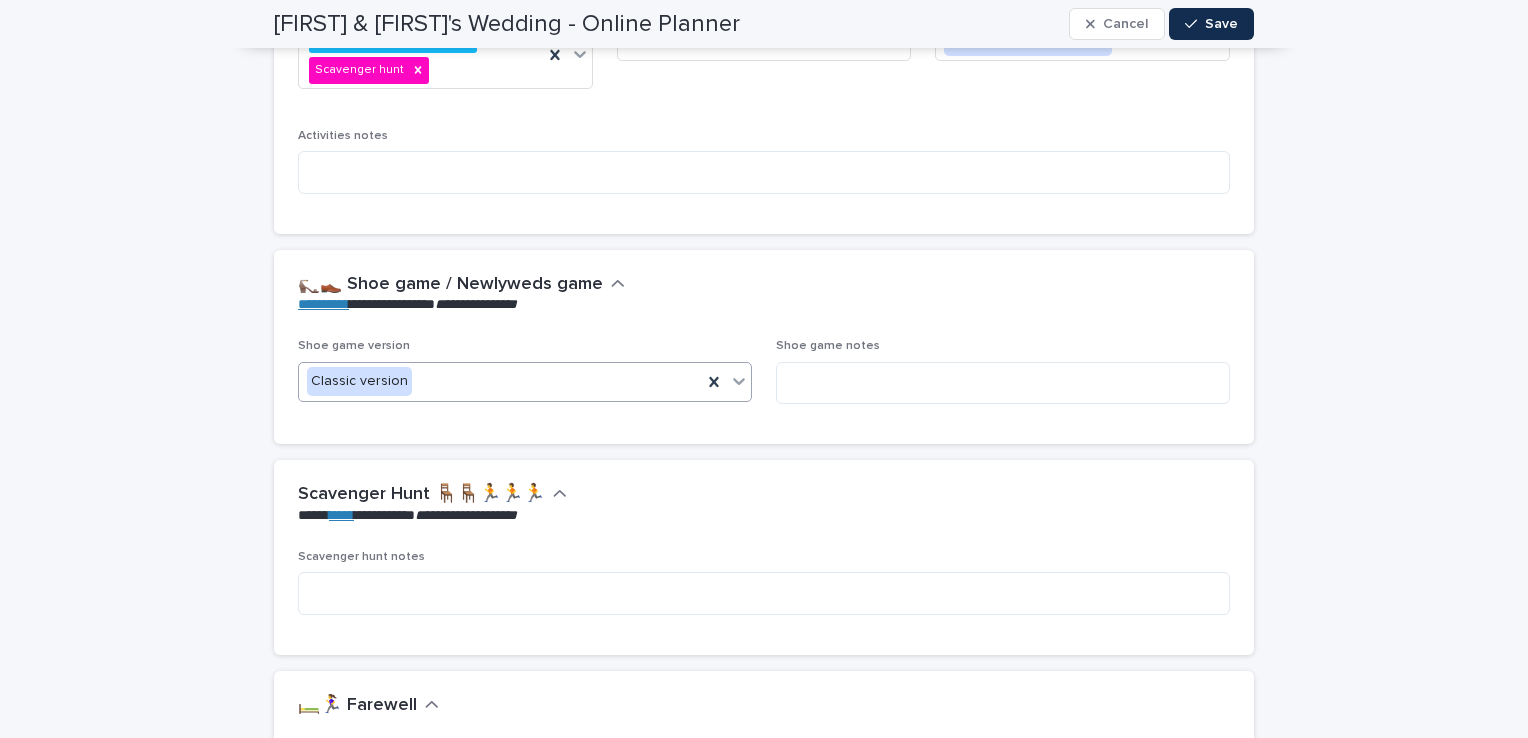 click on "Classic version" at bounding box center [500, 381] 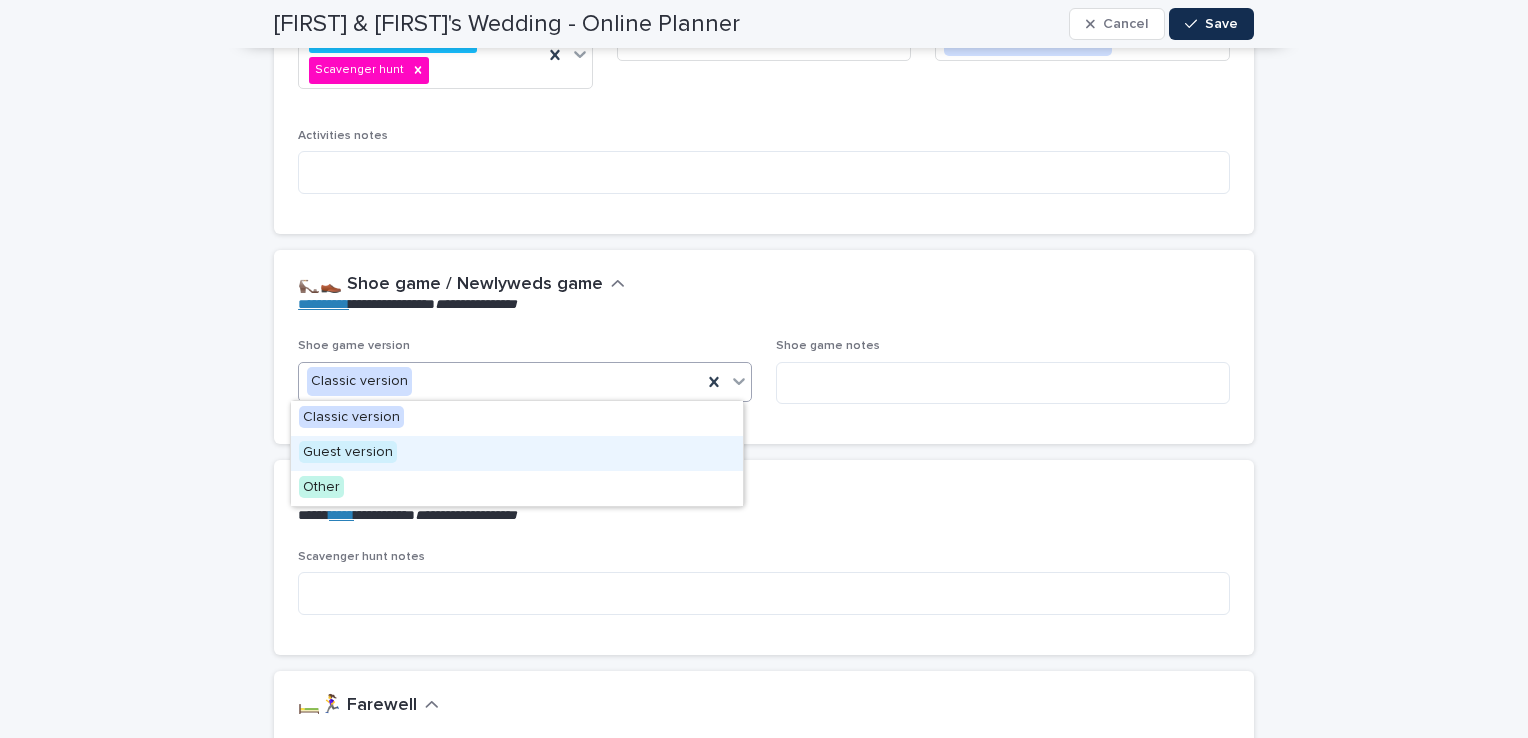 click on "Guest version" at bounding box center (517, 453) 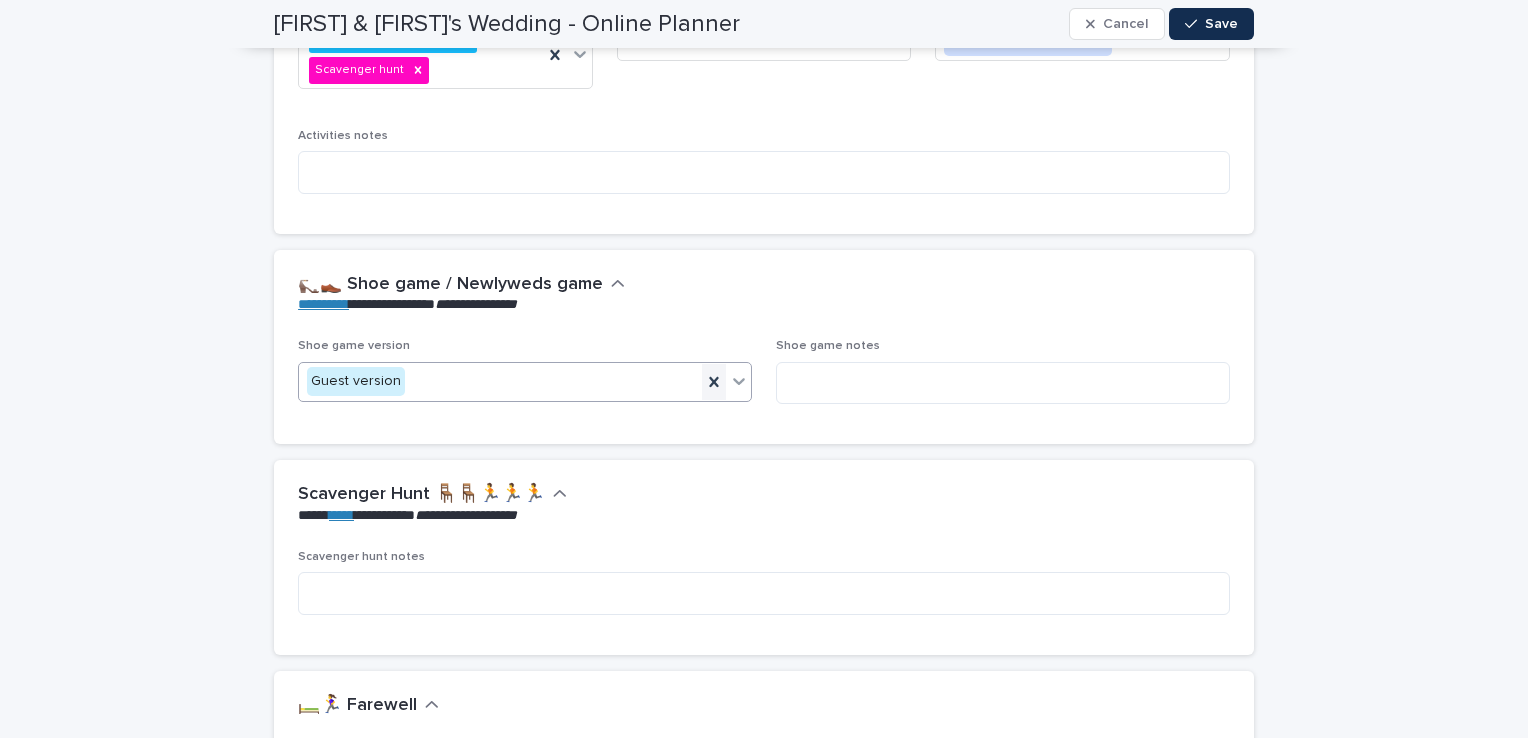 click 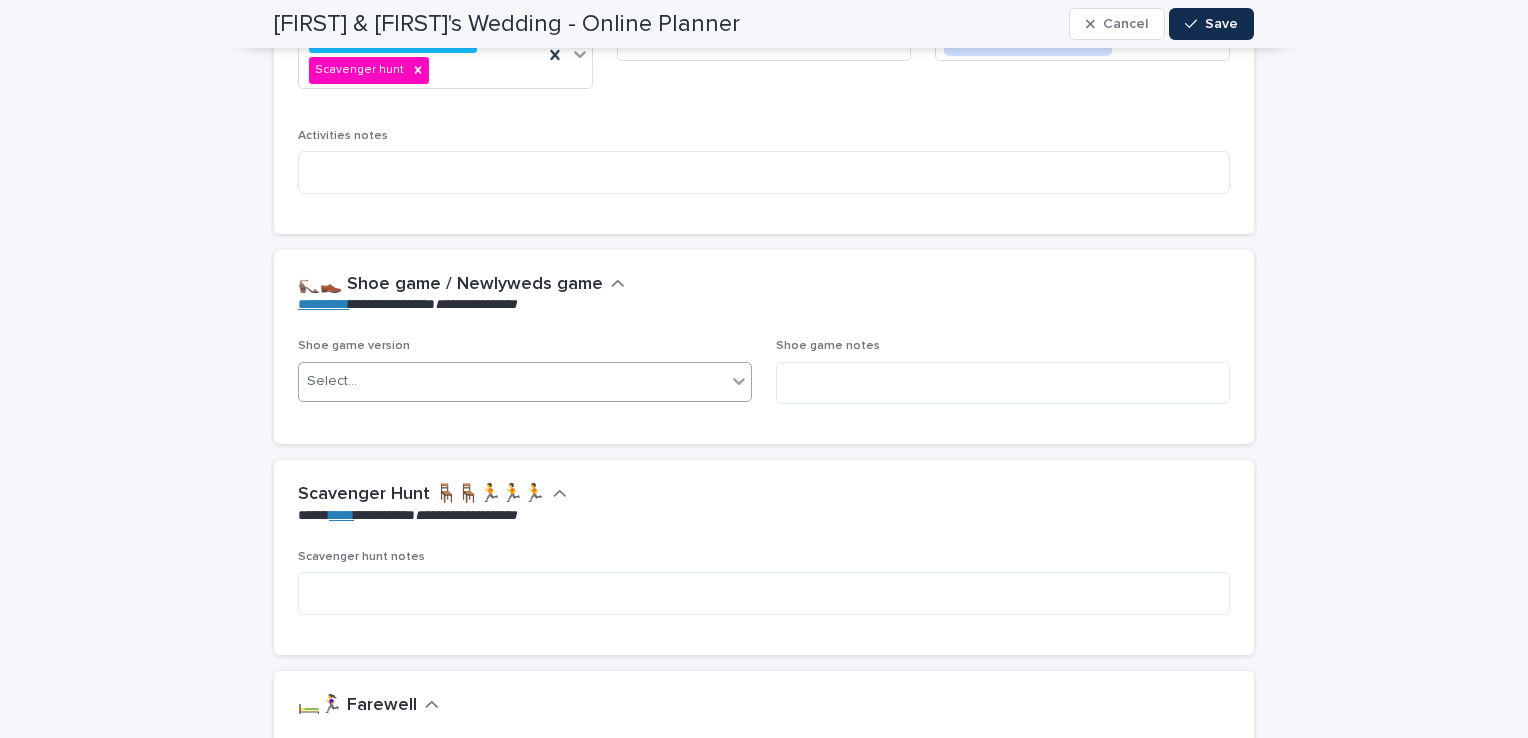 click on "**********" at bounding box center [323, 304] 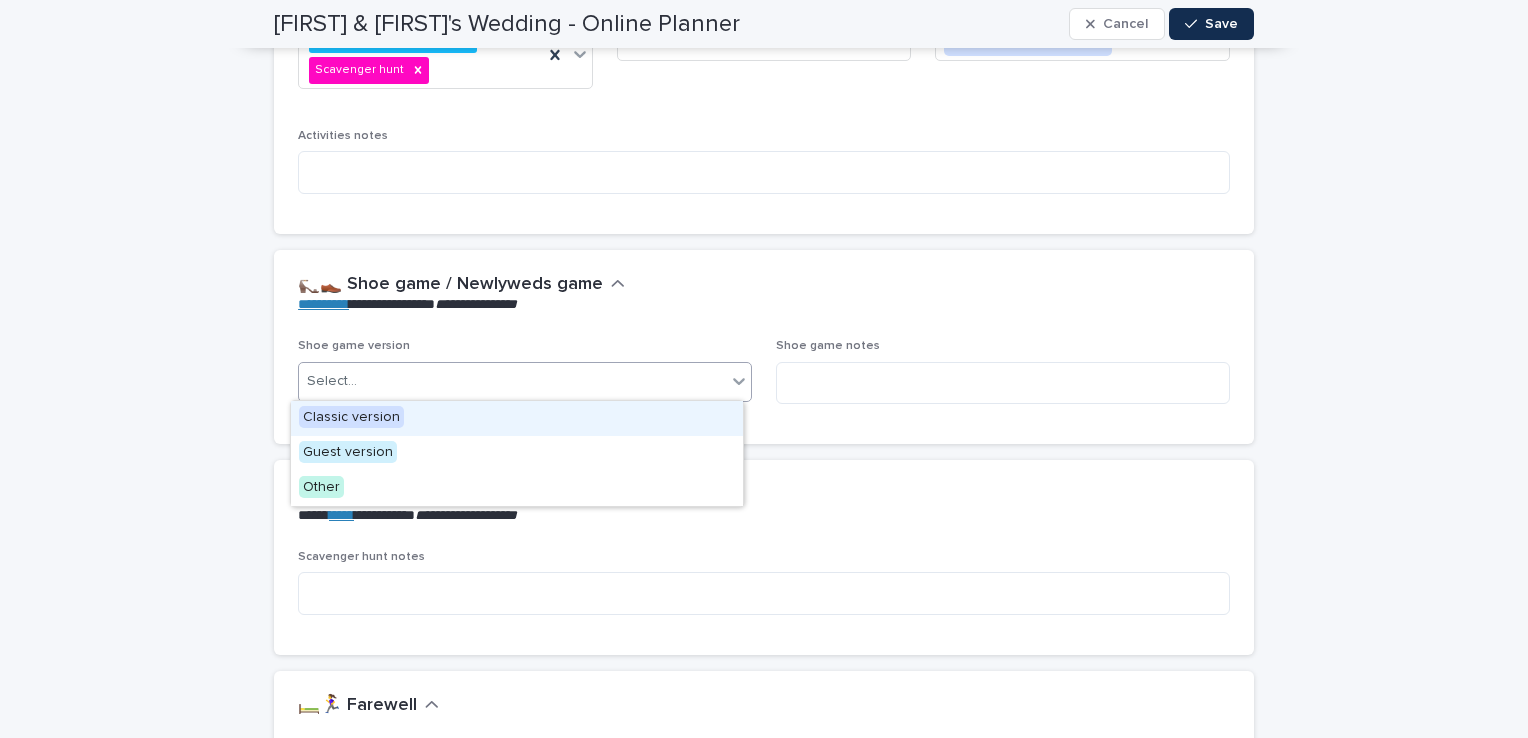click on "Classic version" at bounding box center (351, 417) 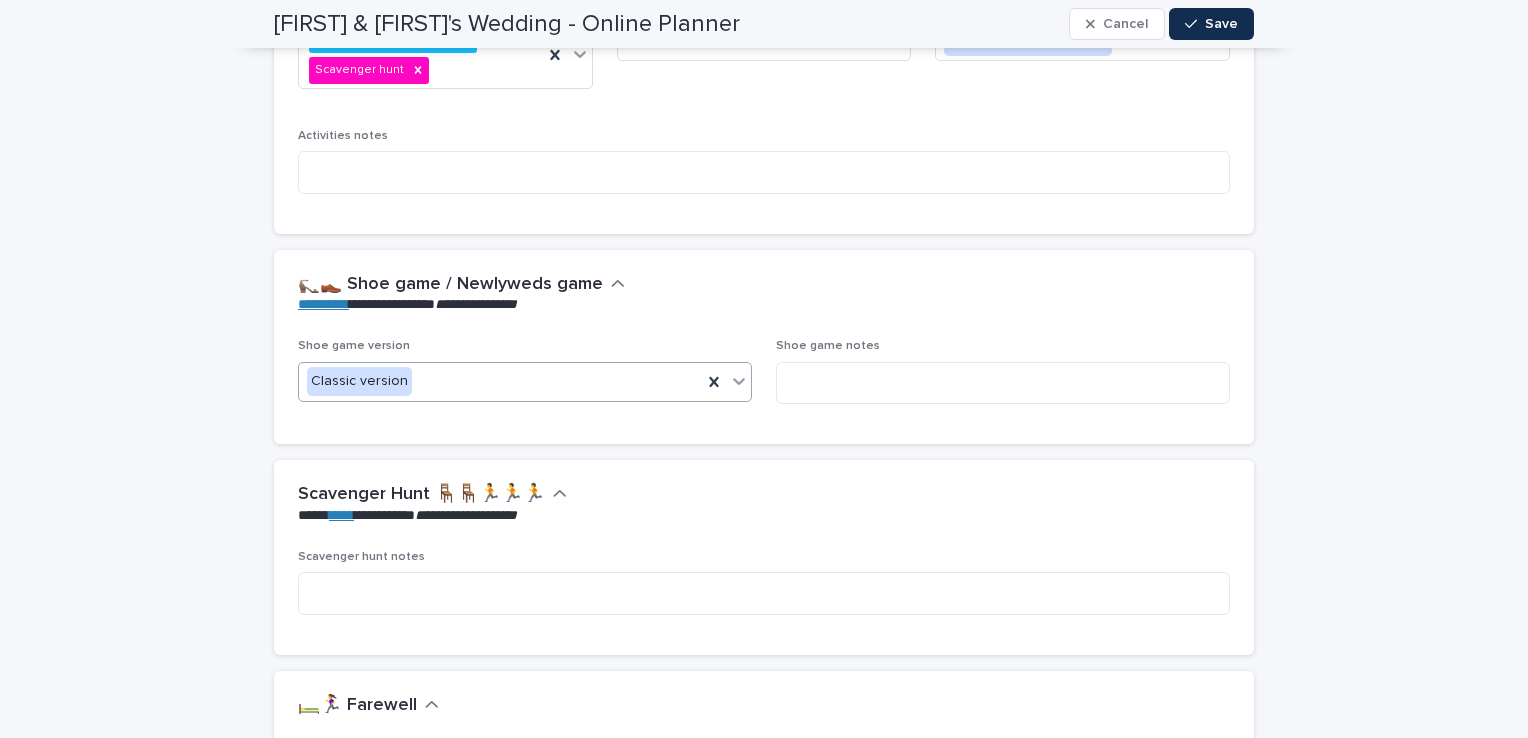 click on "**********" at bounding box center [760, 305] 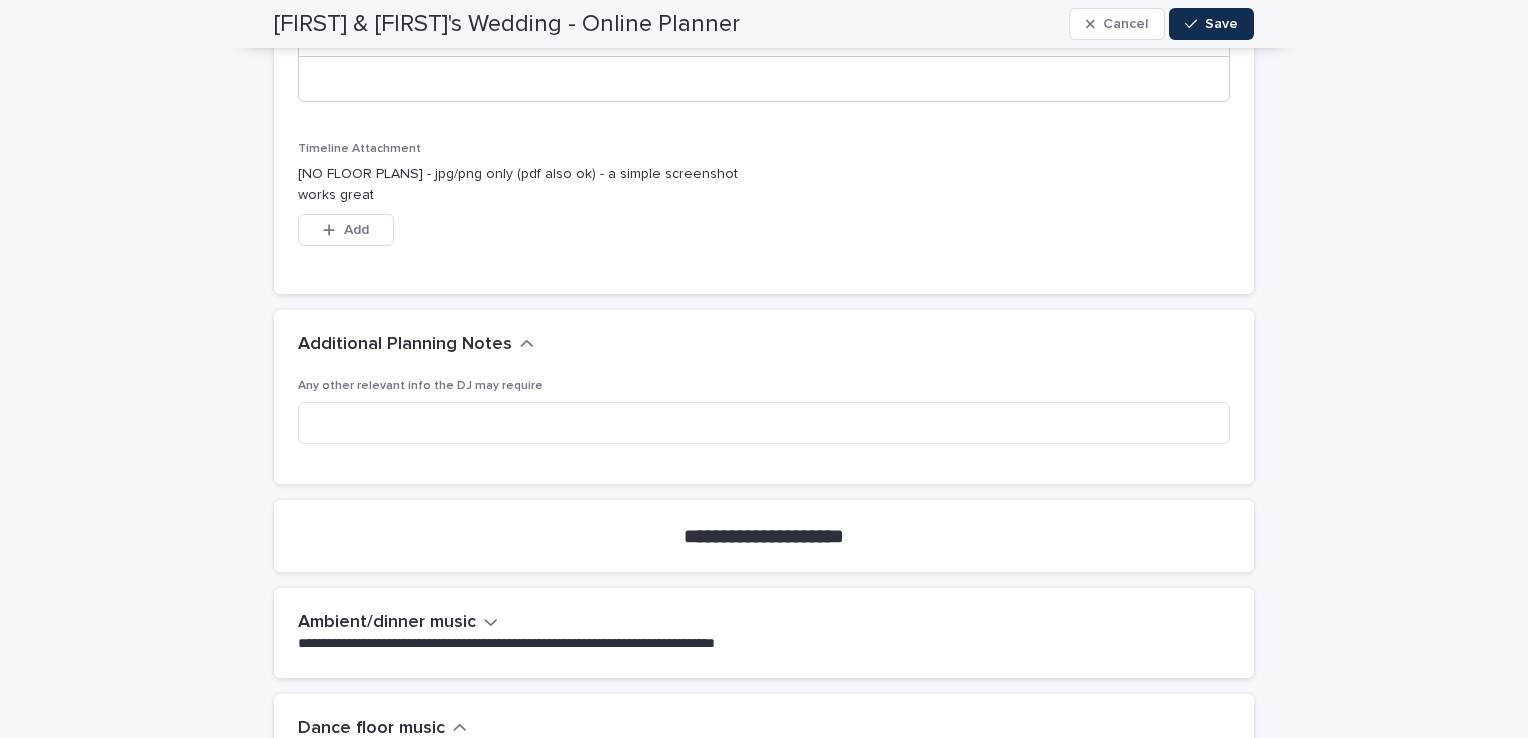 scroll, scrollTop: 5880, scrollLeft: 0, axis: vertical 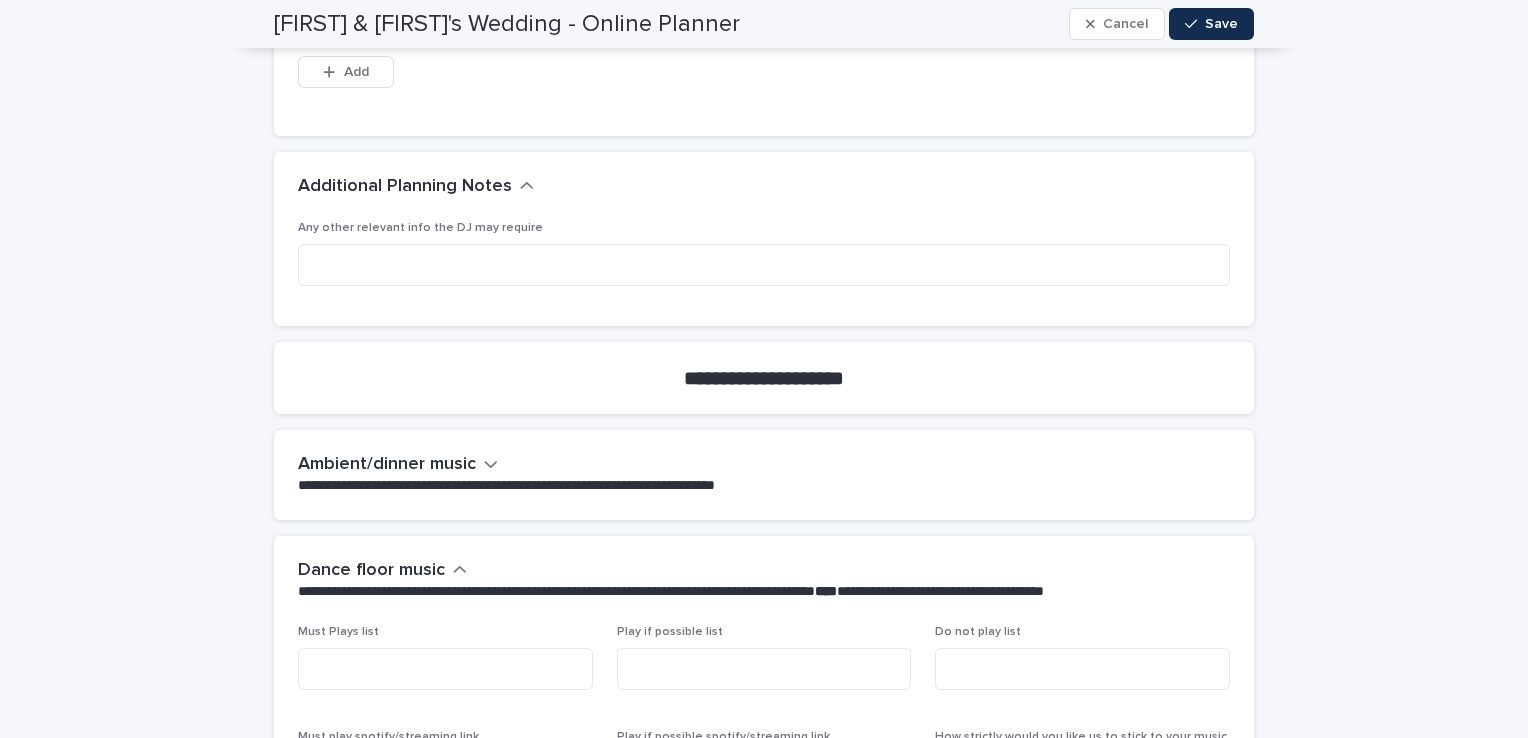 click on "Ambient/dinner music" at bounding box center (398, 465) 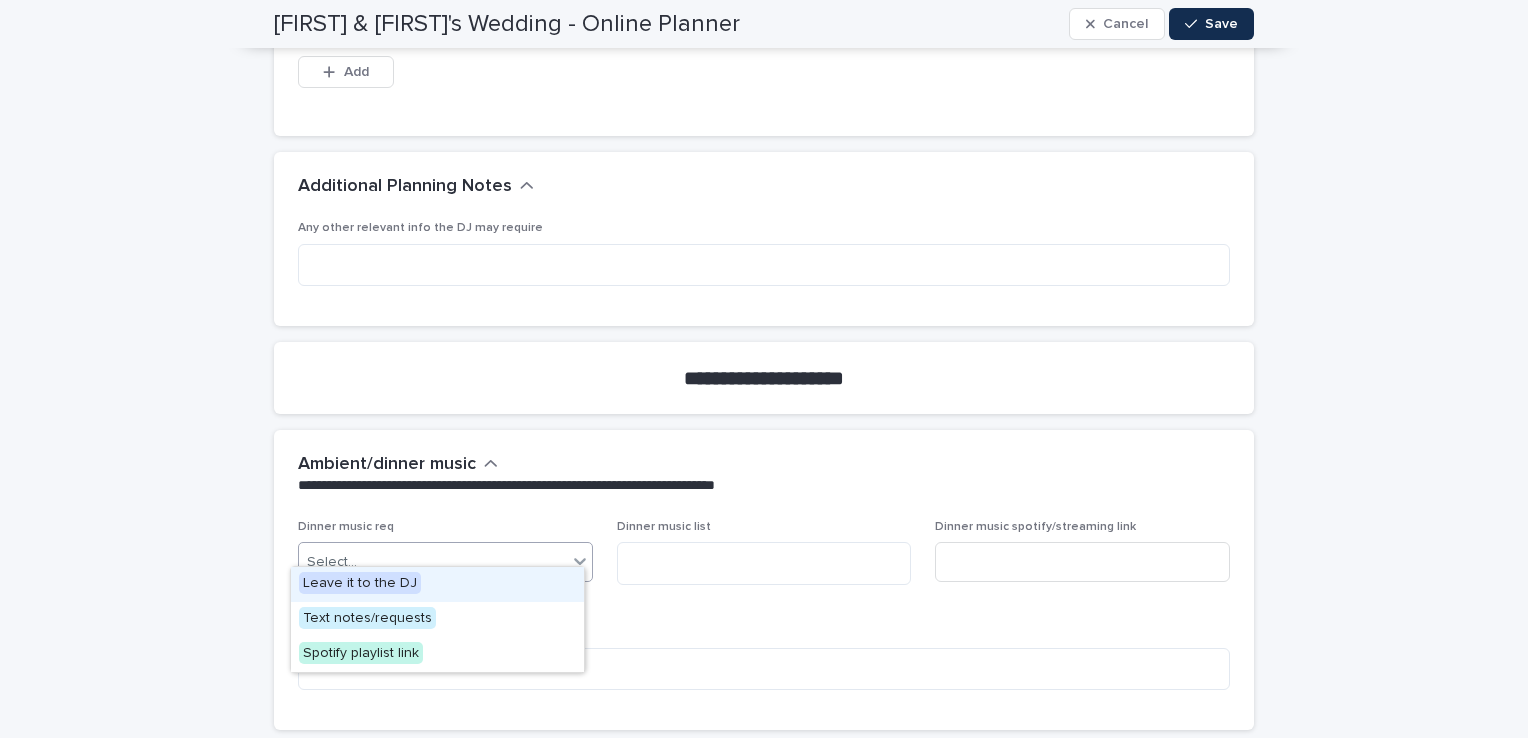 click on "Select..." at bounding box center [433, 562] 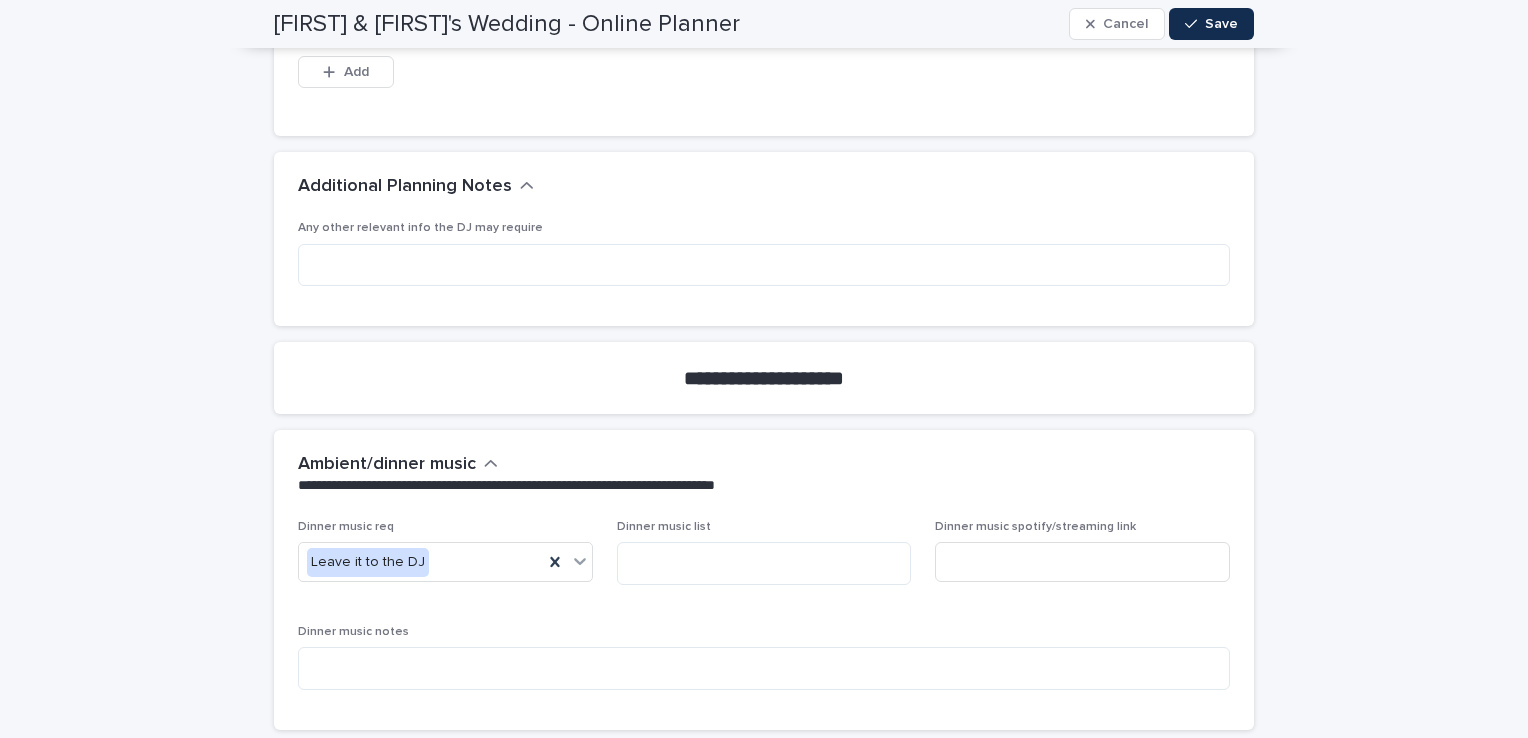 click on "Dinner music notes" at bounding box center (764, 632) 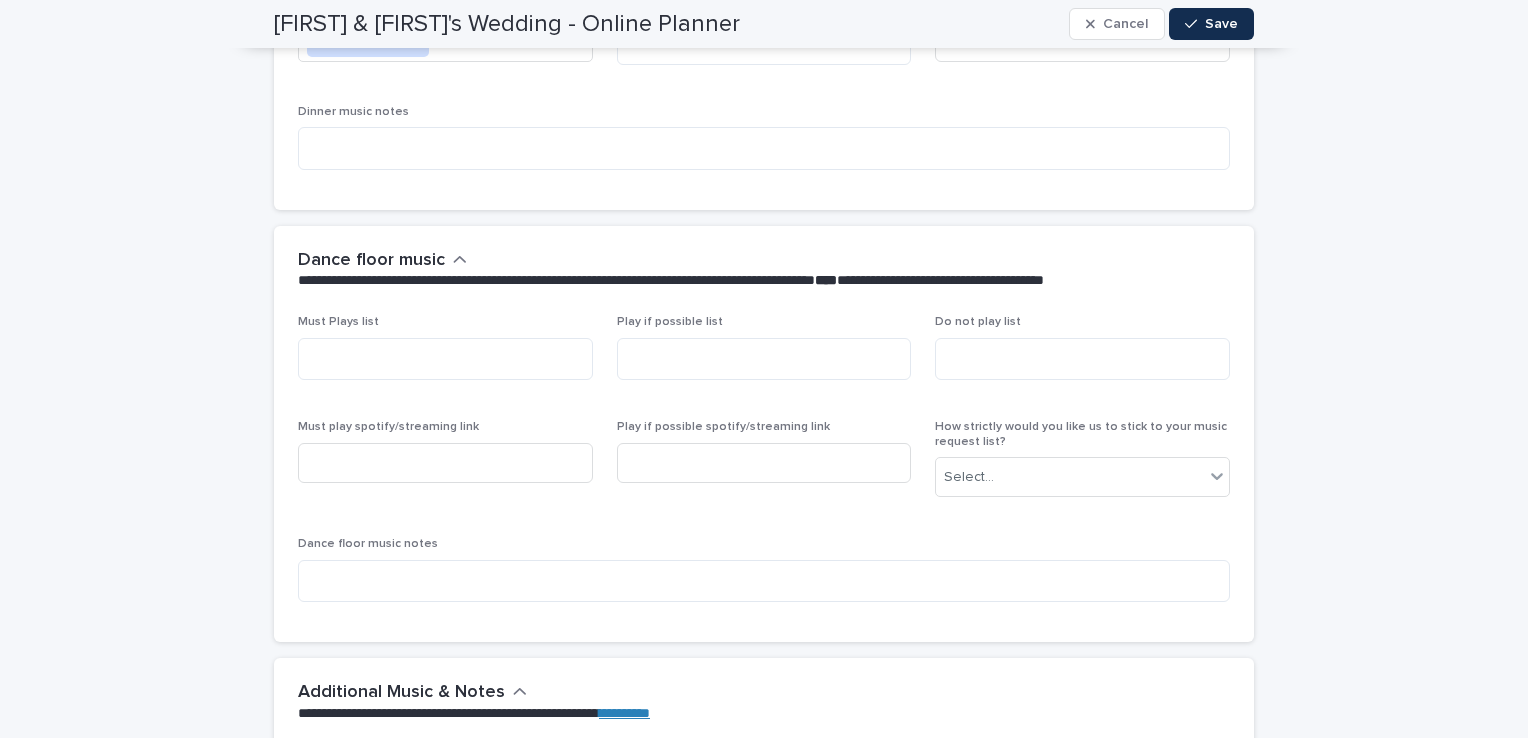 scroll, scrollTop: 6440, scrollLeft: 0, axis: vertical 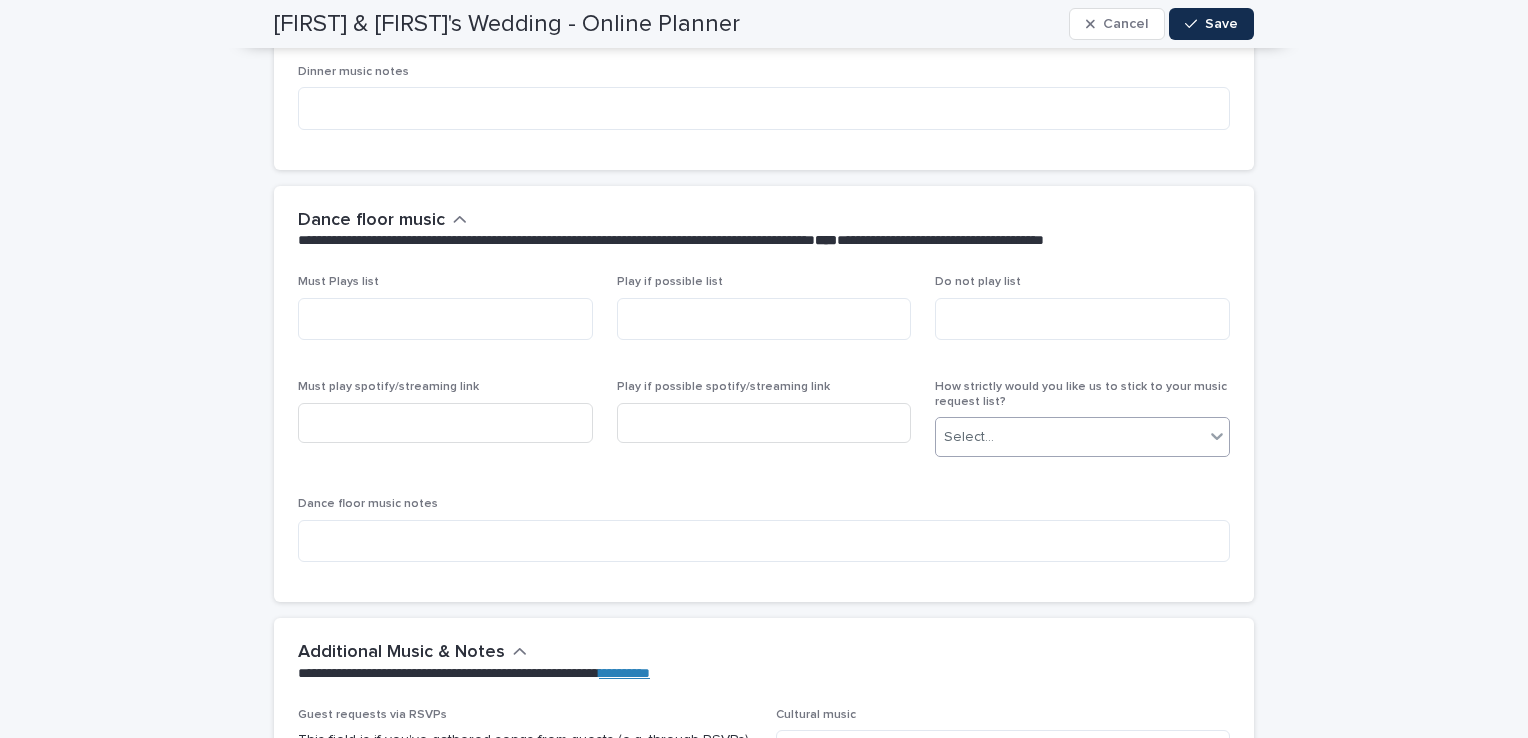 click on "Select..." at bounding box center (1070, 437) 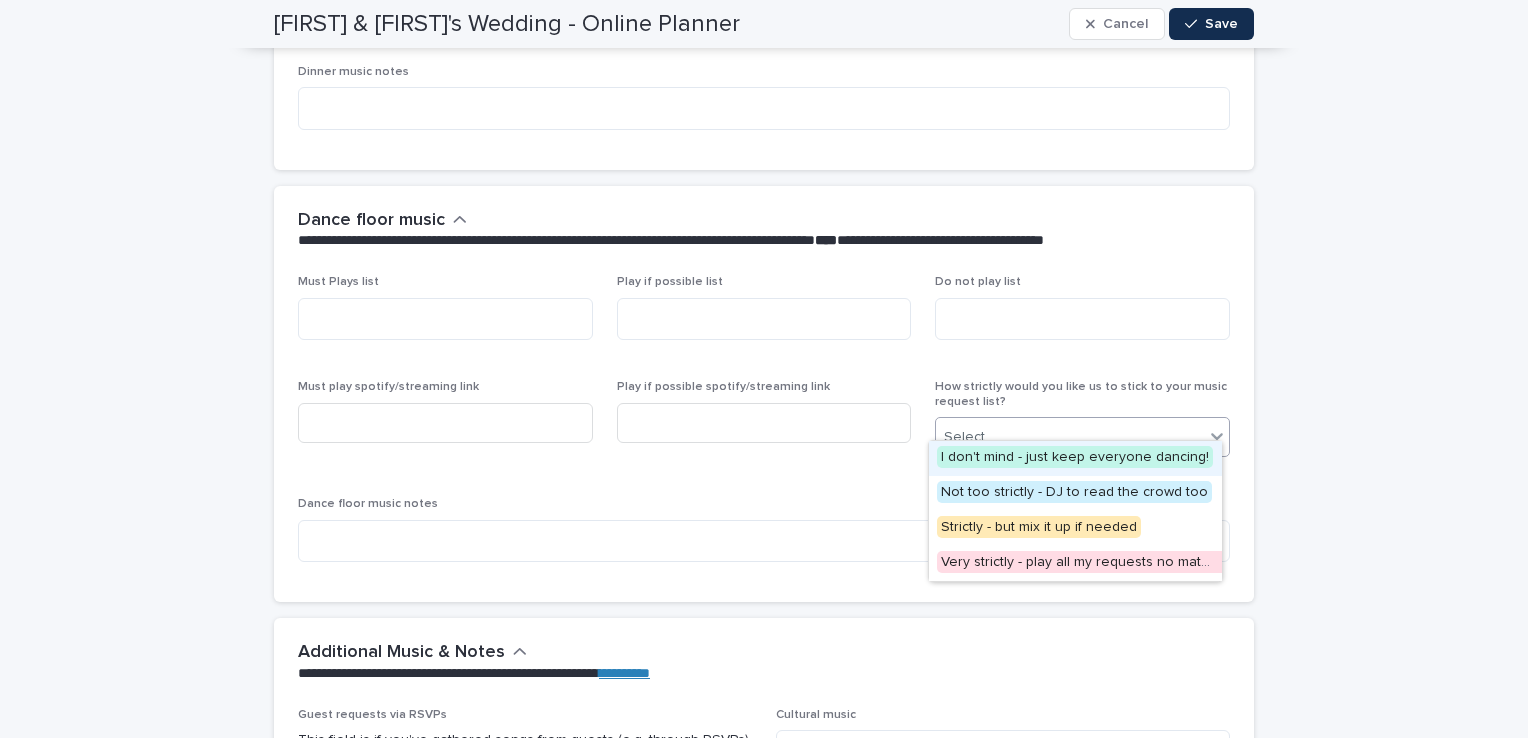 click on "I don't mind - just keep everyone dancing!" at bounding box center (1075, 457) 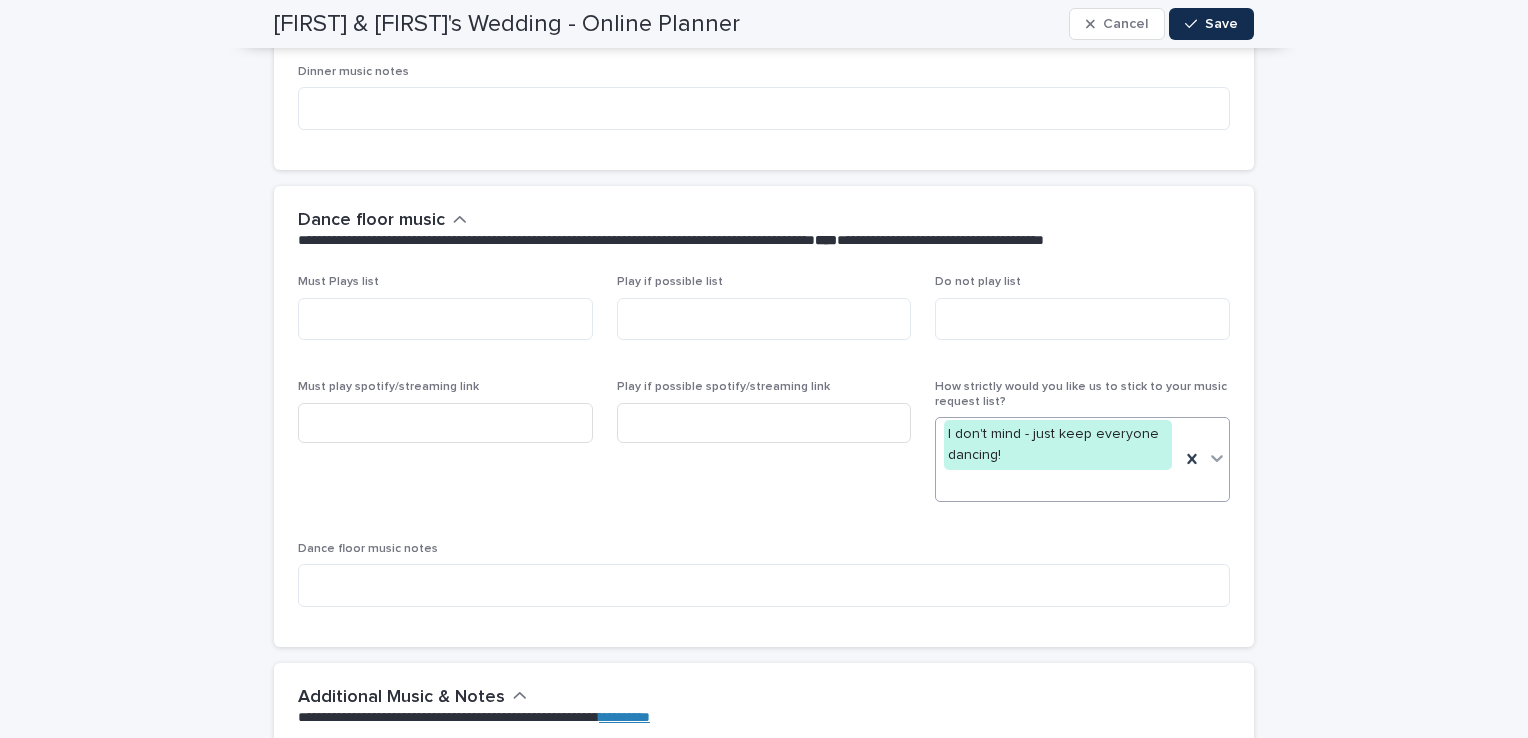 click on "Must Plays list Play if possible list Do not play list Must play spotify/streaming link Play if possible spotify/streaming link How strictly would you like us to stick to your music request list?   option I don't mind - just keep everyone dancing!, selected.     0 results available. Select is focused ,type to refine list, press Down to open the menu,  I don't mind - just keep everyone dancing! Dance floor music notes" at bounding box center (764, 448) 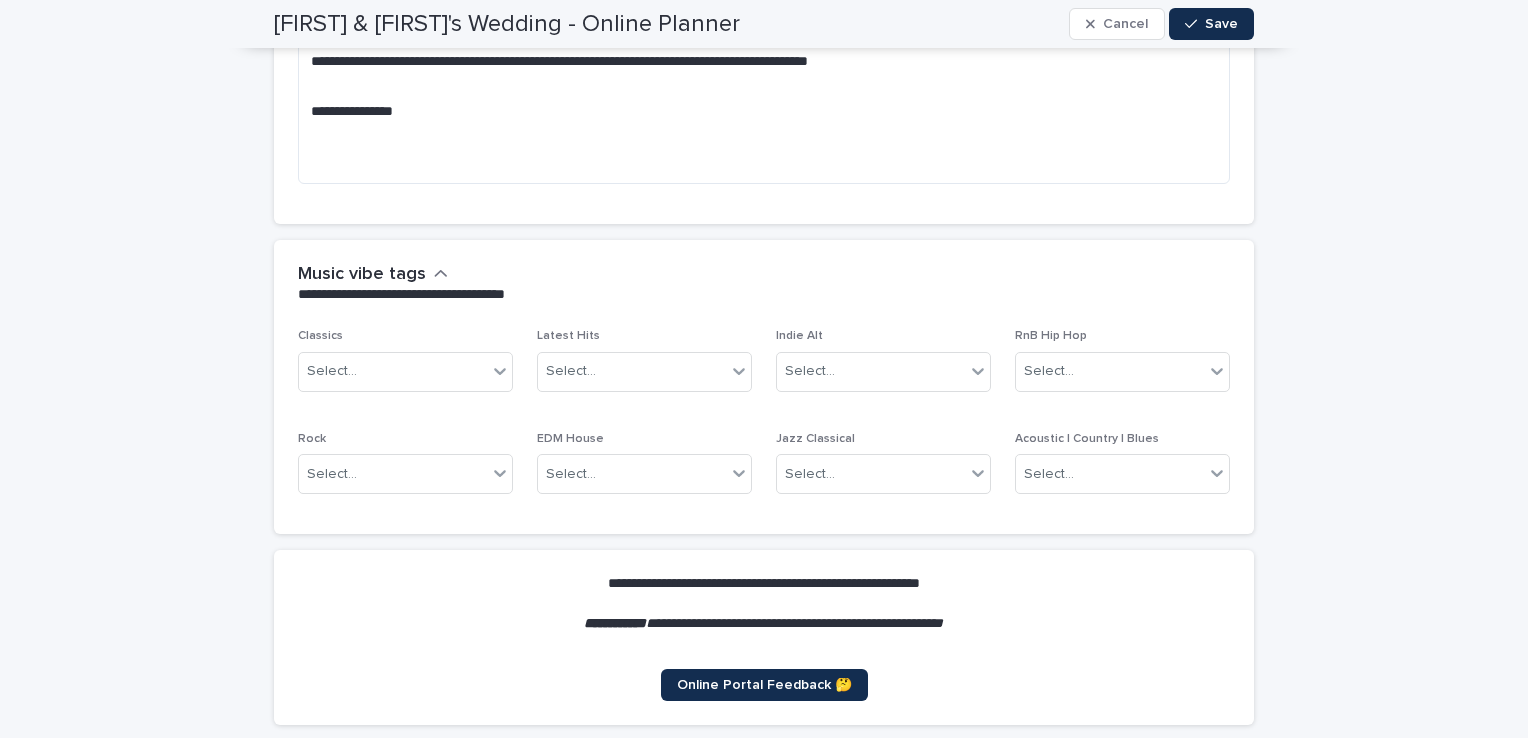 scroll, scrollTop: 7600, scrollLeft: 0, axis: vertical 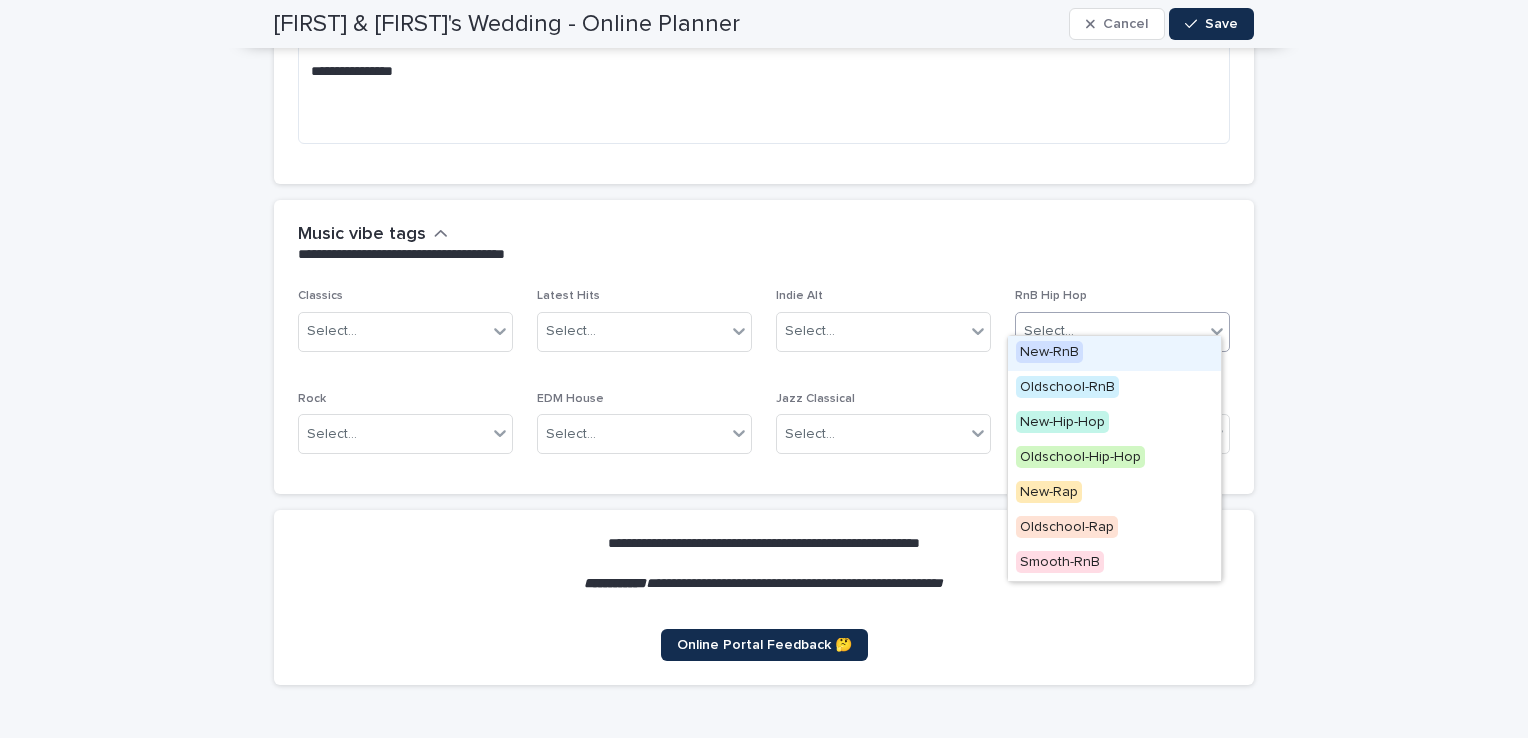 click on "Select..." at bounding box center (1110, 331) 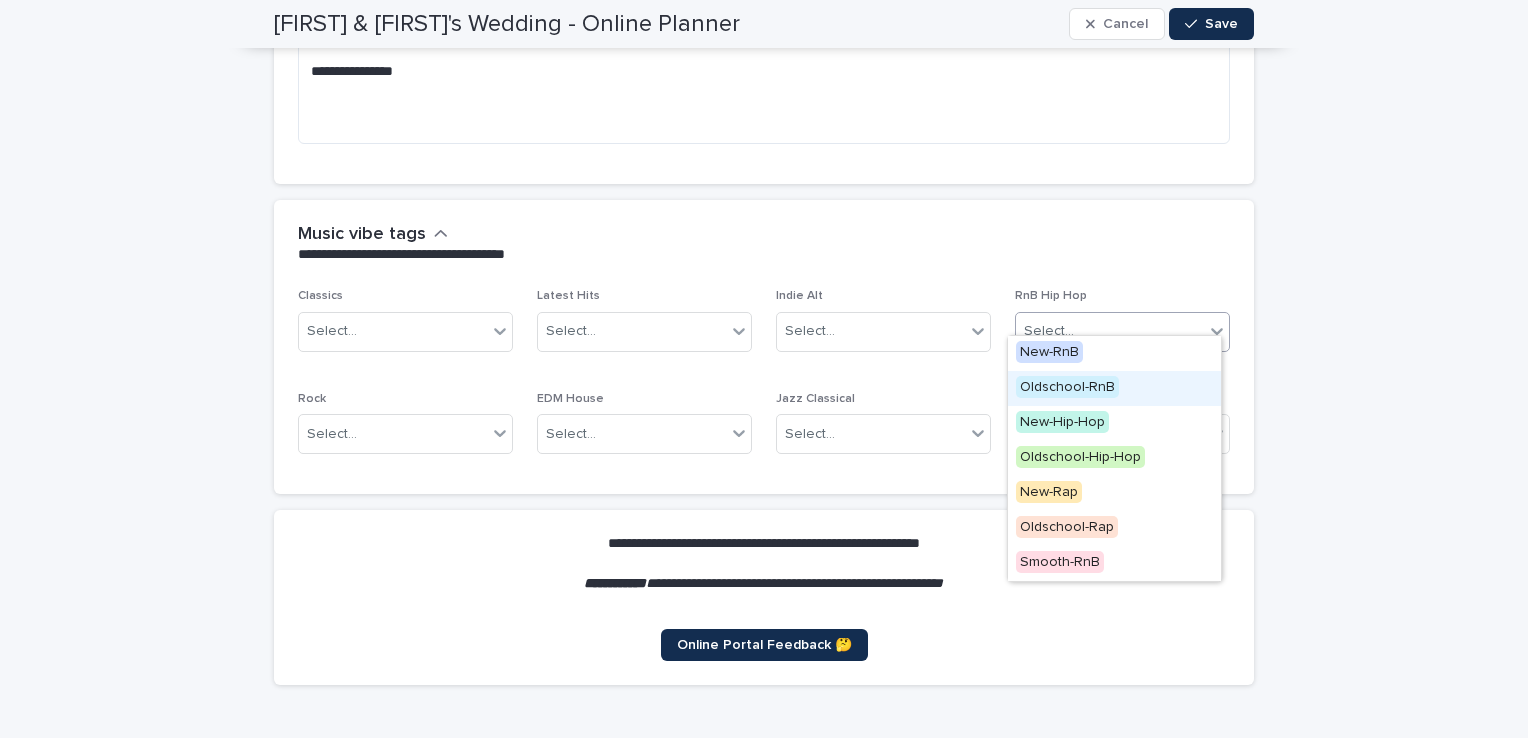 click on "Oldschool-RnB" at bounding box center (1114, 388) 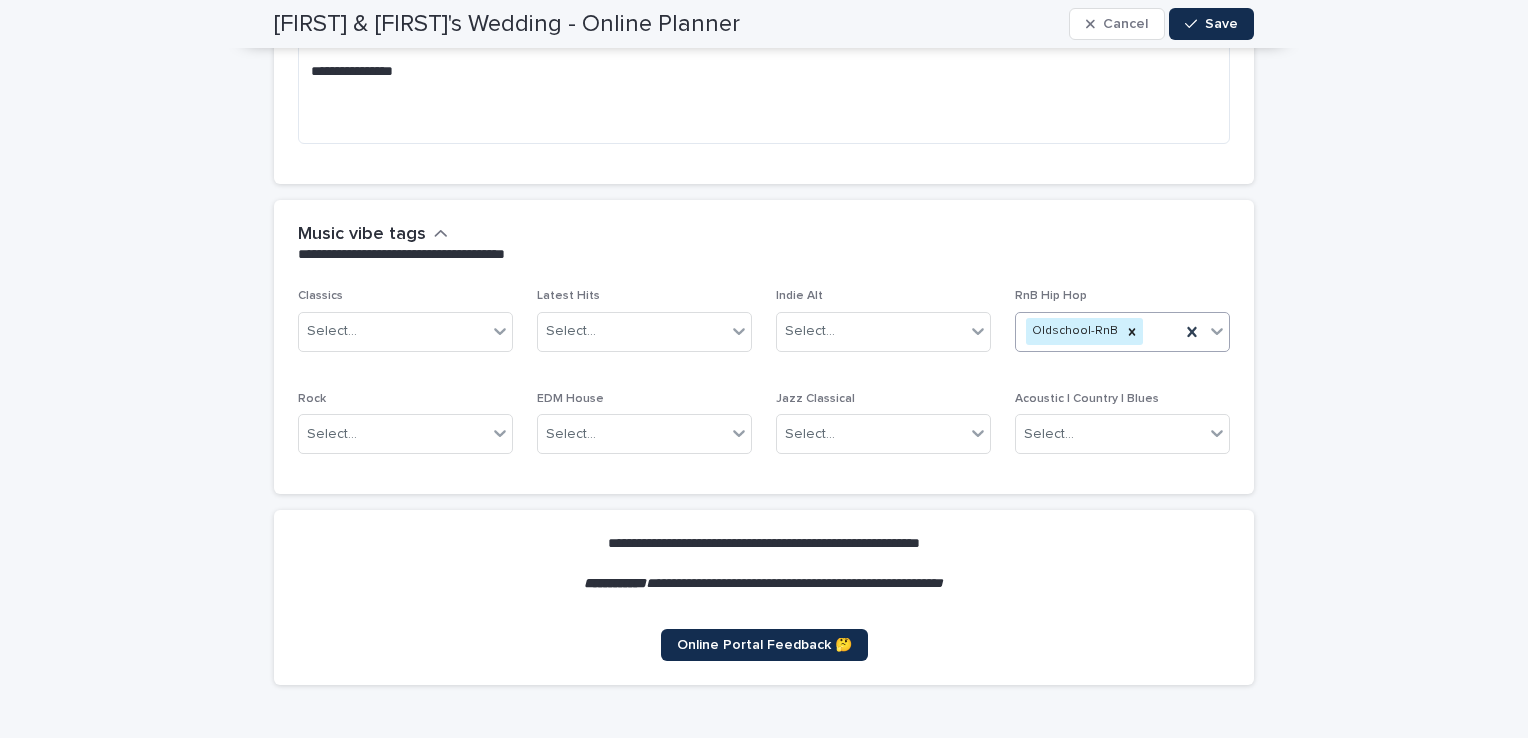 click on "Oldschool-RnB" at bounding box center [1098, 331] 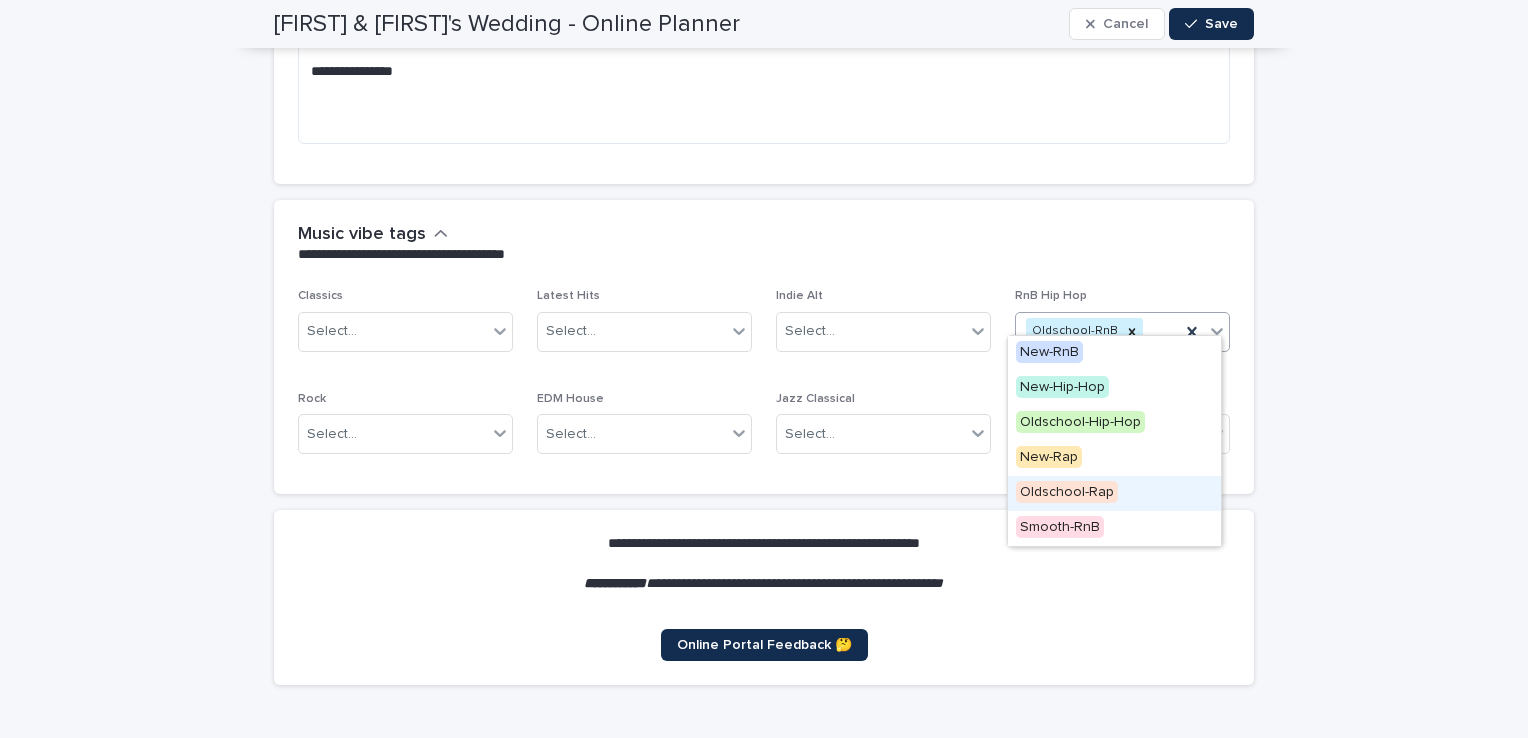 click on "Oldschool-Rap" at bounding box center (1067, 492) 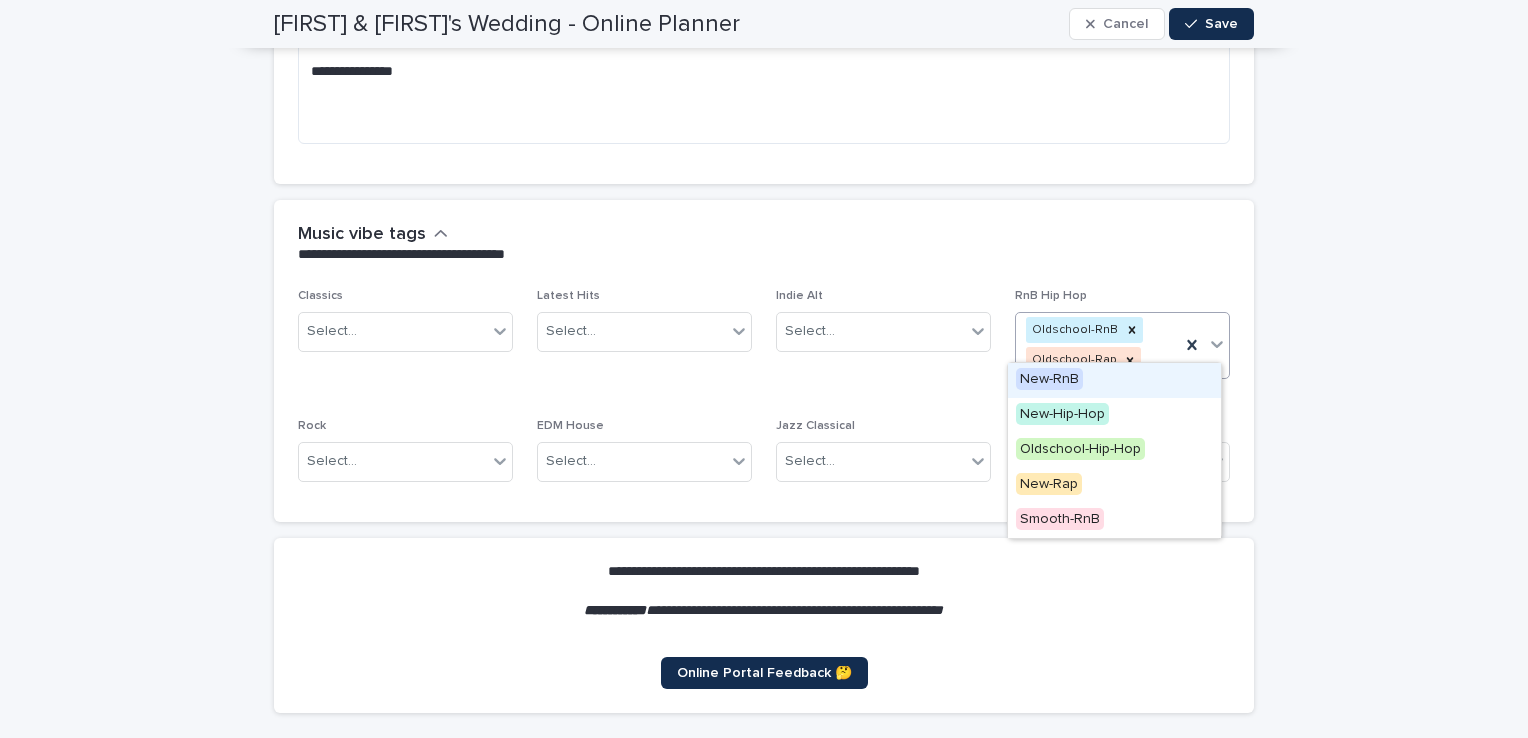 click on "Oldschool-RnB Oldschool-Rap" at bounding box center (1098, 346) 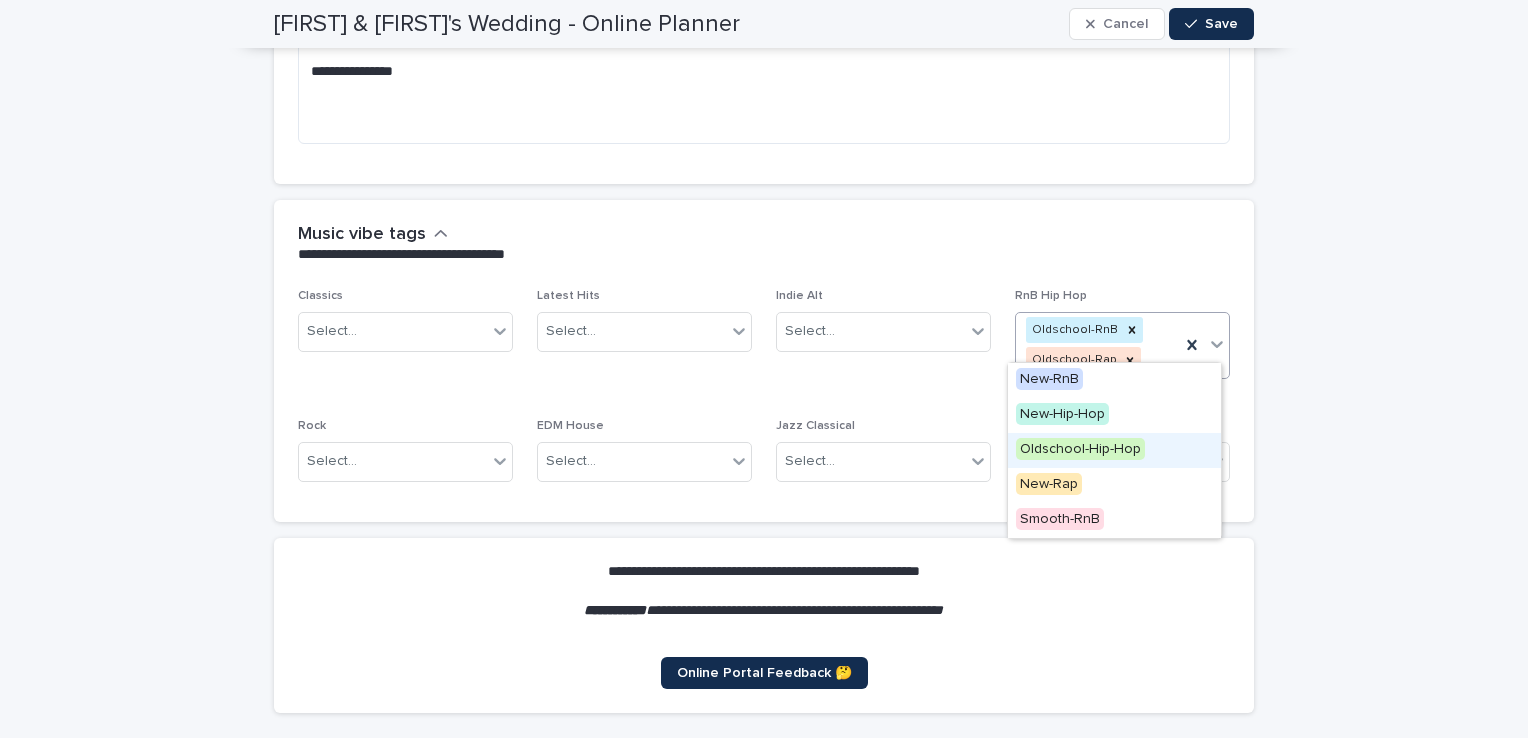 click on "Oldschool-Hip-Hop" at bounding box center [1080, 449] 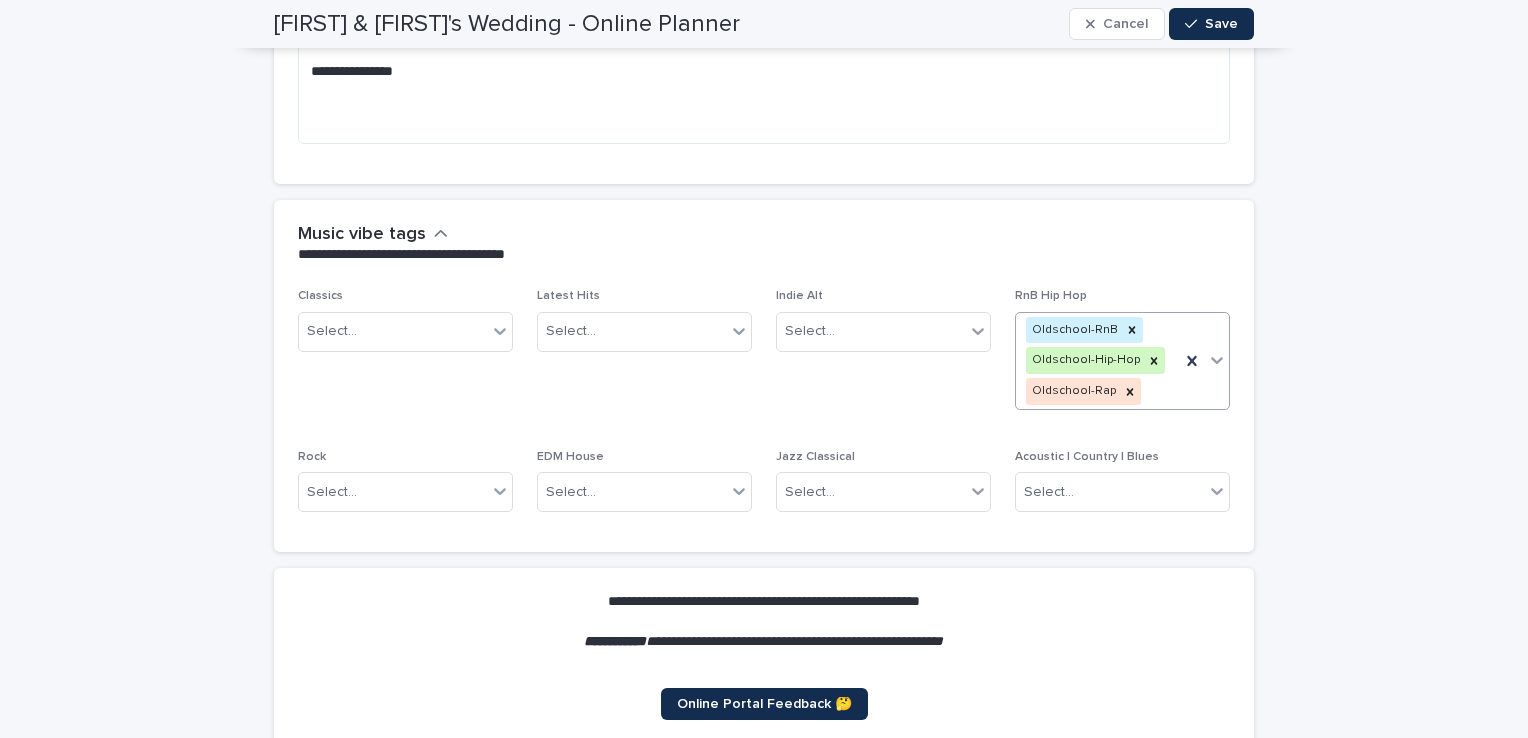 click on "Oldschool-RnB Oldschool-Hip-Hop Oldschool-Rap" at bounding box center (1098, 361) 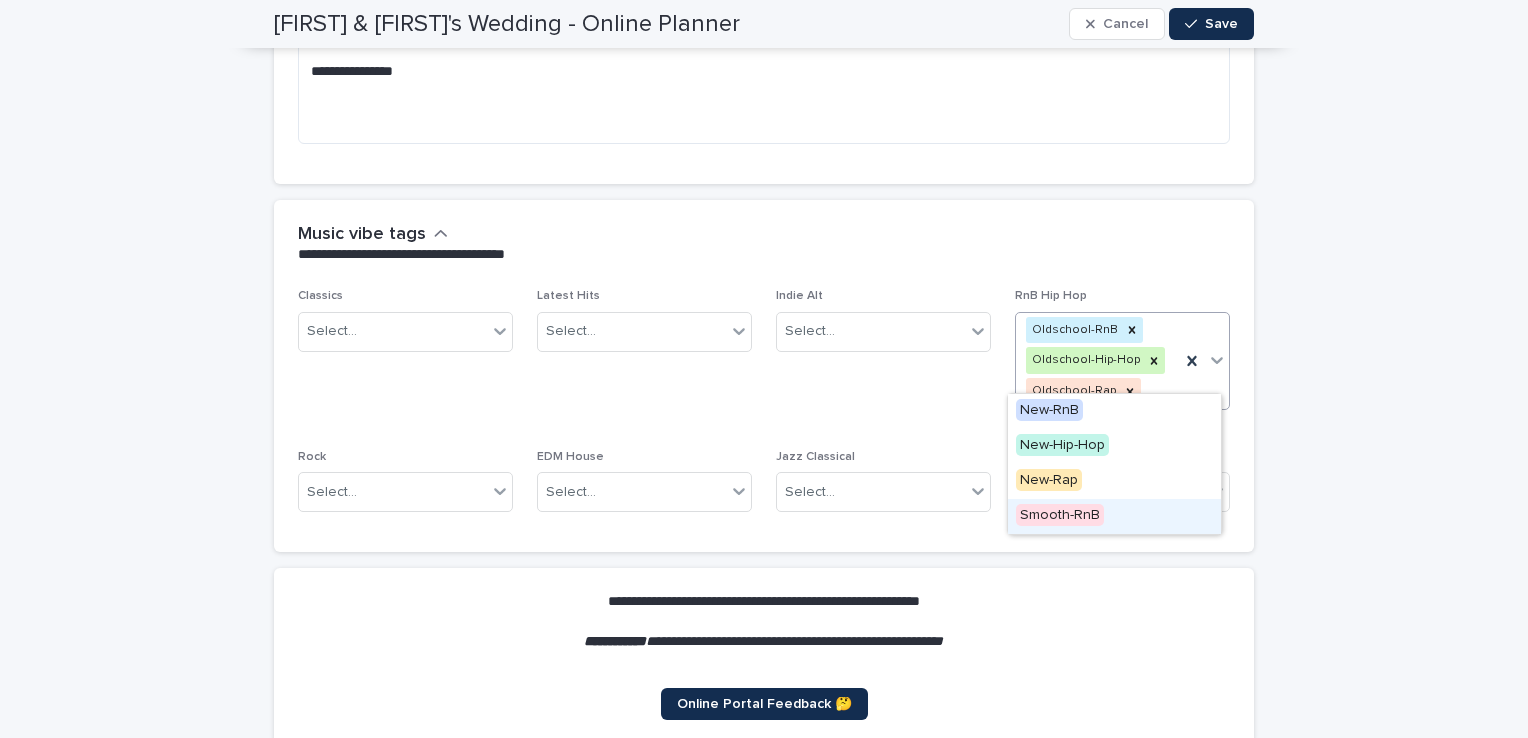 click on "Smooth-RnB" at bounding box center (1060, 515) 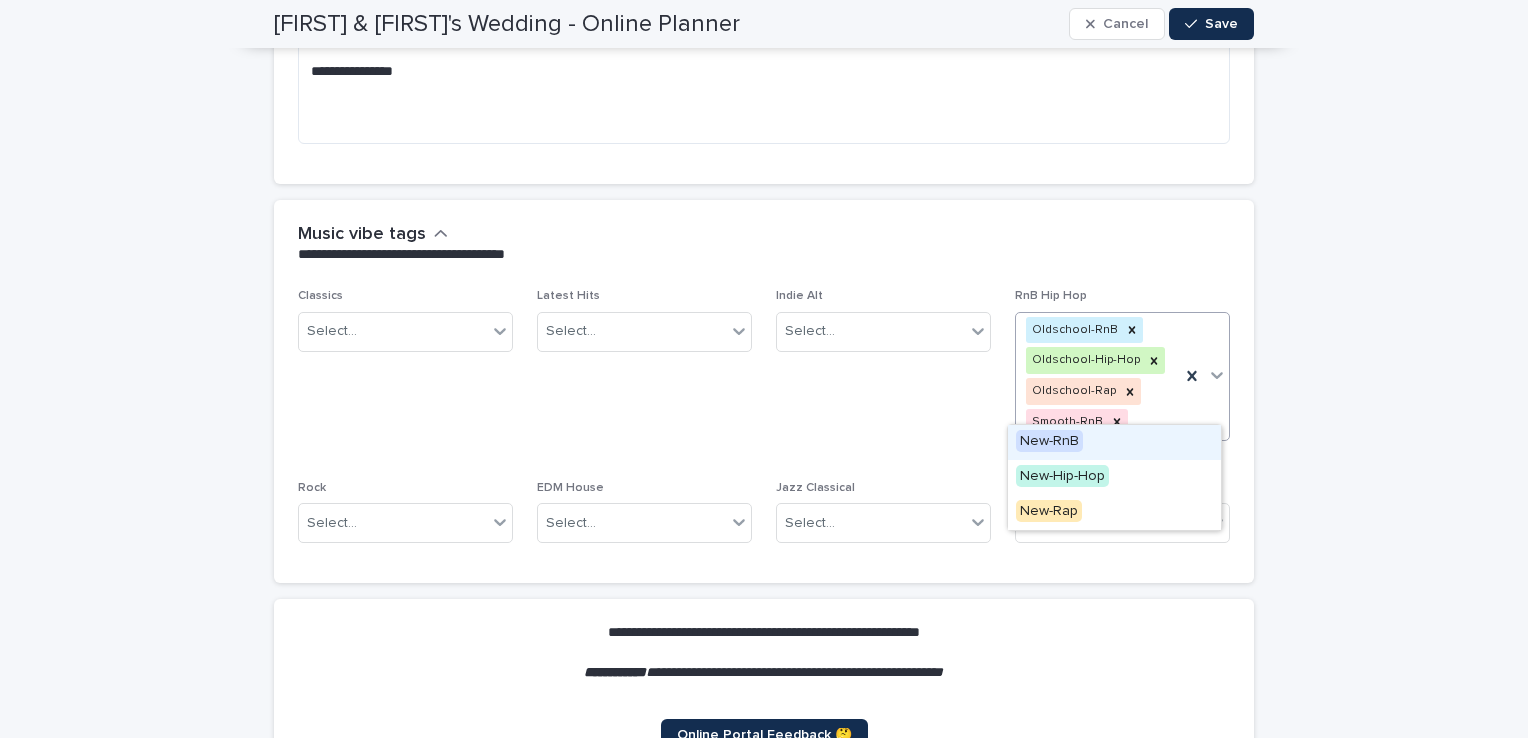click on "Oldschool-RnB Oldschool-Hip-Hop Oldschool-Rap Smooth-RnB" at bounding box center (1098, 376) 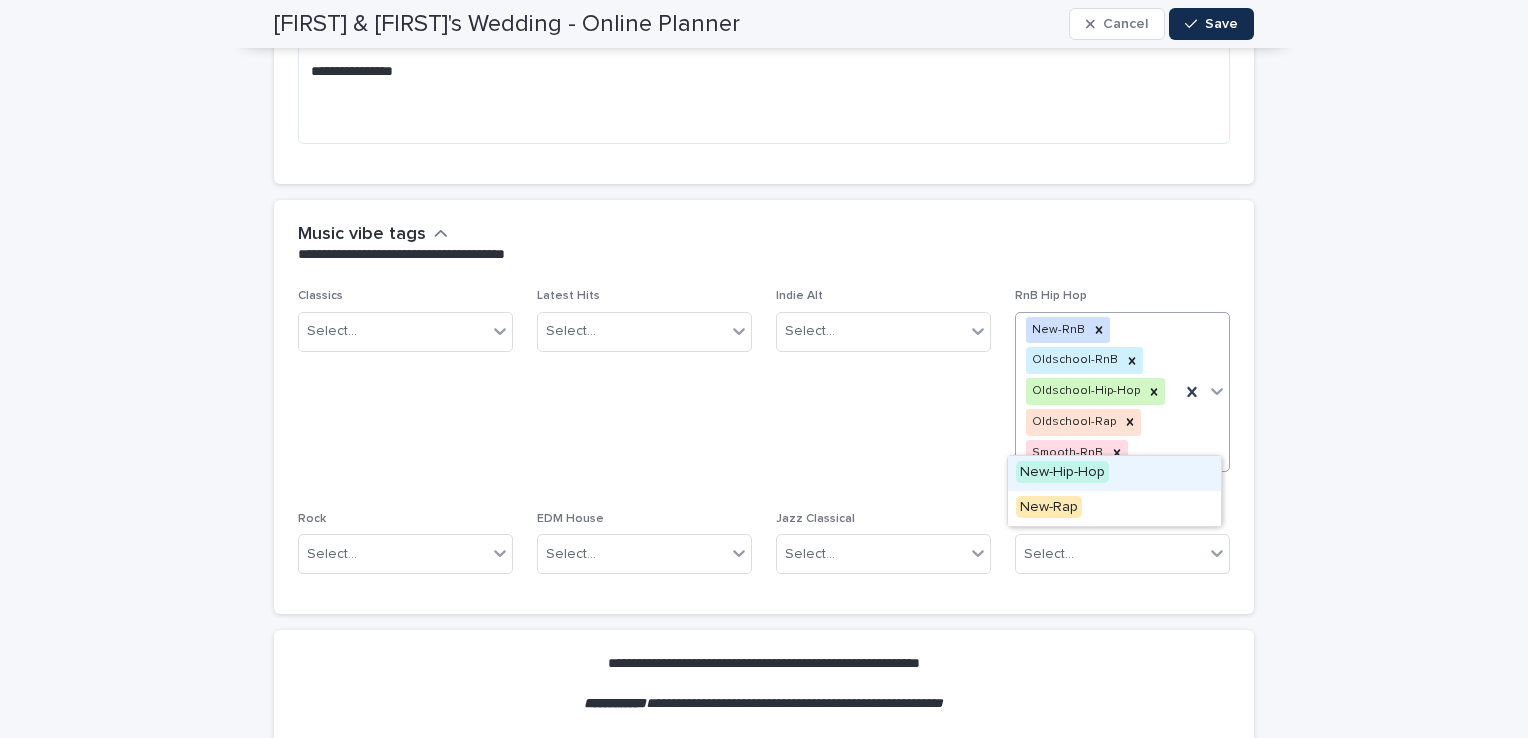 click on "New-RnB Oldschool-RnB Oldschool-Hip-Hop Oldschool-Rap Smooth-RnB" at bounding box center [1098, 392] 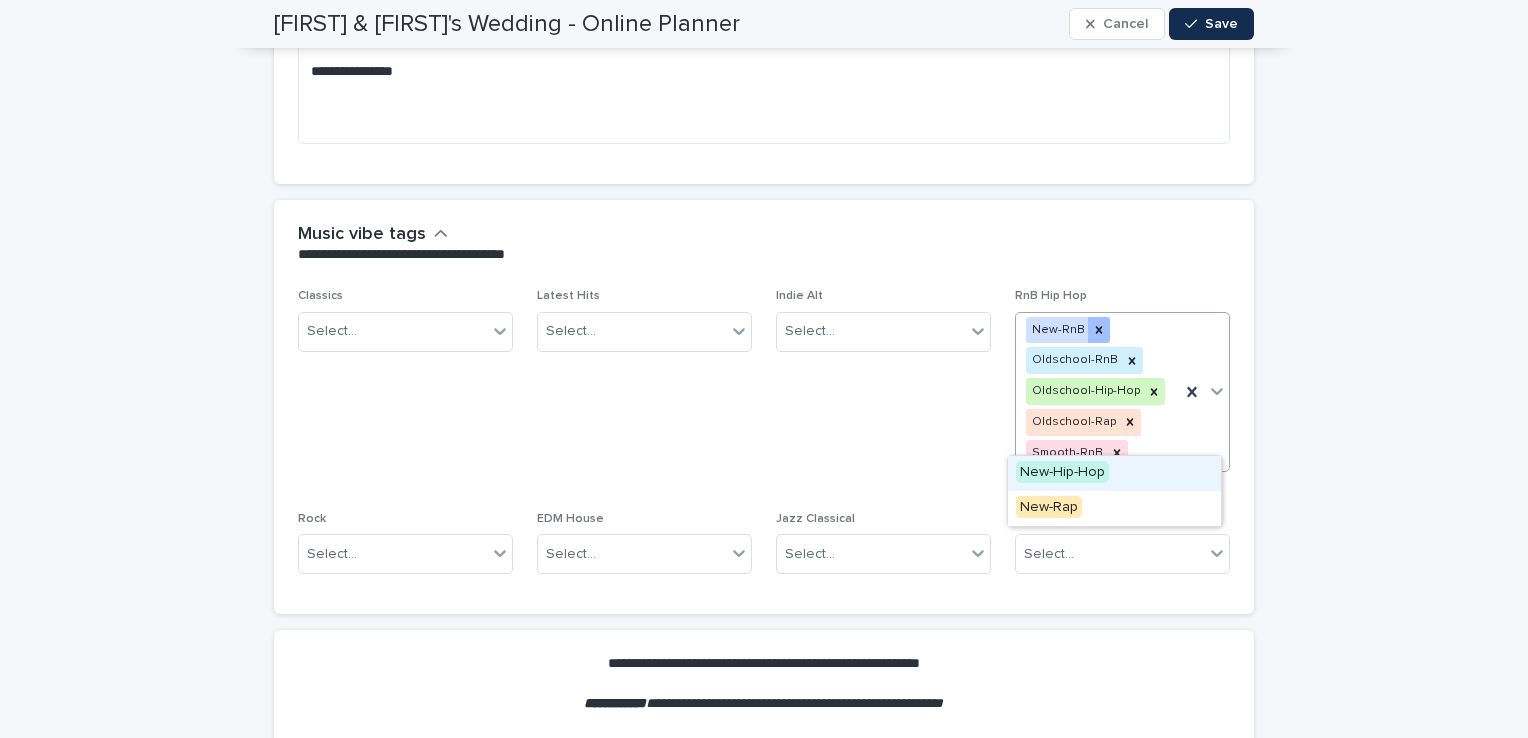 click 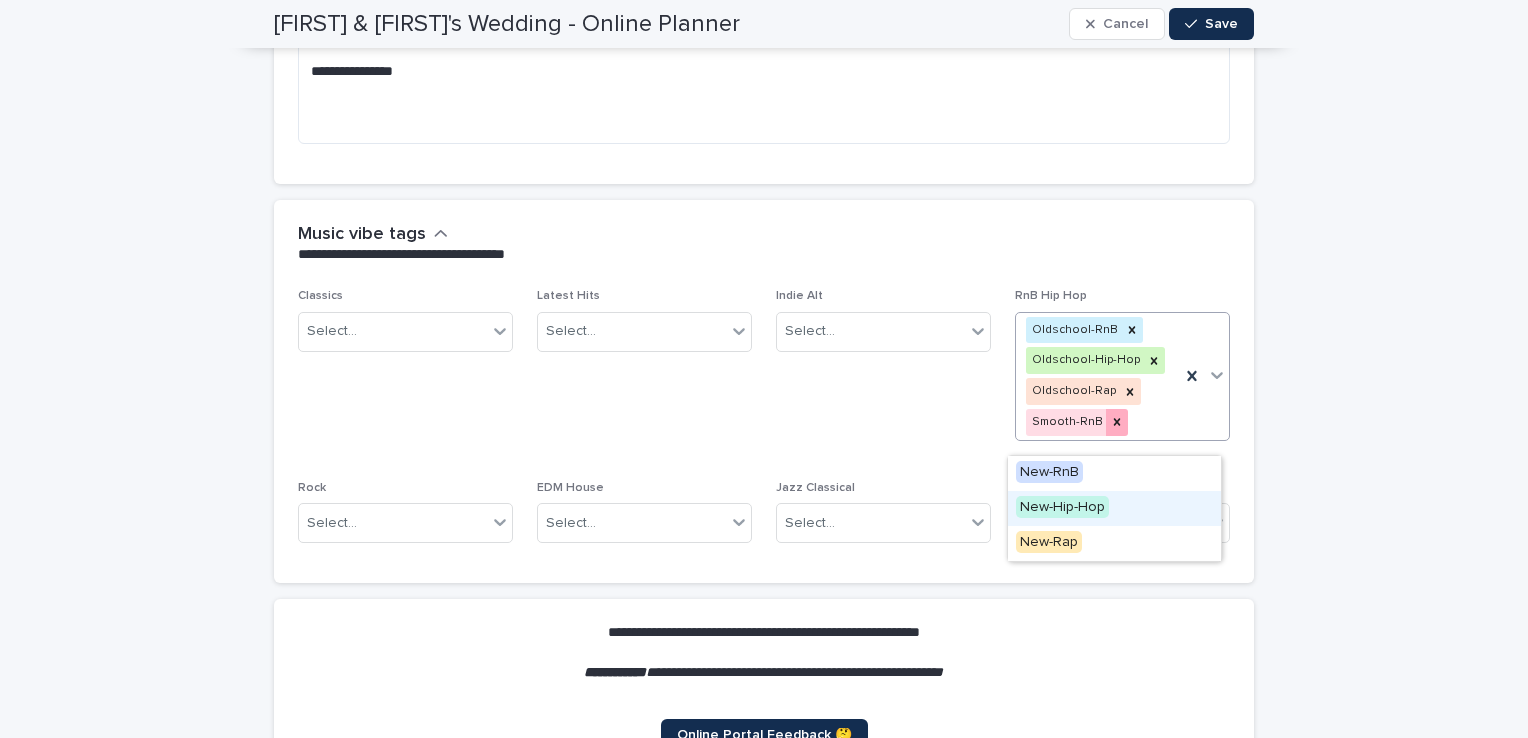 click 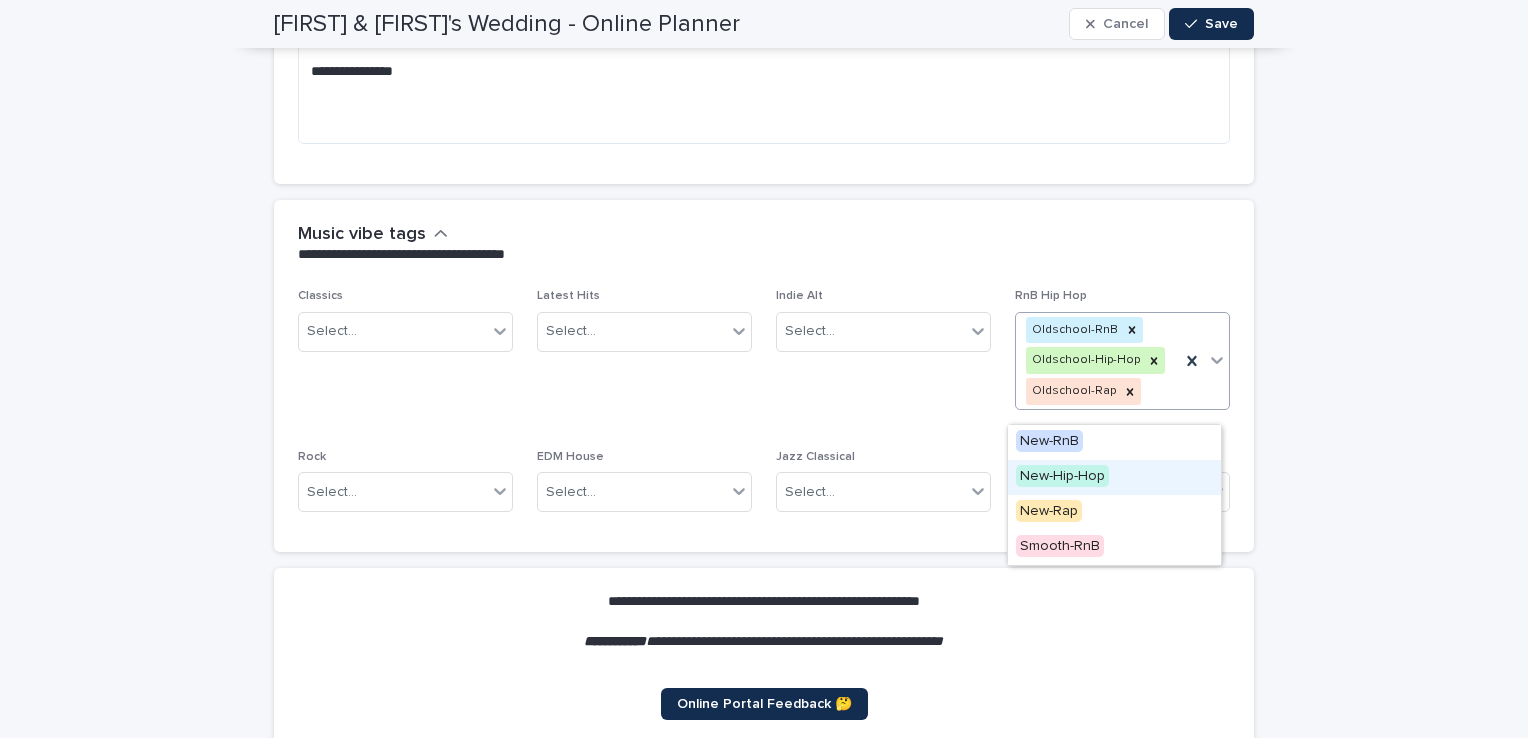 click on "Indie Alt Select..." at bounding box center (883, 357) 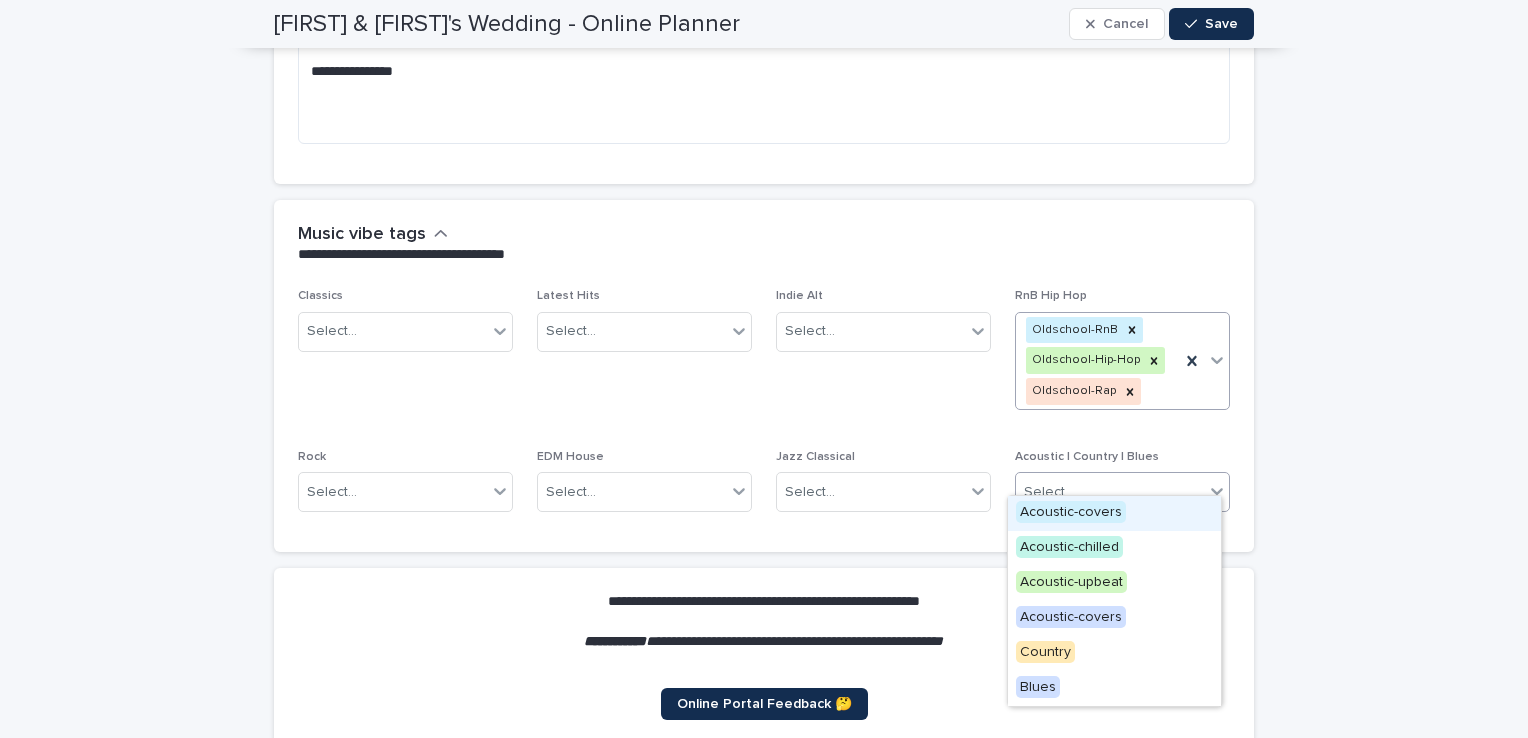 click on "Select..." at bounding box center [1110, 492] 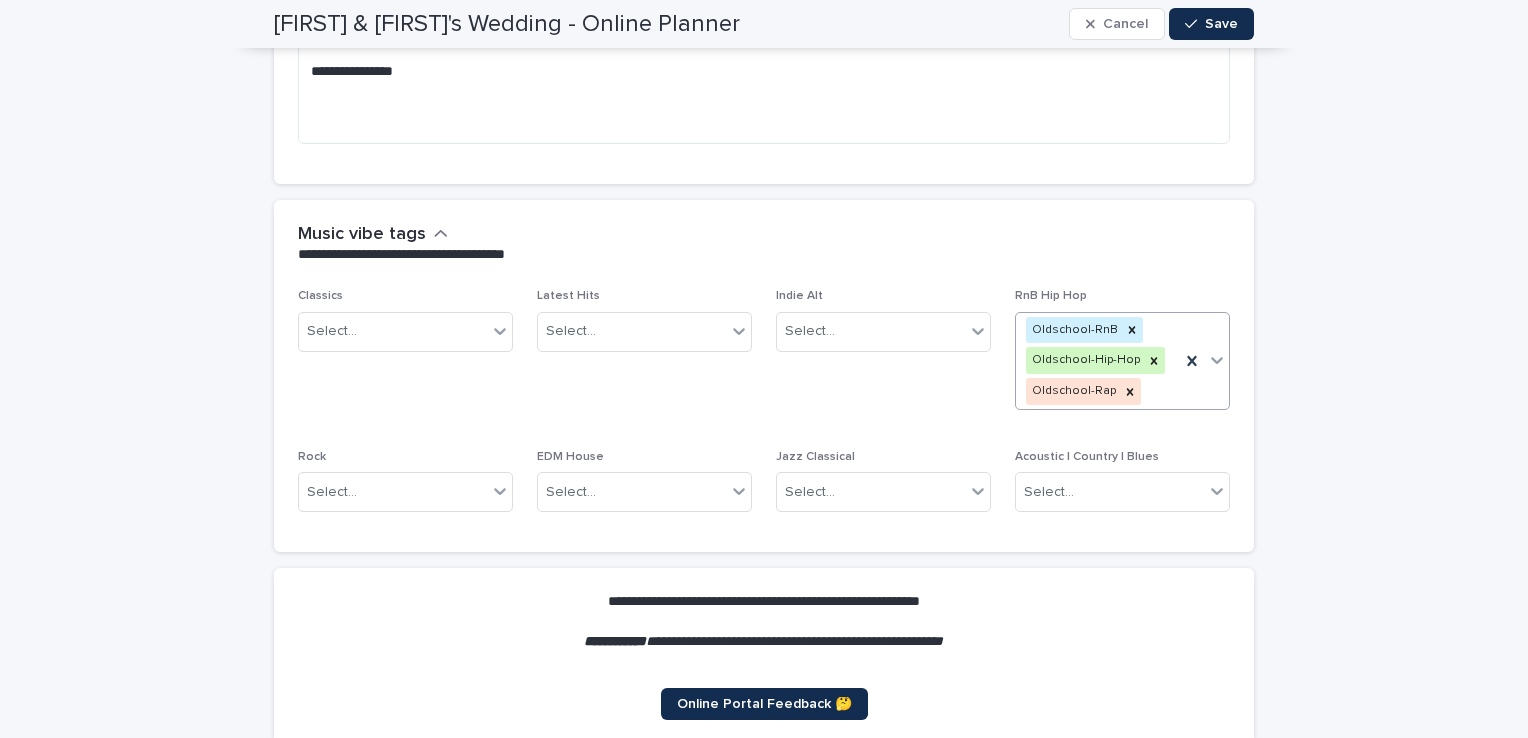 click on "Classics Select... Latest Hits Select... Indie Alt Select... RnB Hip Hop Oldschool-RnB Oldschool-Hip-Hop Oldschool-Rap Rock Select... EDM House Select... Jazz Classical Select... Acoustic | Country | Blues Select..." at bounding box center (764, 408) 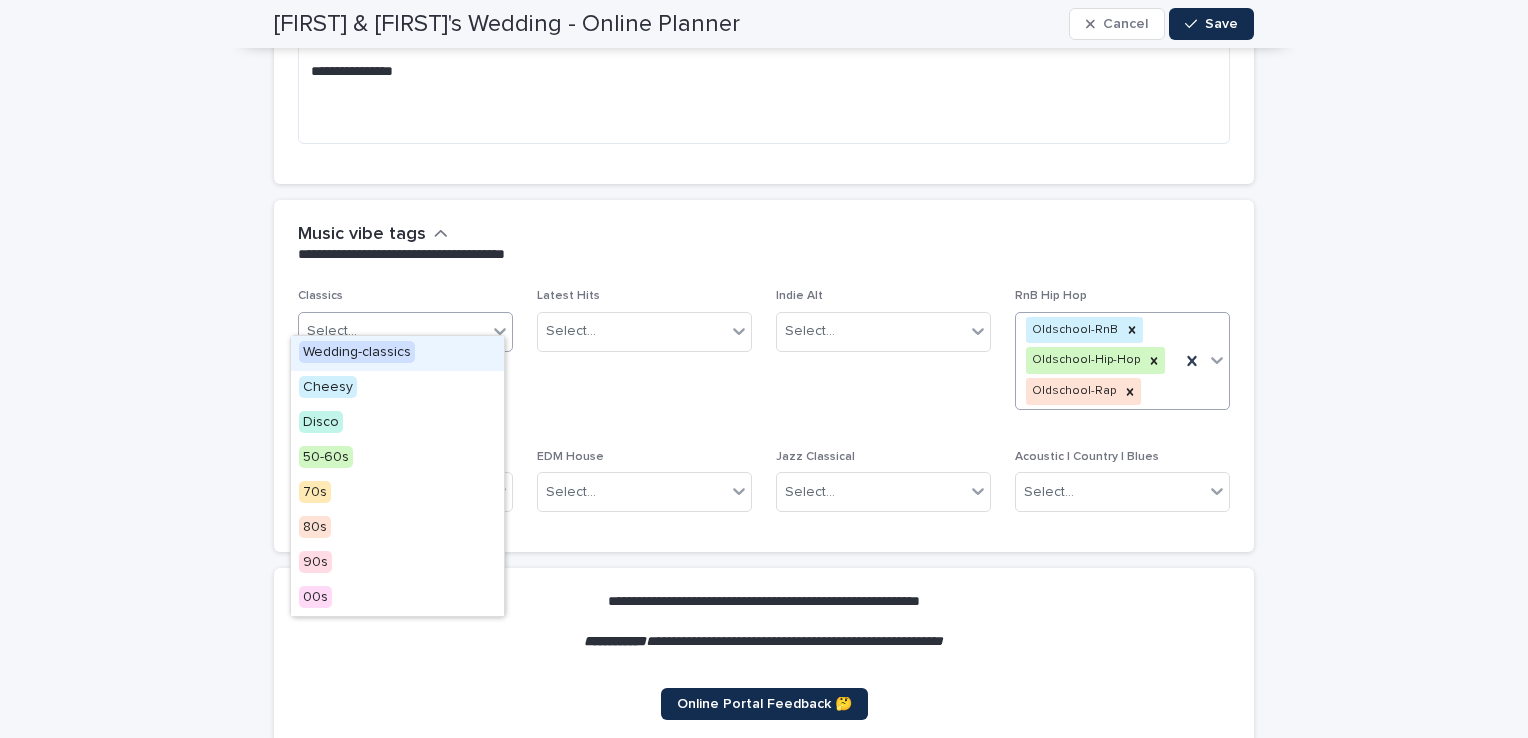 click 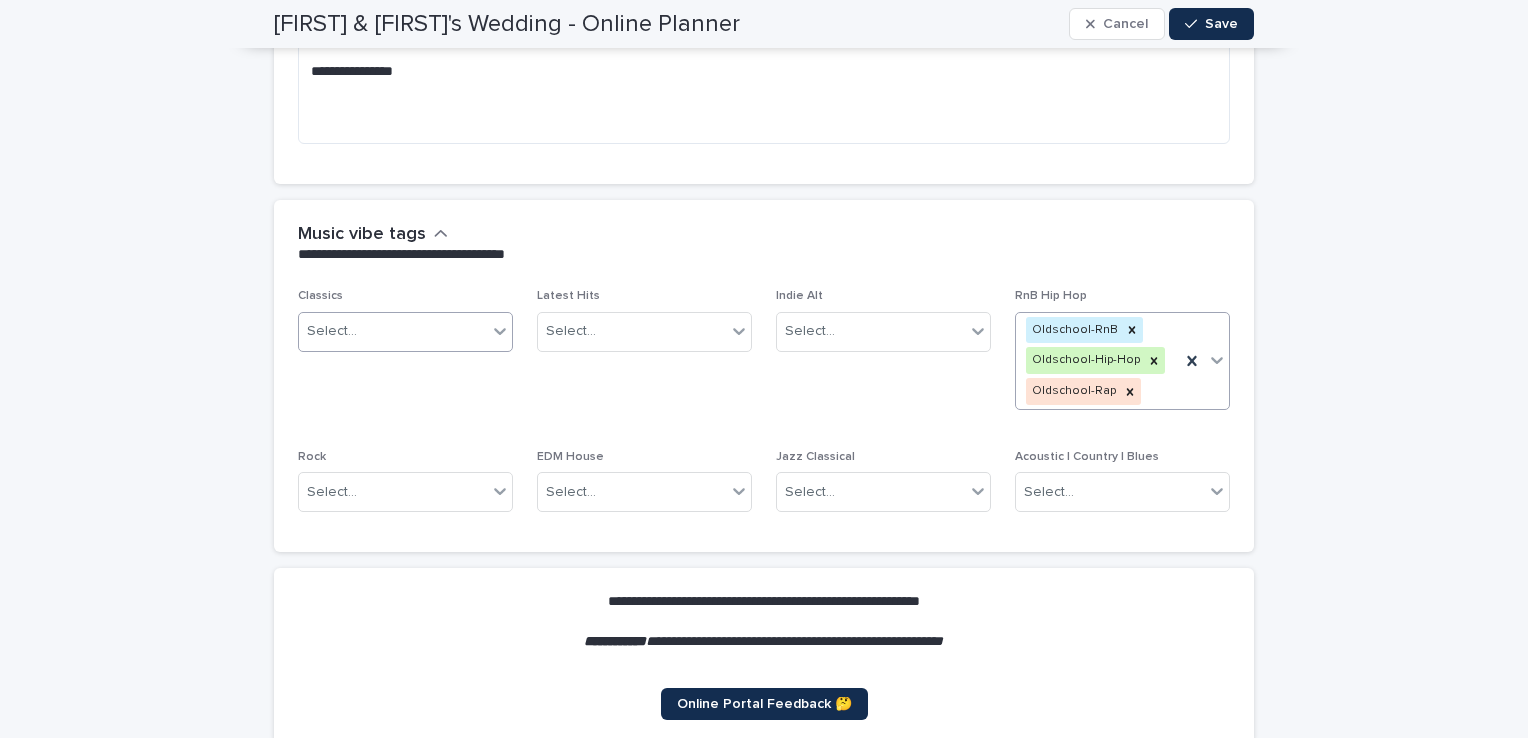 click 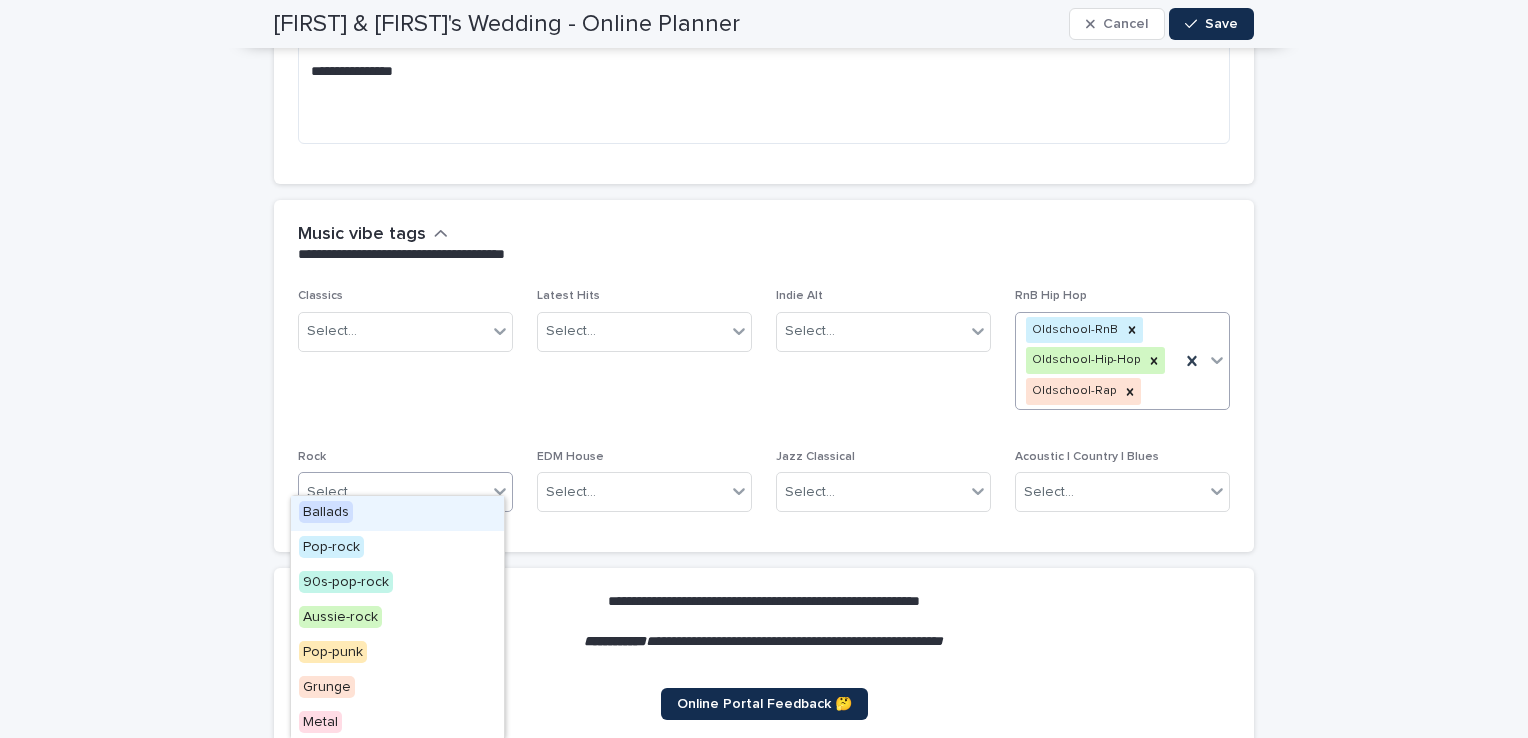 click 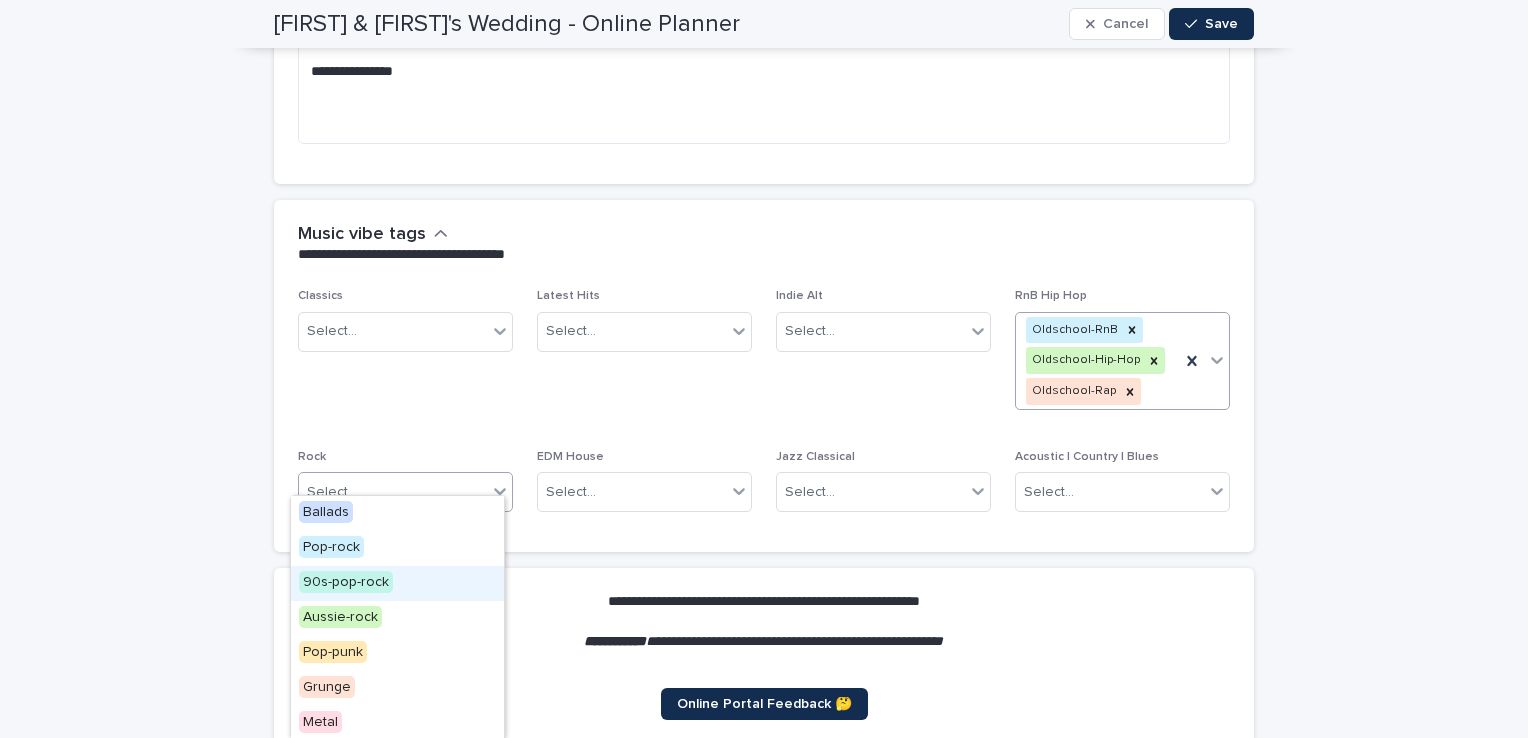 click on "90s-pop-rock" at bounding box center [346, 582] 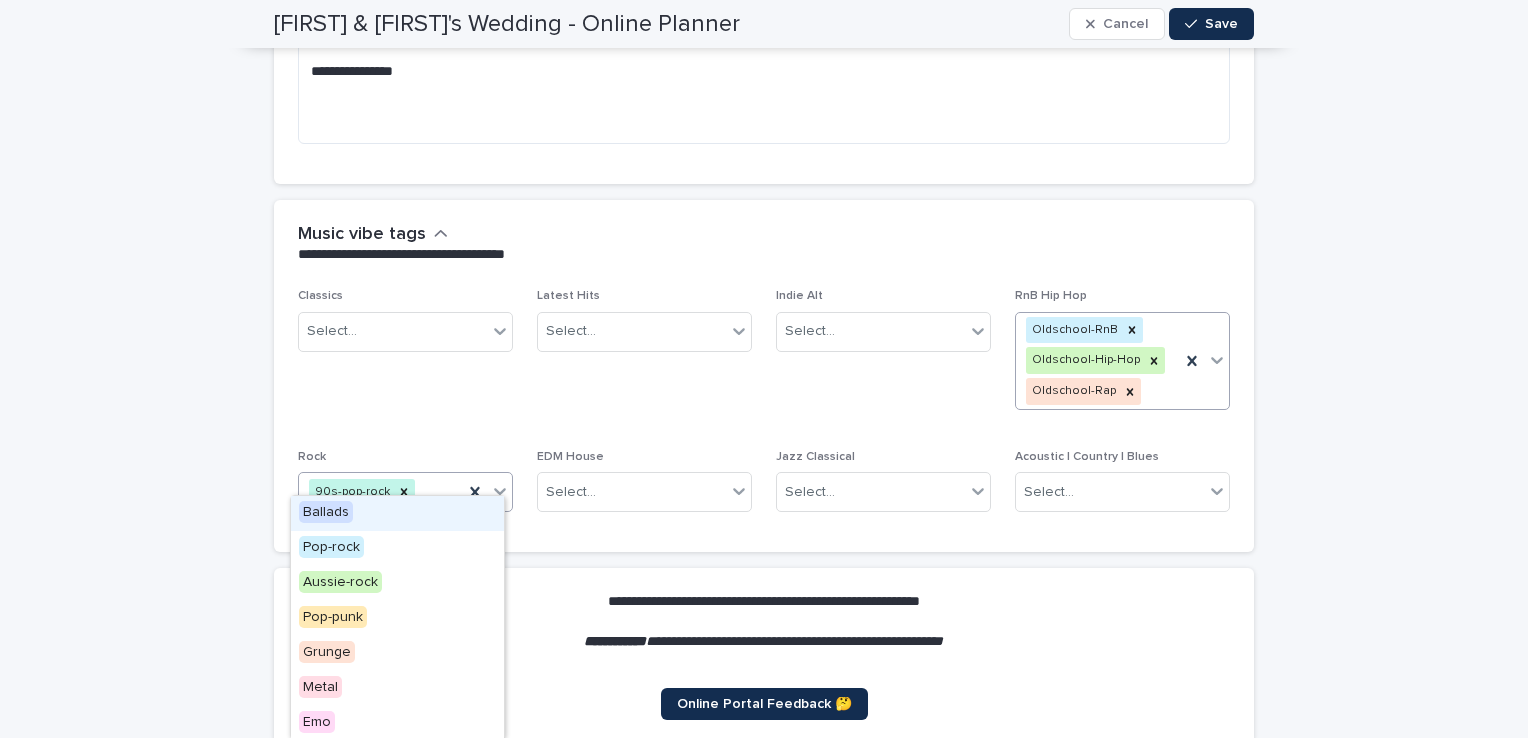 click 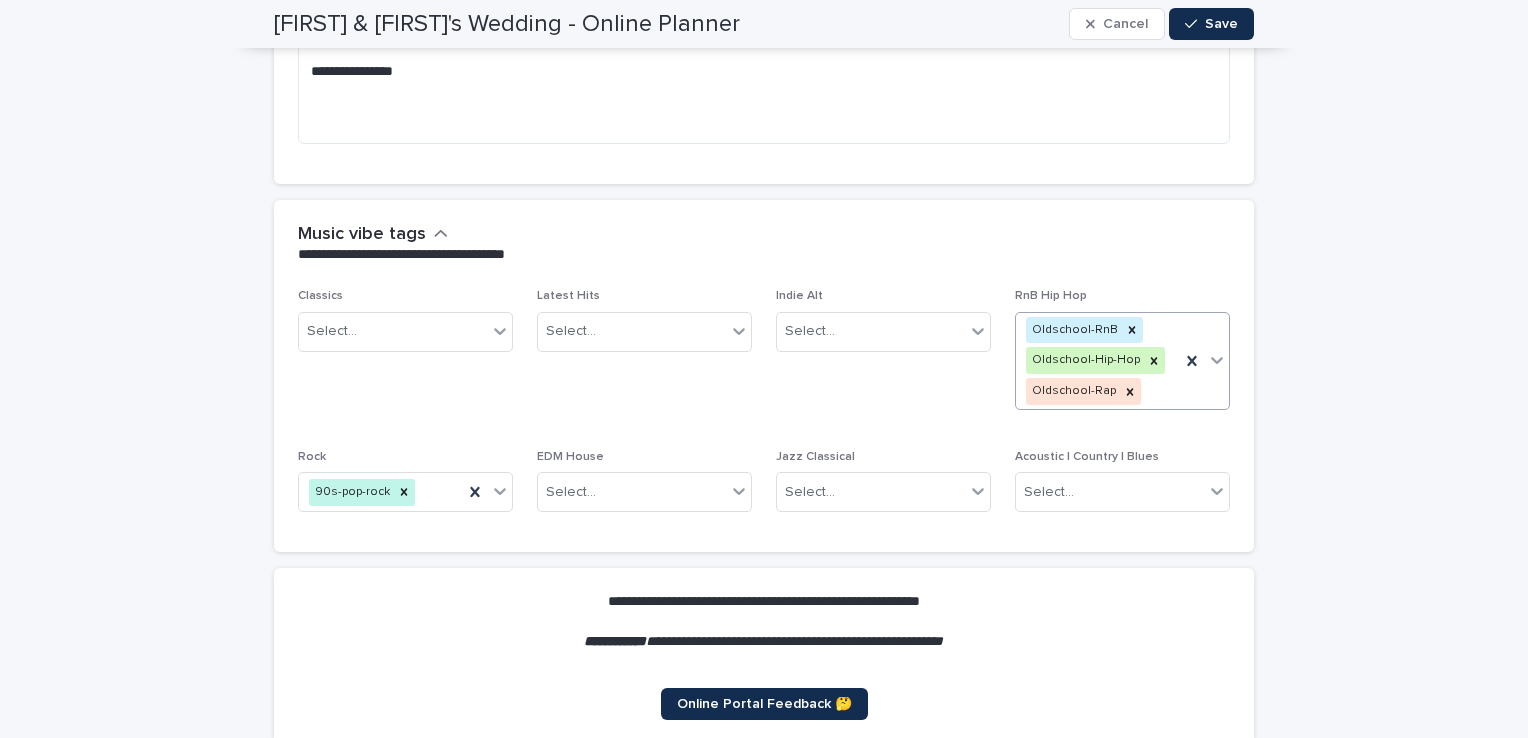click on "**********" at bounding box center [764, -3338] 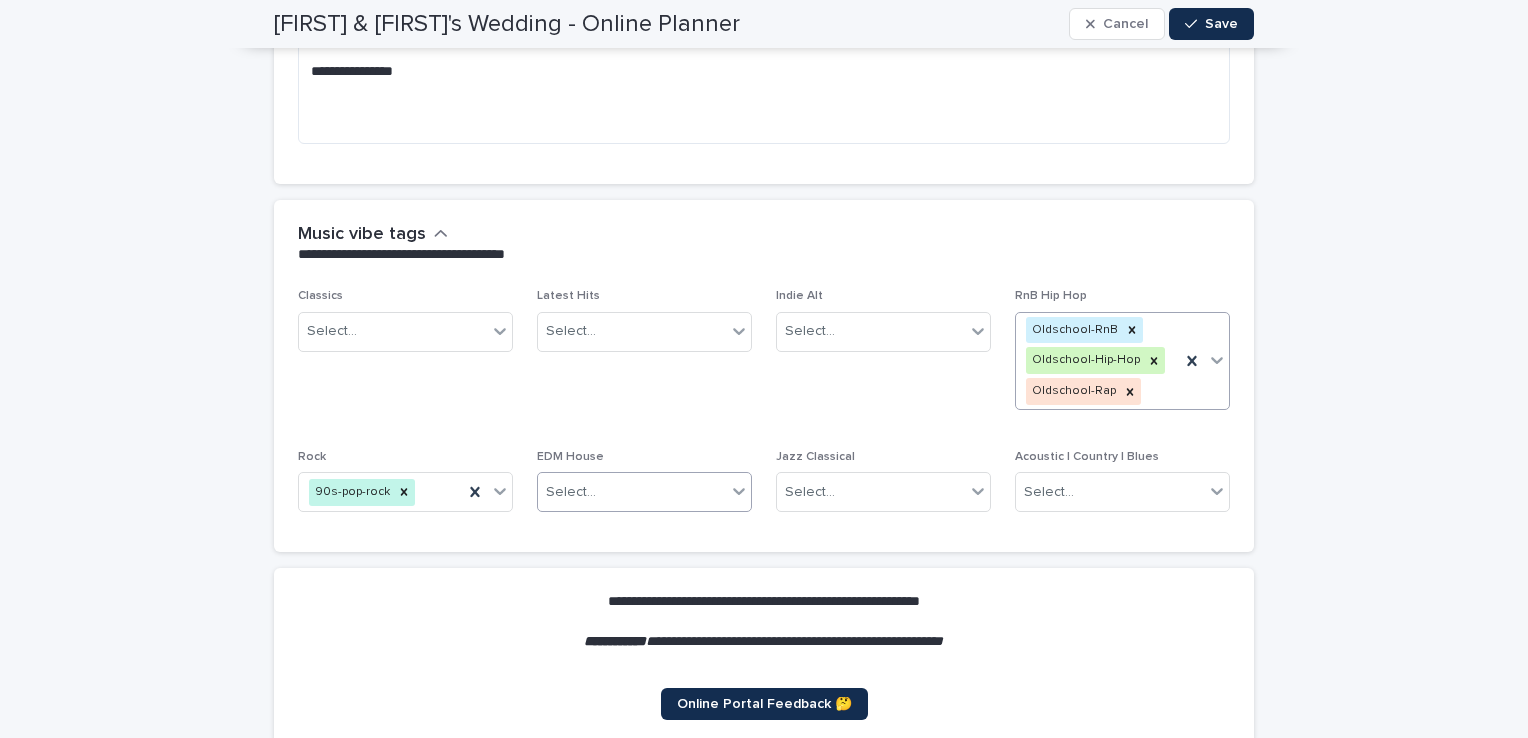 click on "Select..." at bounding box center (632, 492) 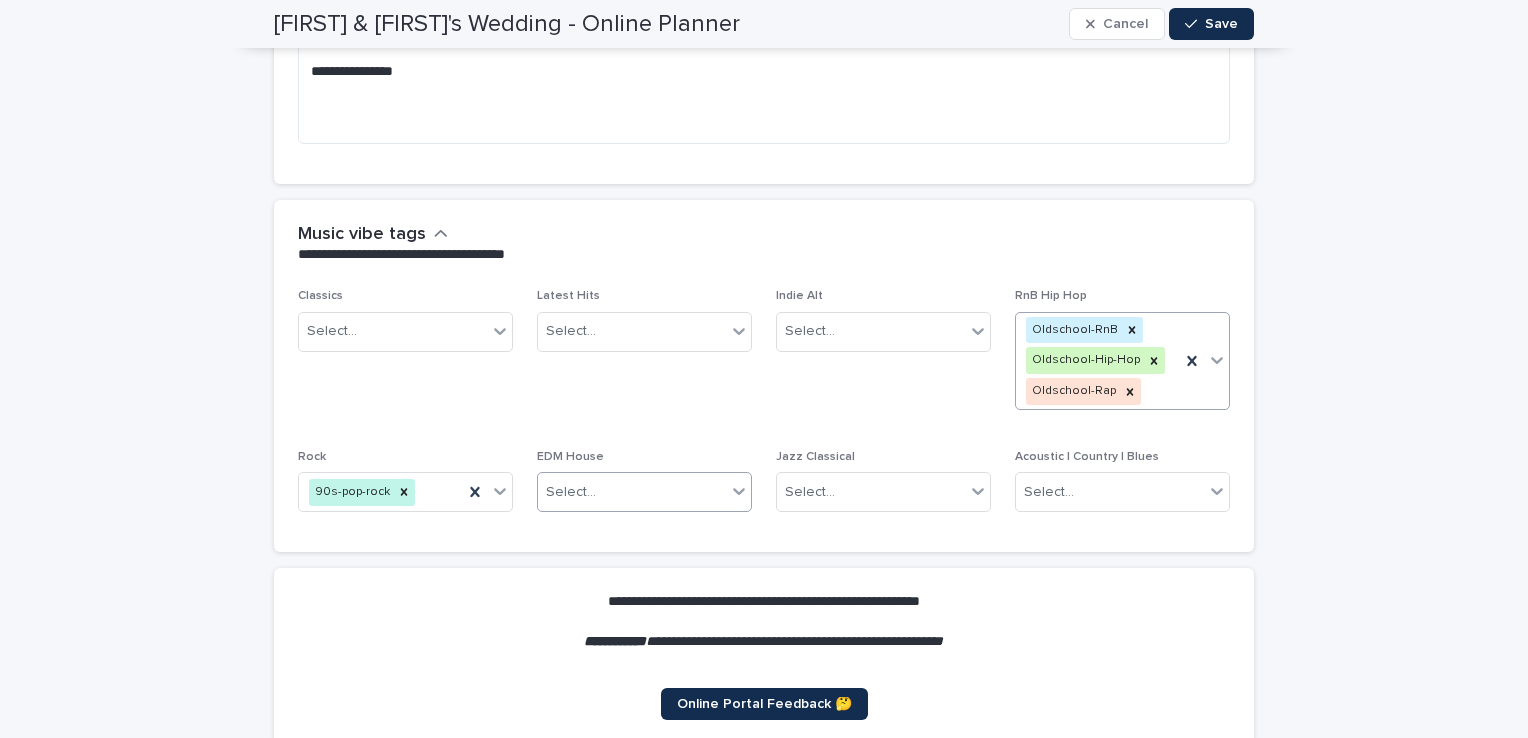 click on "Select..." at bounding box center [632, 492] 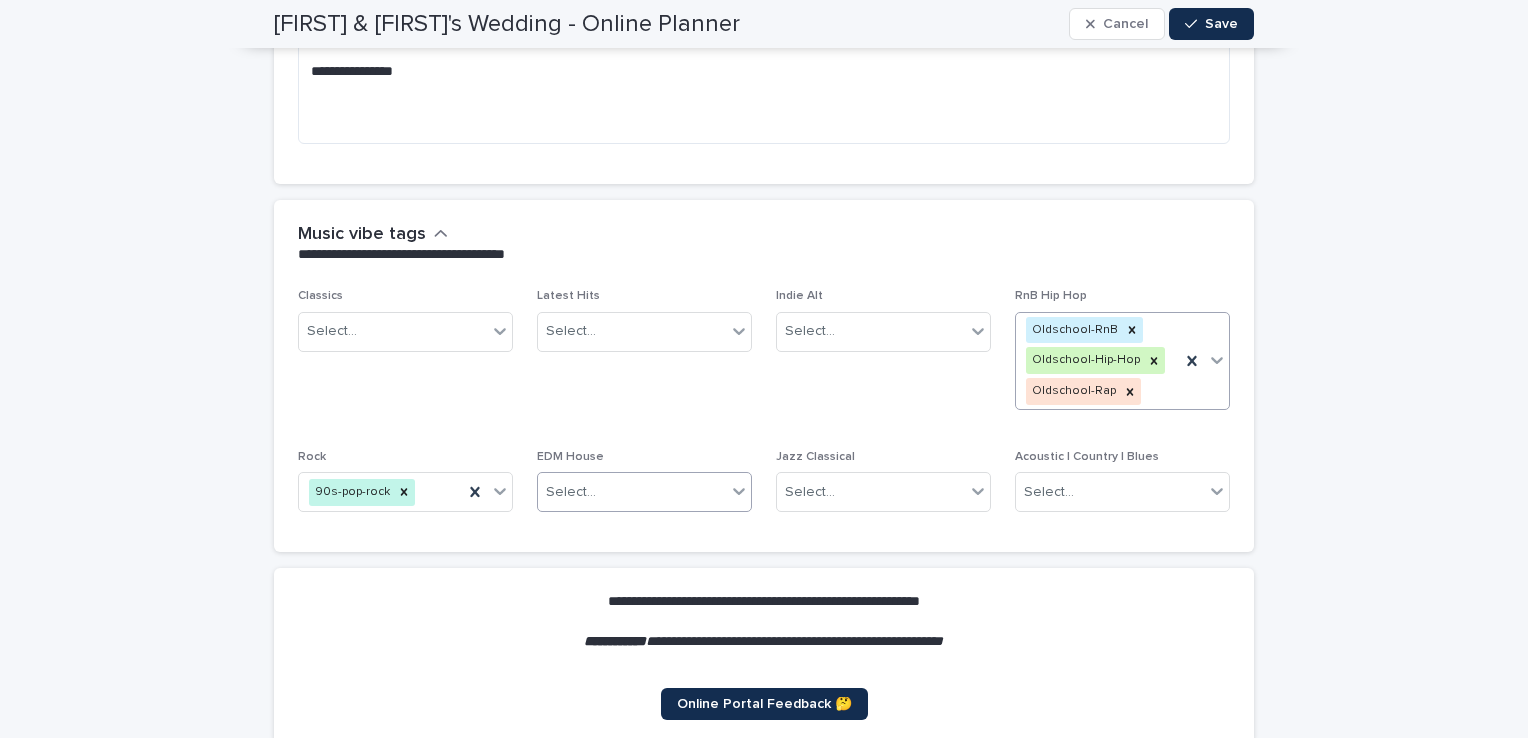 scroll, scrollTop: 7760, scrollLeft: 0, axis: vertical 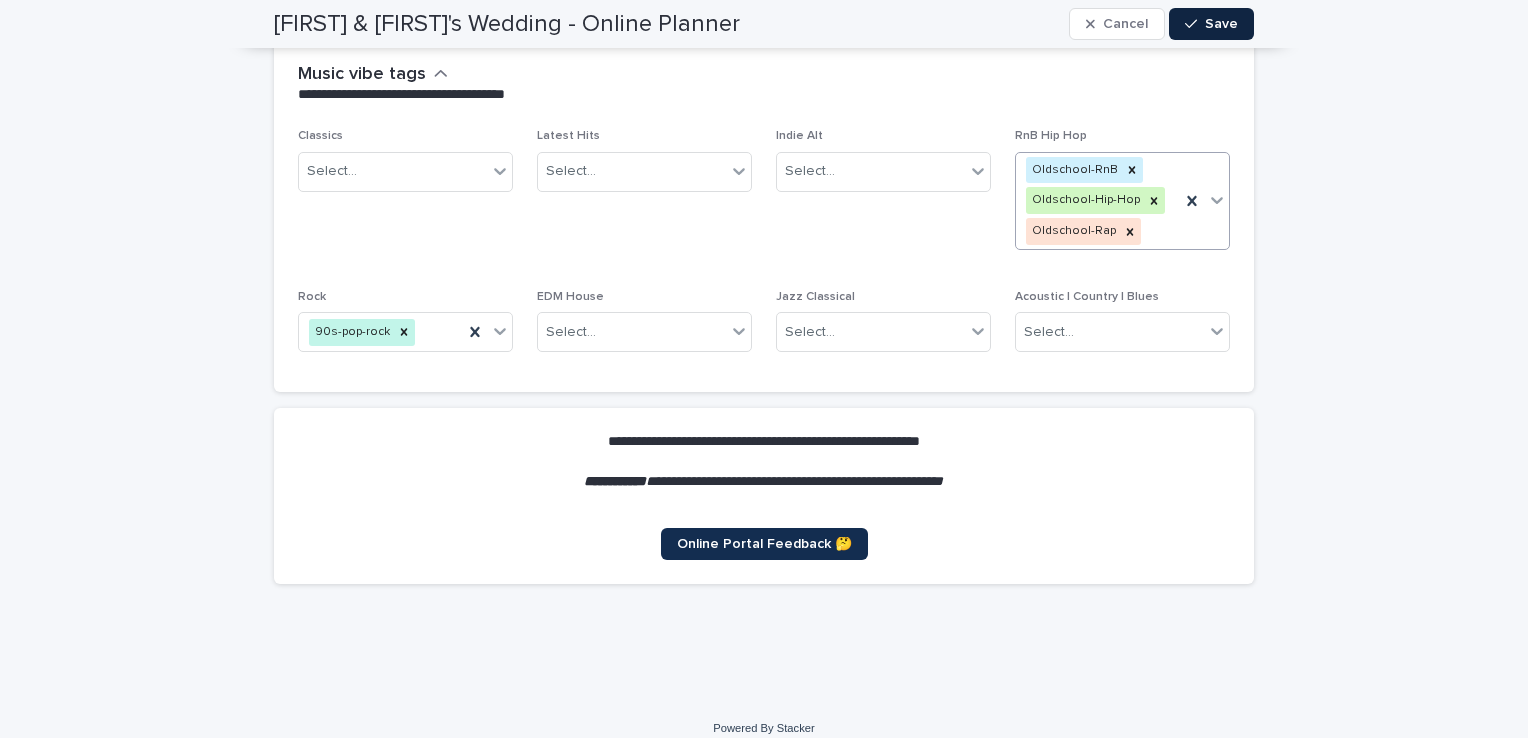 click on "Save" at bounding box center (1221, 24) 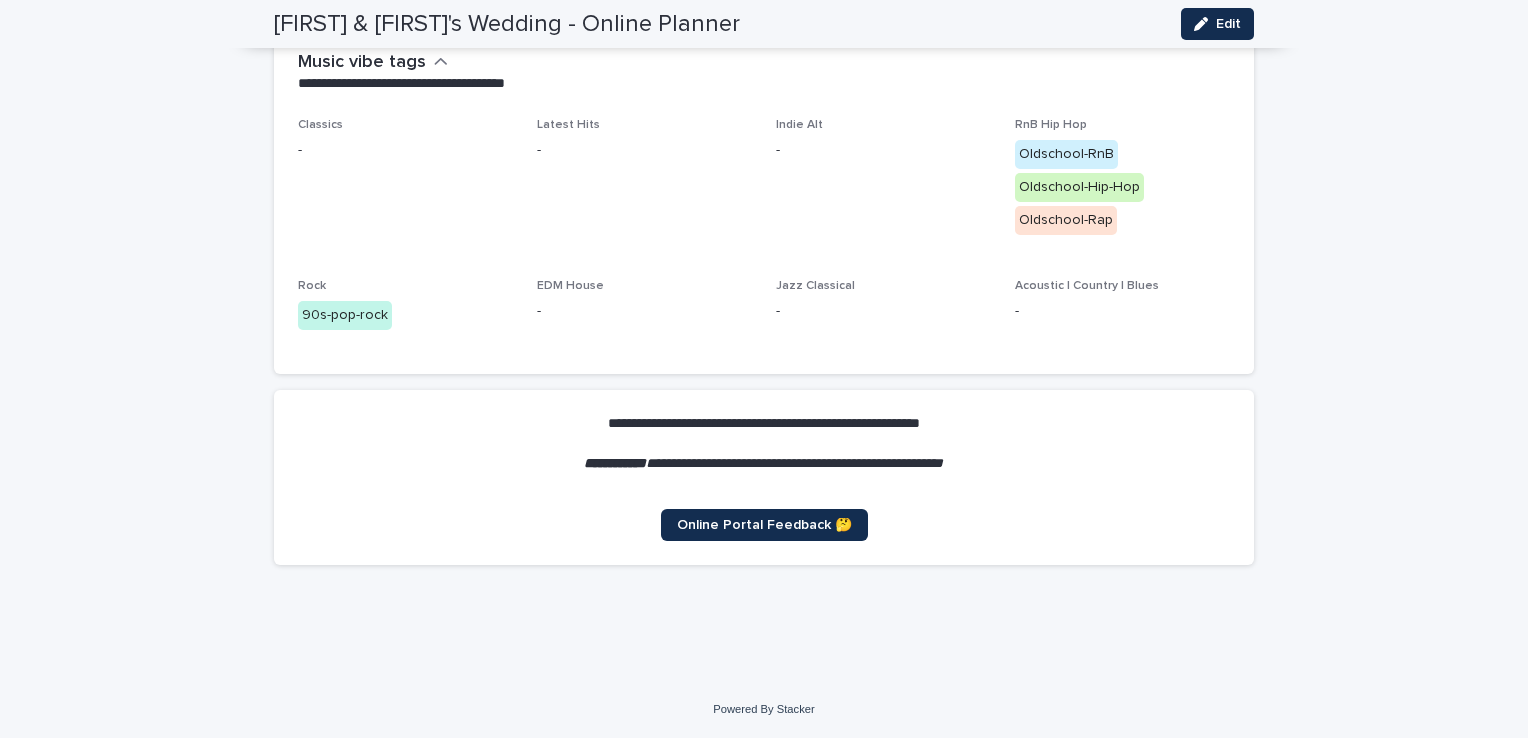 scroll, scrollTop: 6700, scrollLeft: 0, axis: vertical 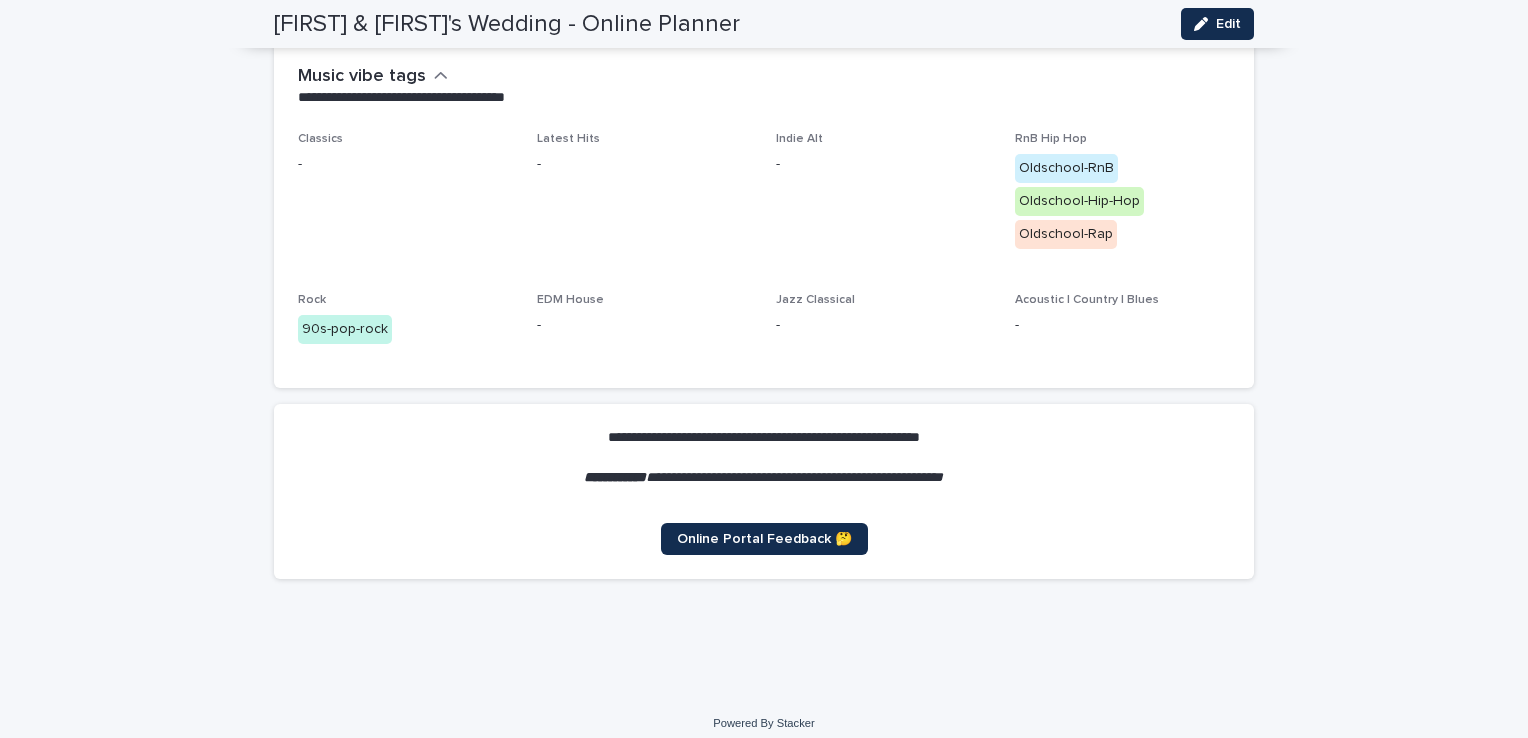 click on "**********" at bounding box center [764, -2971] 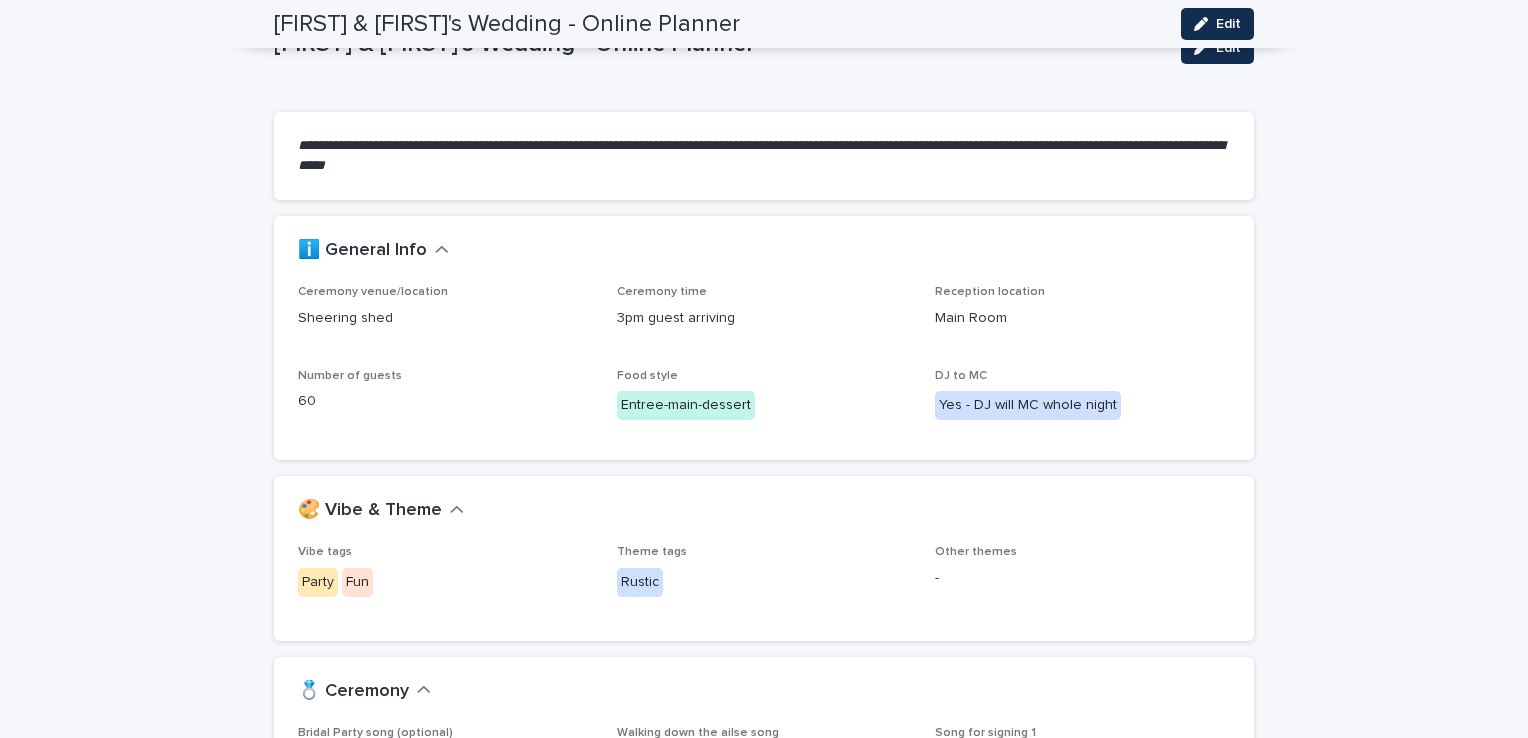 scroll, scrollTop: 0, scrollLeft: 0, axis: both 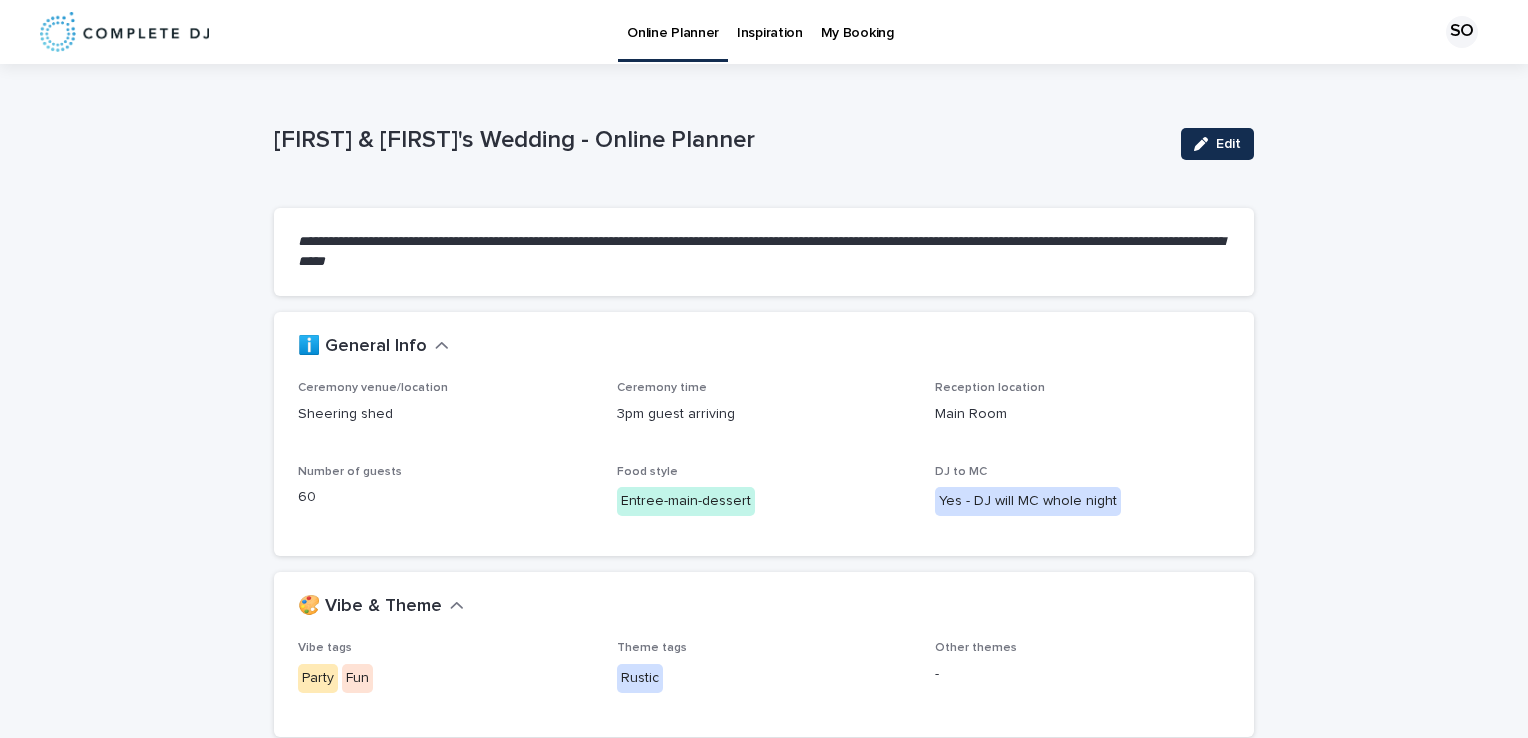click on "Inspiration" at bounding box center (770, 21) 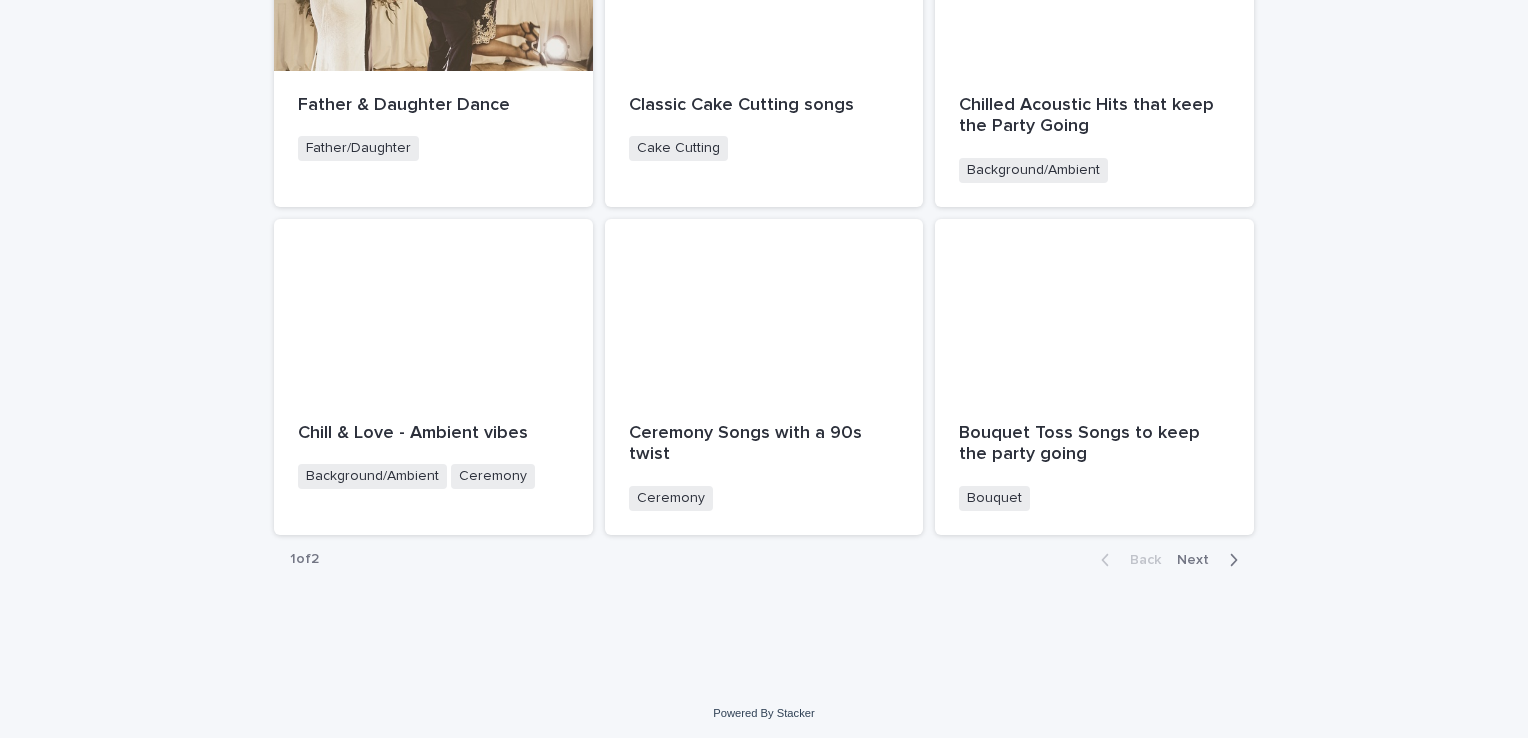 scroll, scrollTop: 2382, scrollLeft: 0, axis: vertical 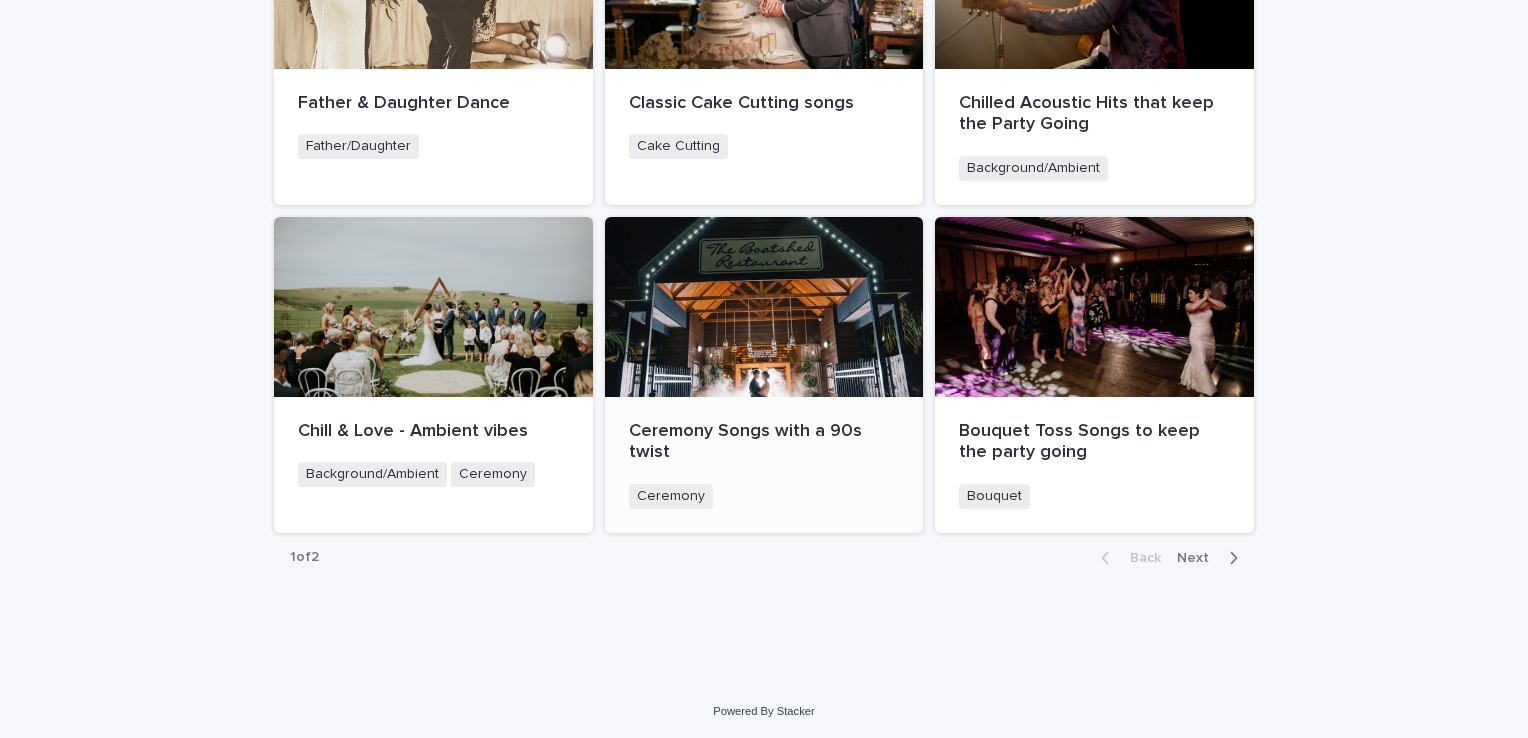 click on "Ceremony Songs with a 90s twist Ceremony + 0" at bounding box center [764, 465] 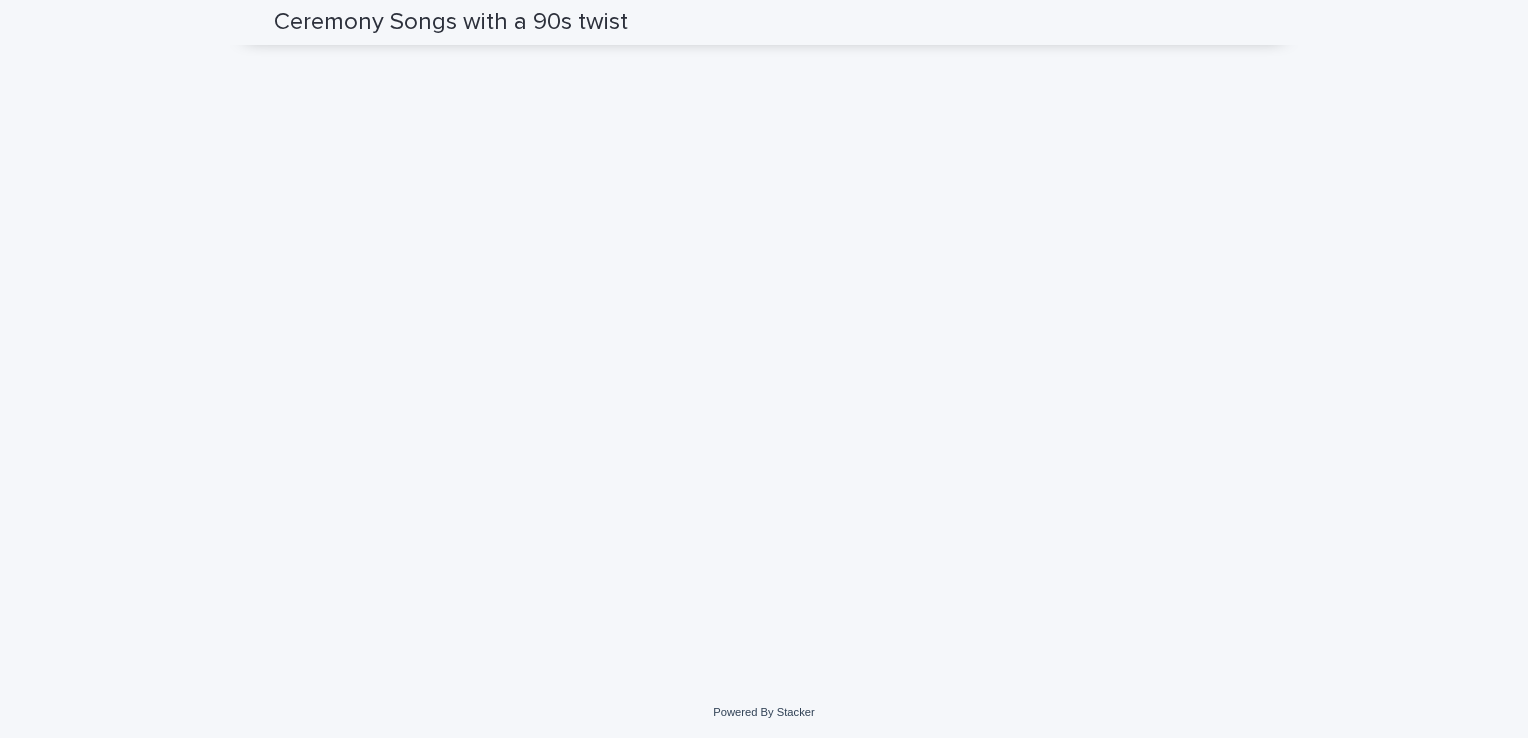 scroll, scrollTop: 1186, scrollLeft: 0, axis: vertical 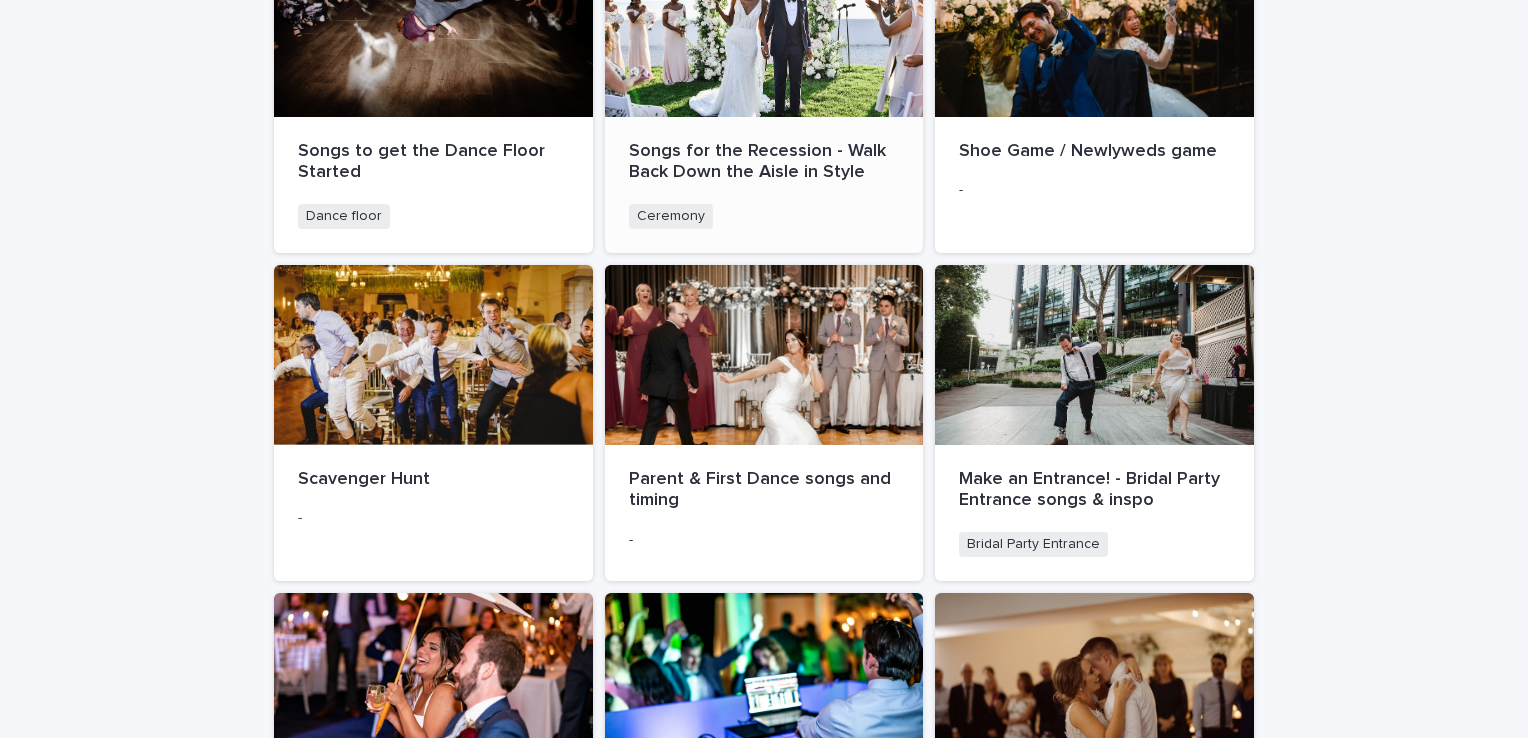click on "Songs for the Recession - Walk Back Down the Aisle in Style" at bounding box center [764, 162] 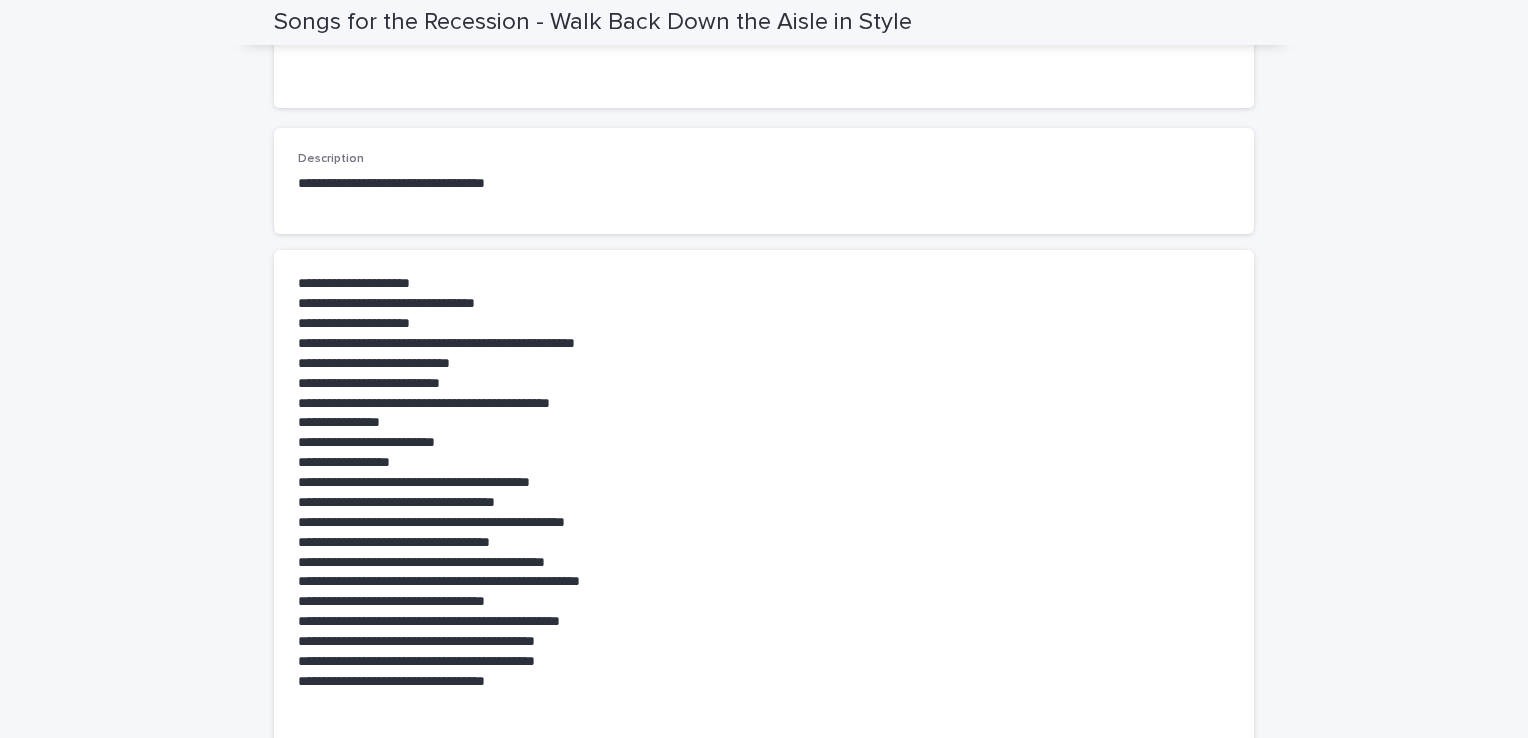 scroll, scrollTop: 520, scrollLeft: 0, axis: vertical 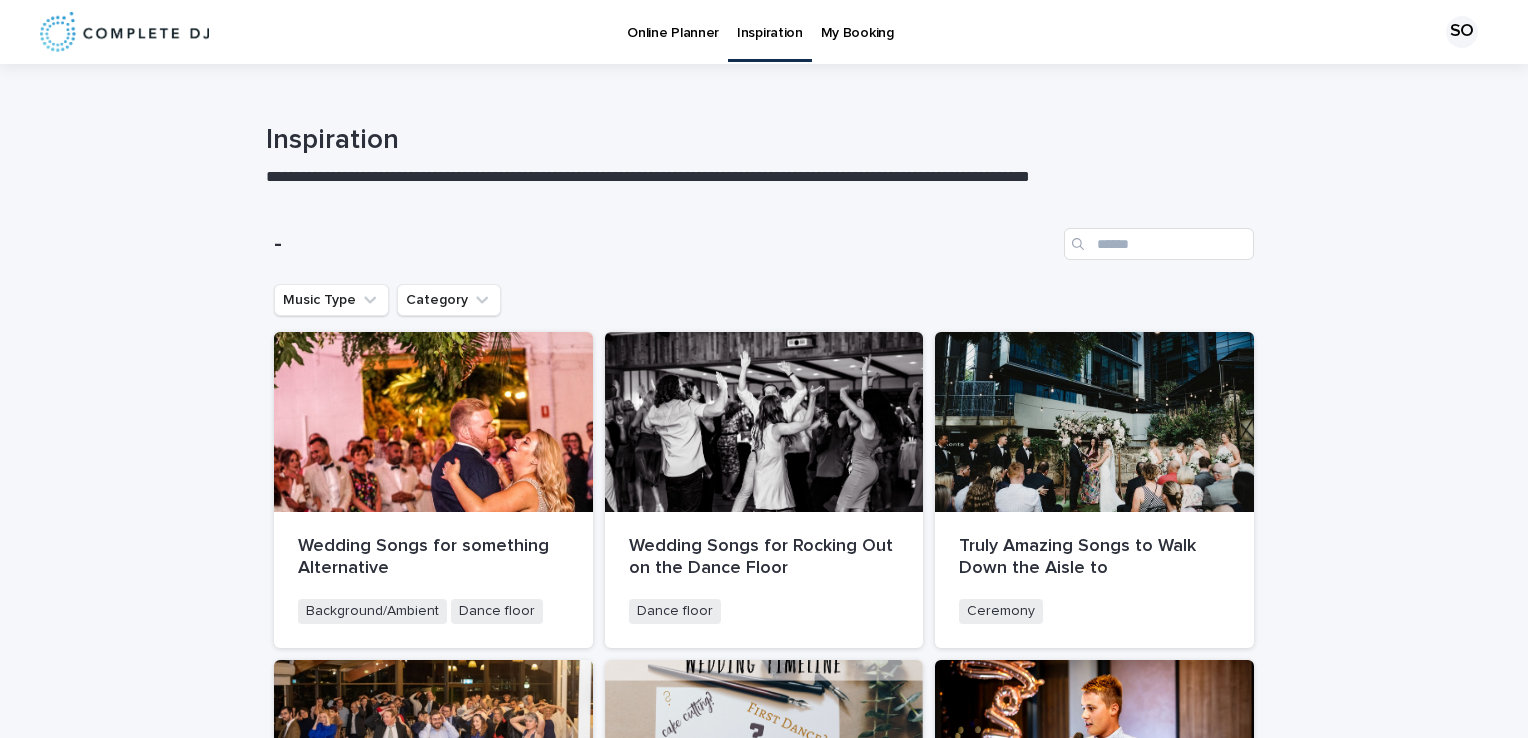 click on "My Booking" at bounding box center [857, 21] 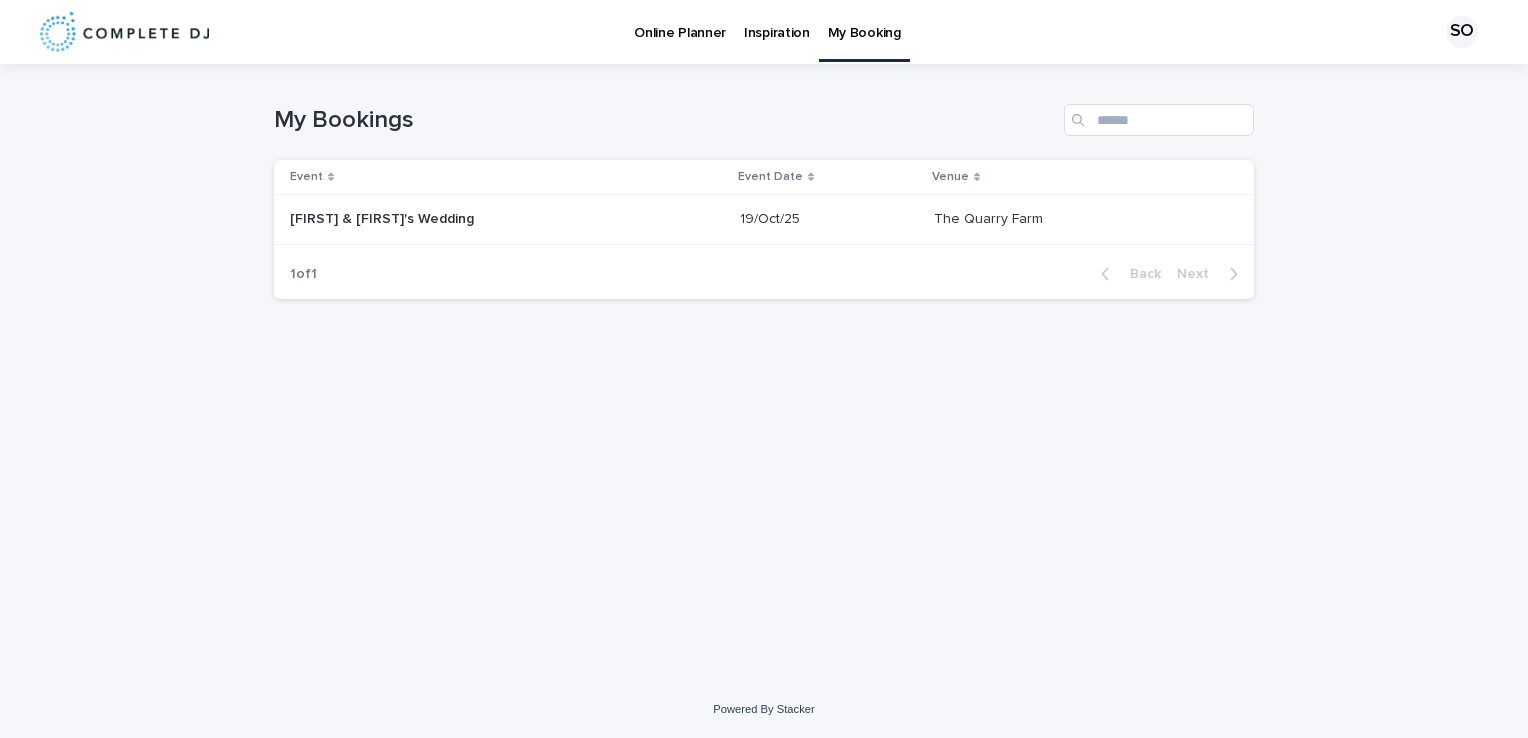 click on "Online Planner" at bounding box center (680, 21) 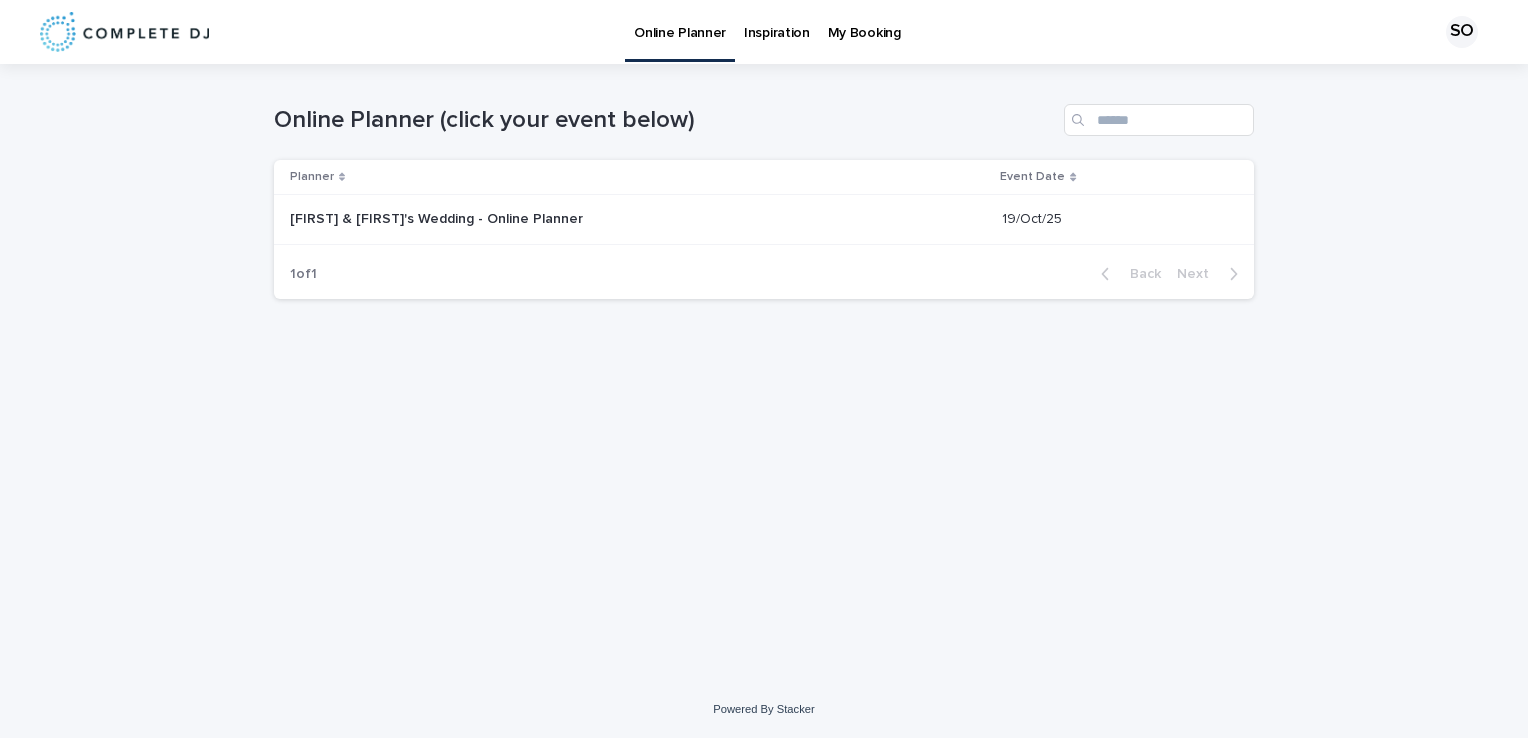 click at bounding box center (540, 219) 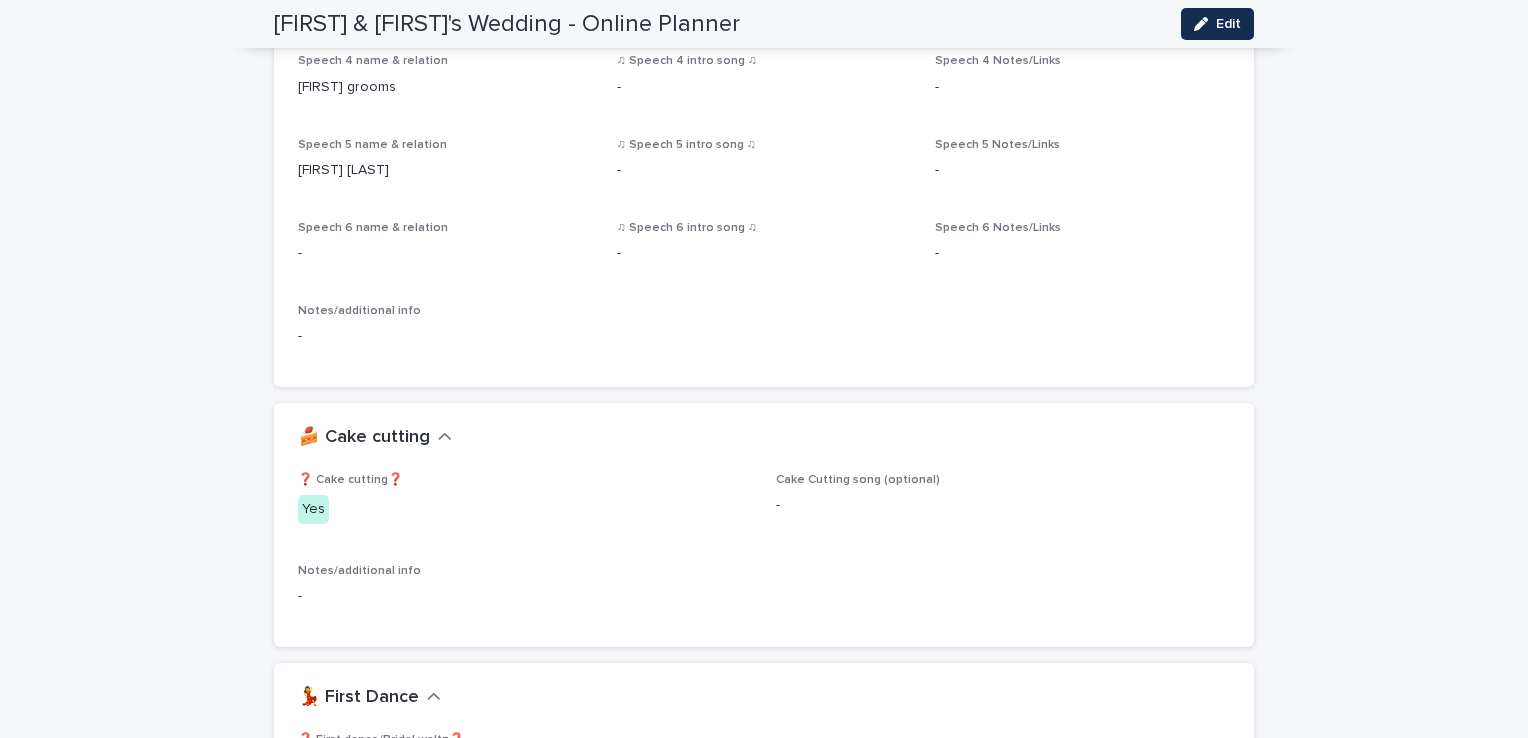scroll, scrollTop: 2520, scrollLeft: 0, axis: vertical 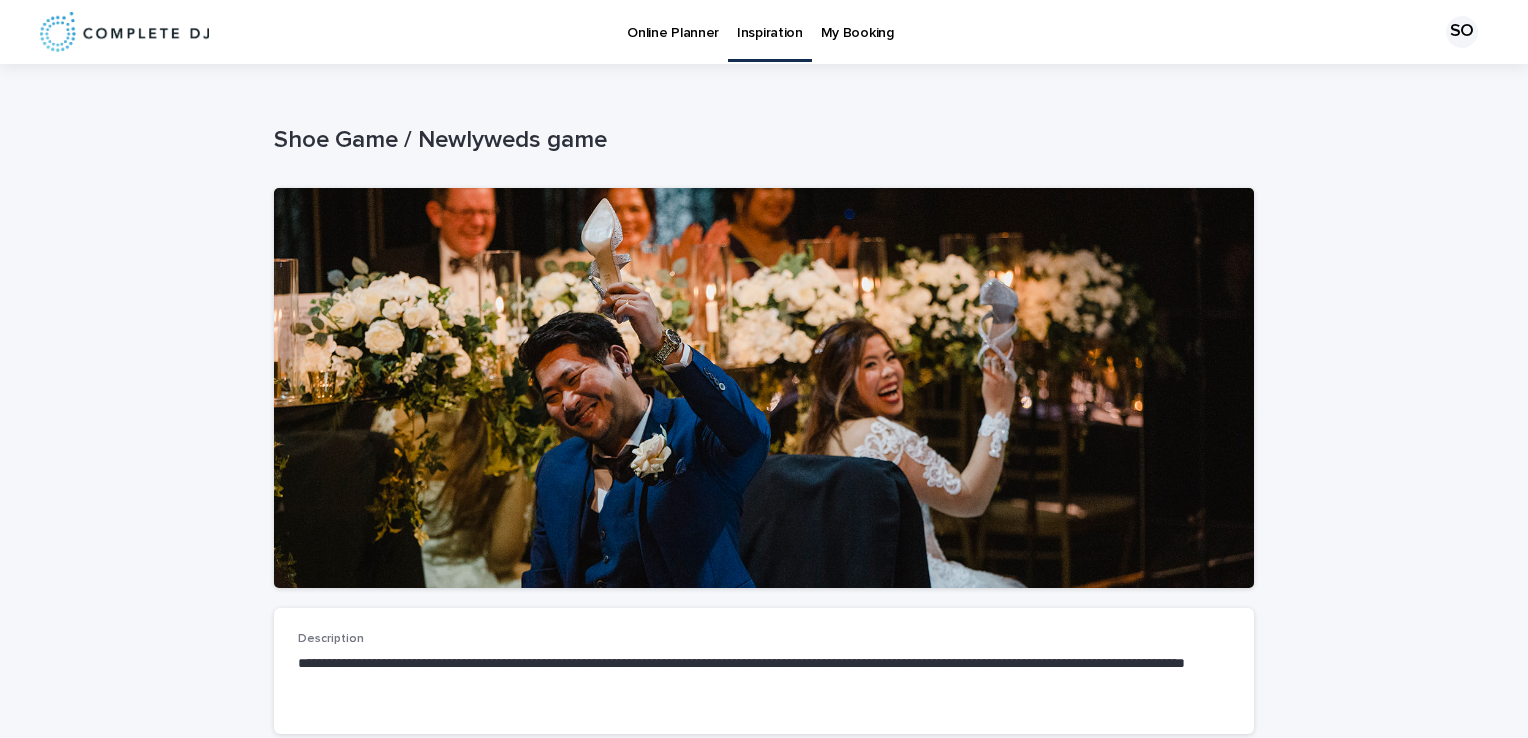 click on "**********" at bounding box center (764, 846) 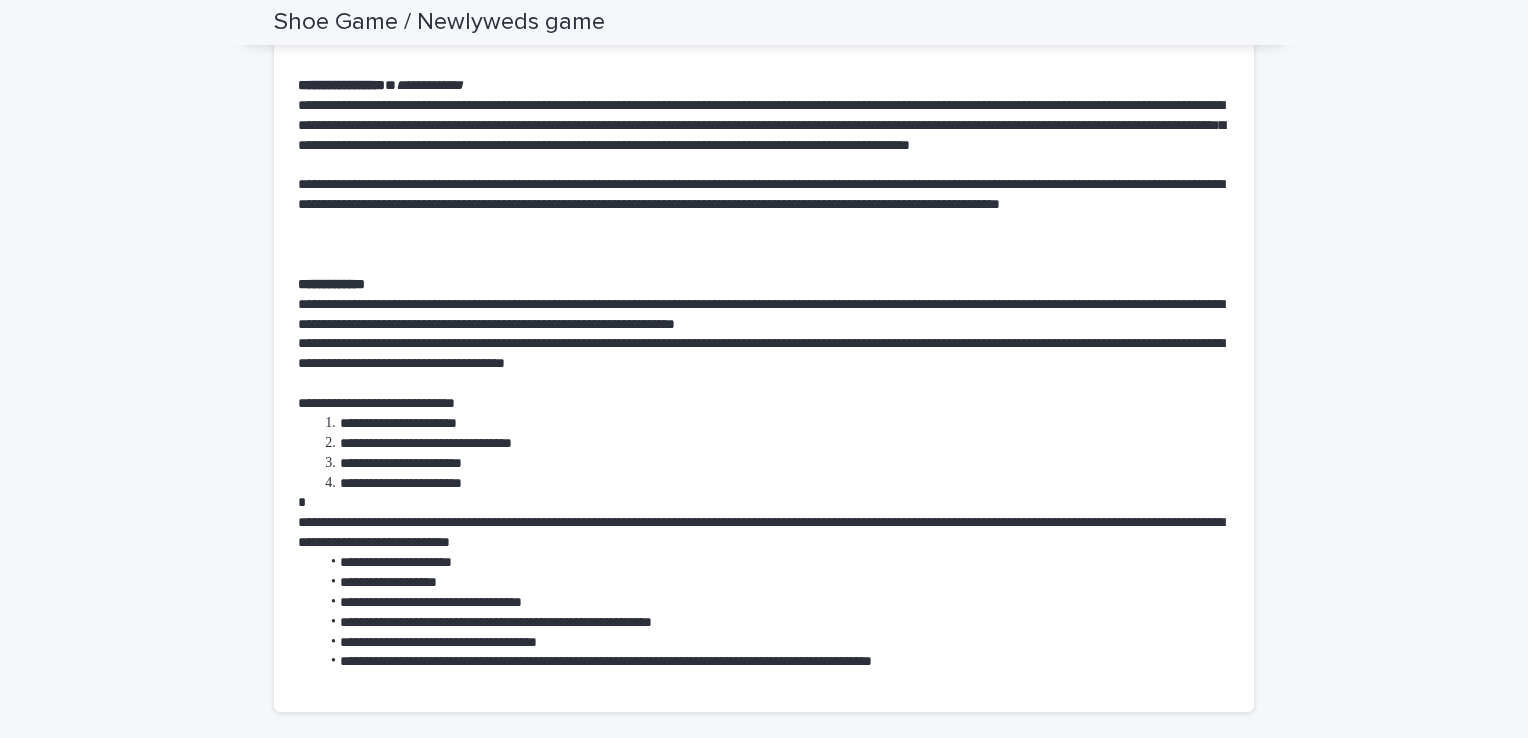 scroll, scrollTop: 840, scrollLeft: 0, axis: vertical 